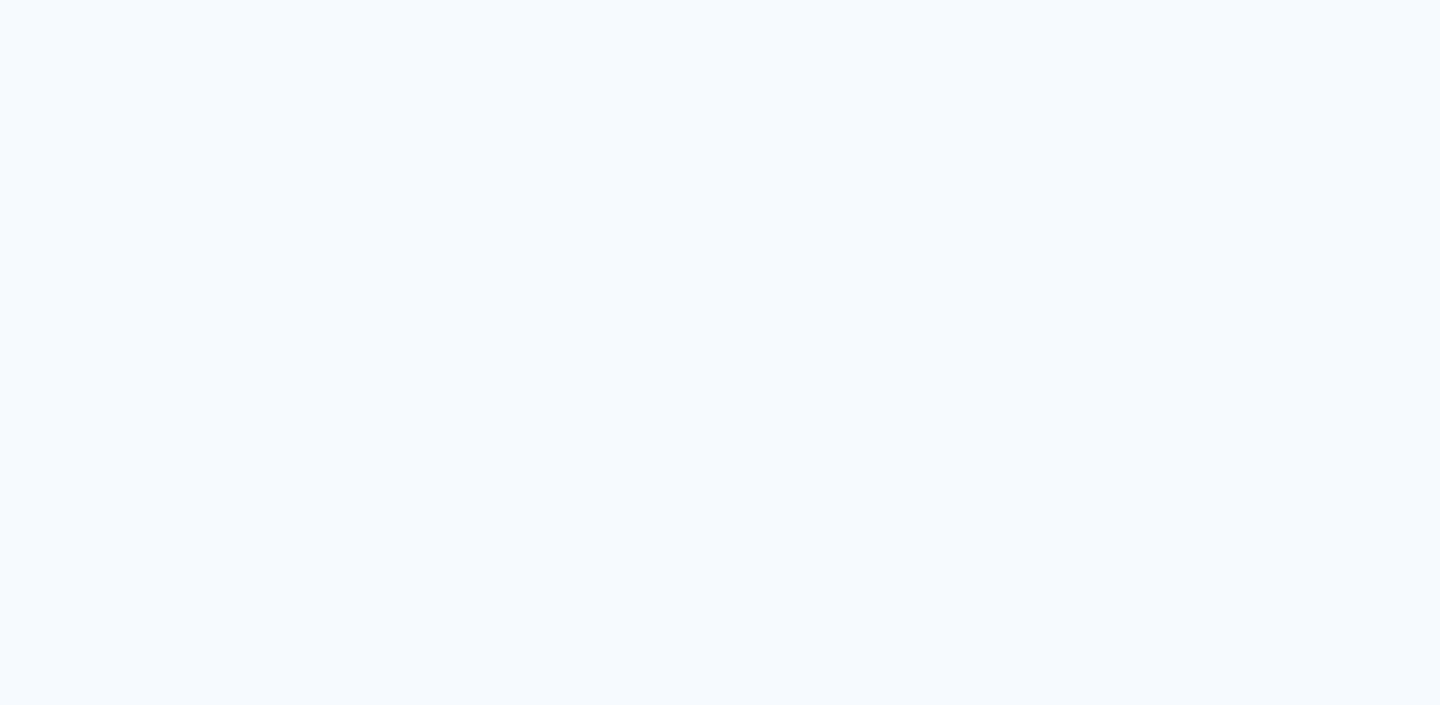 scroll, scrollTop: 0, scrollLeft: 0, axis: both 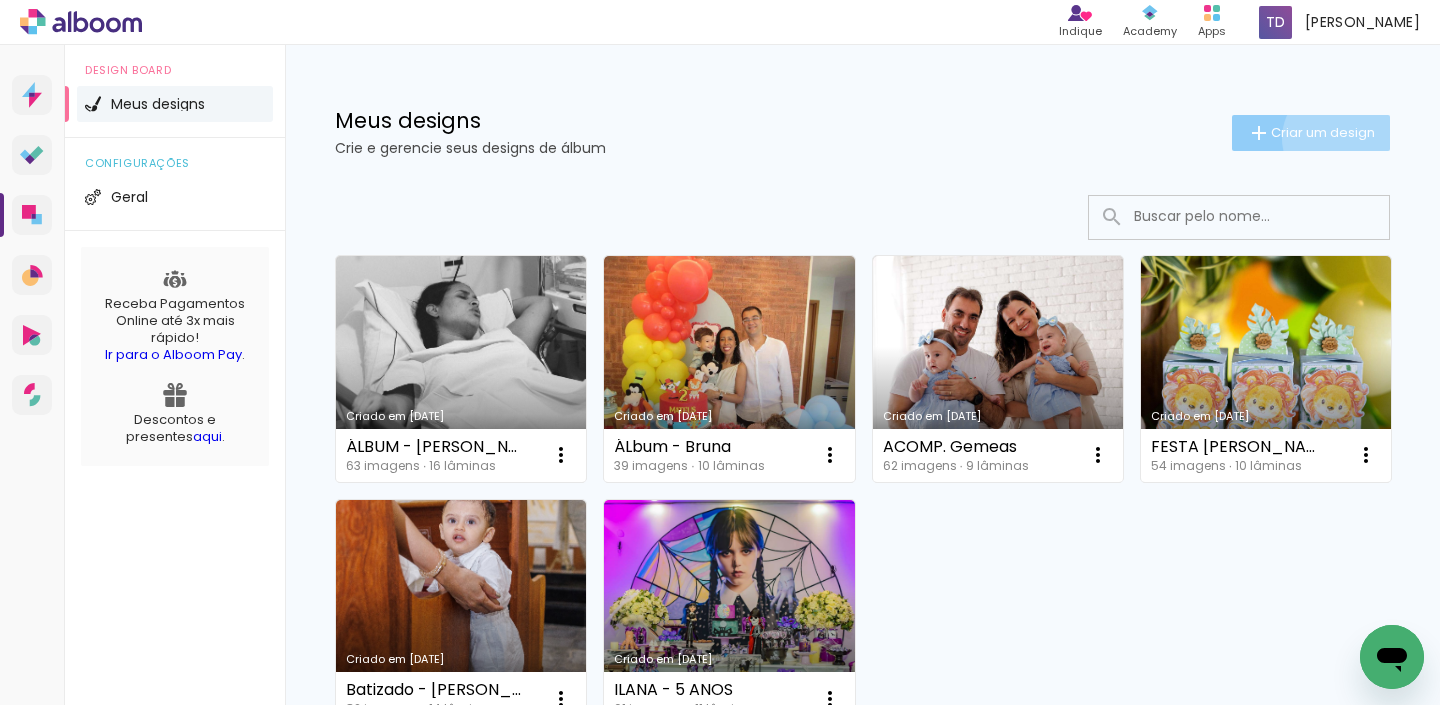 click on "Criar um design" 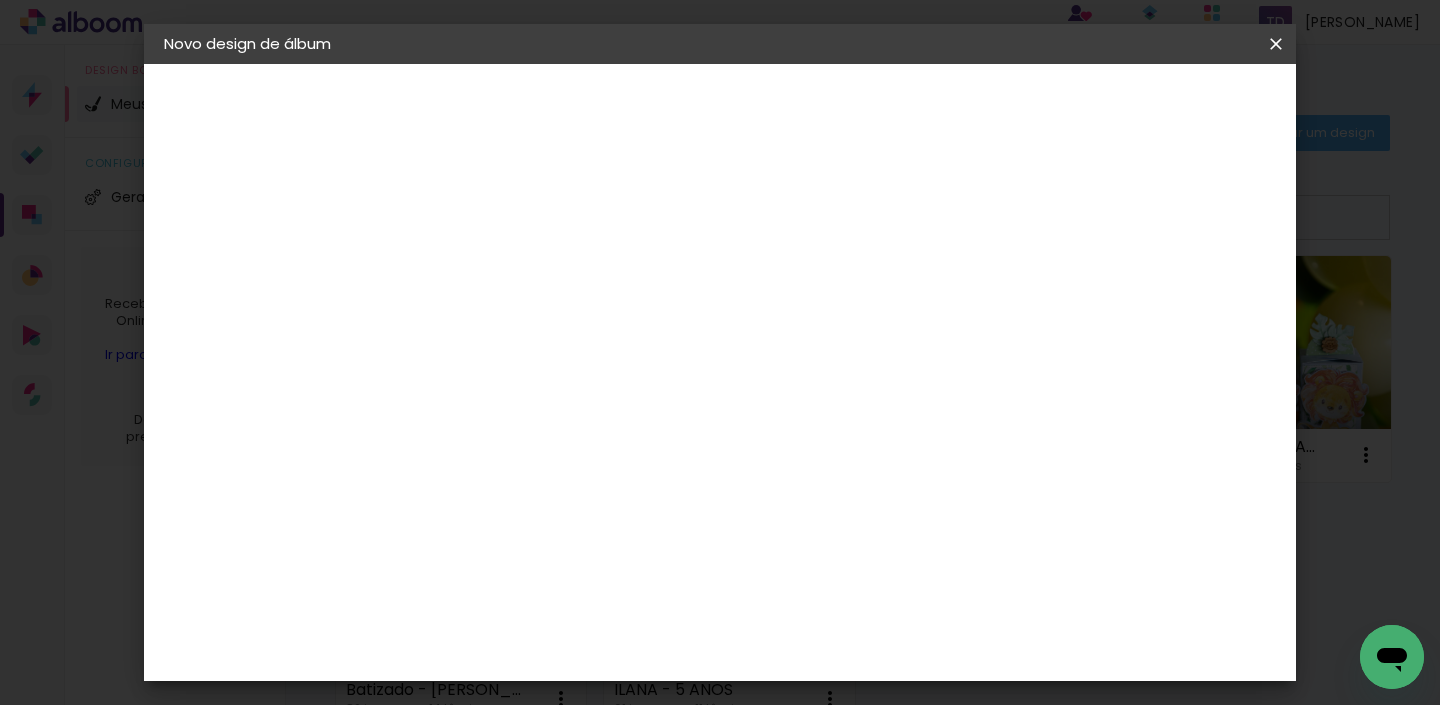 click on "Título do álbum" at bounding box center (0, 0) 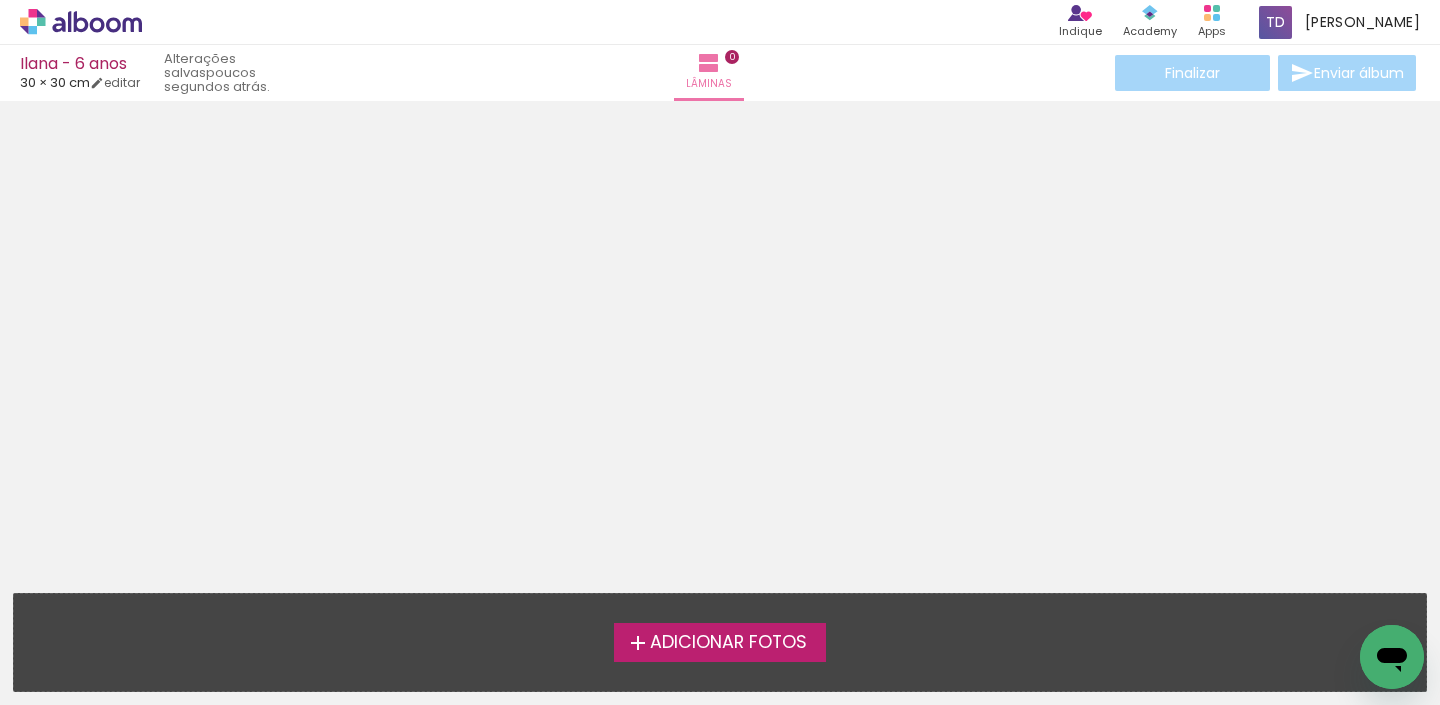 click on "Adicionar Fotos" at bounding box center [728, 643] 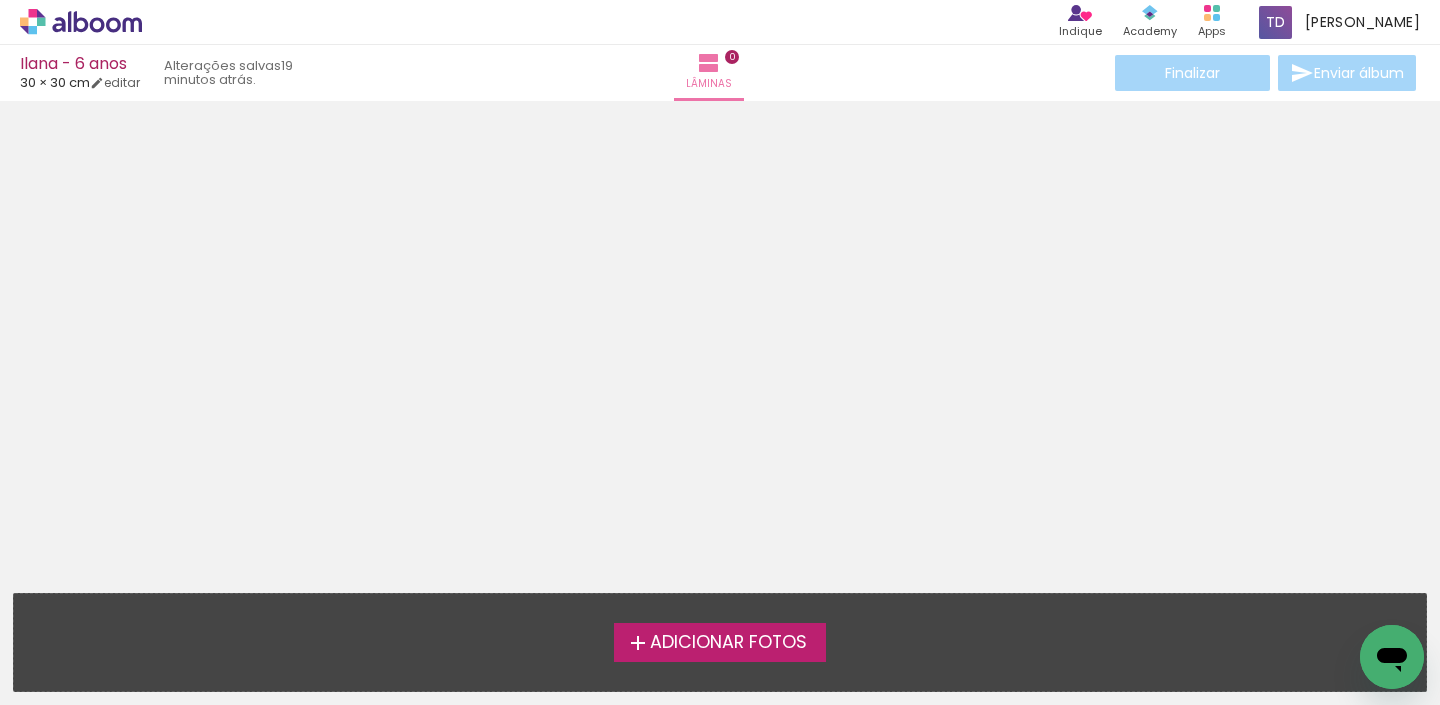 click on "Adicionar Fotos" at bounding box center (720, 642) 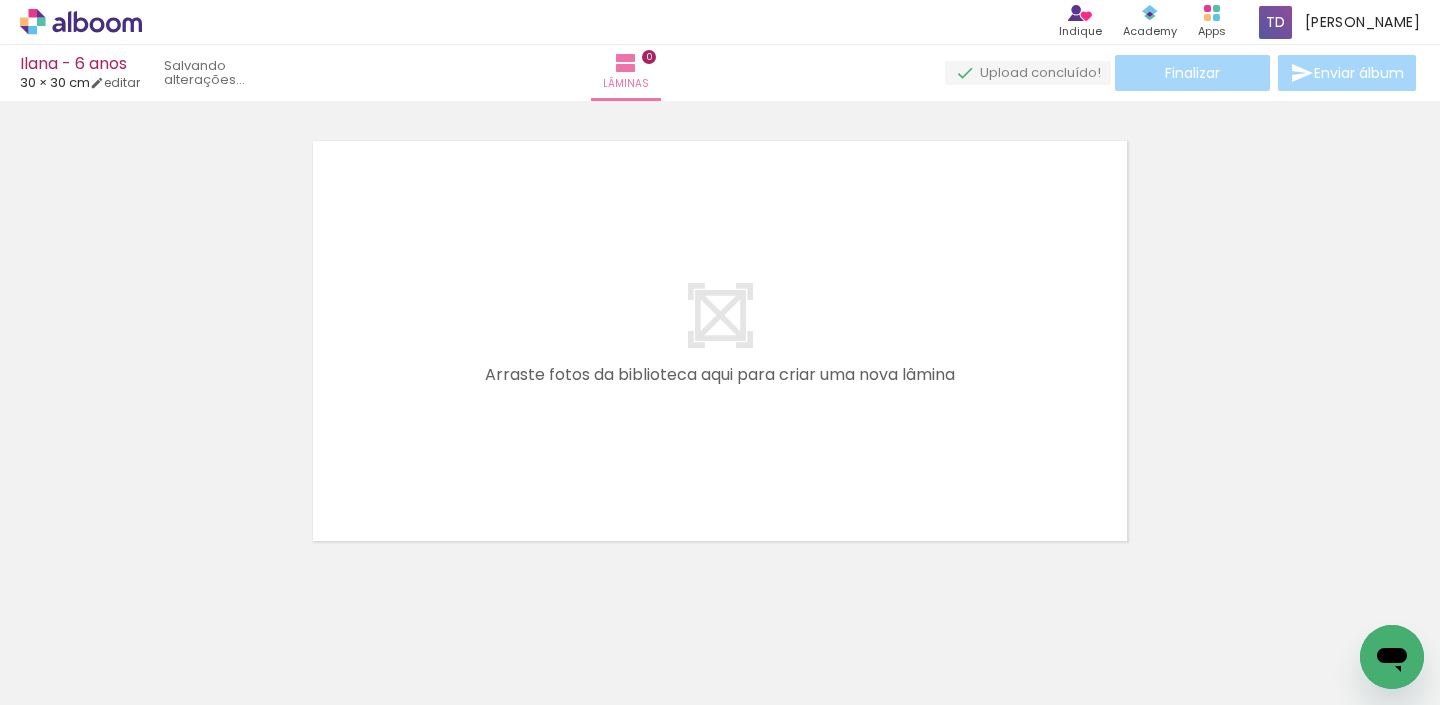 scroll, scrollTop: 25, scrollLeft: 0, axis: vertical 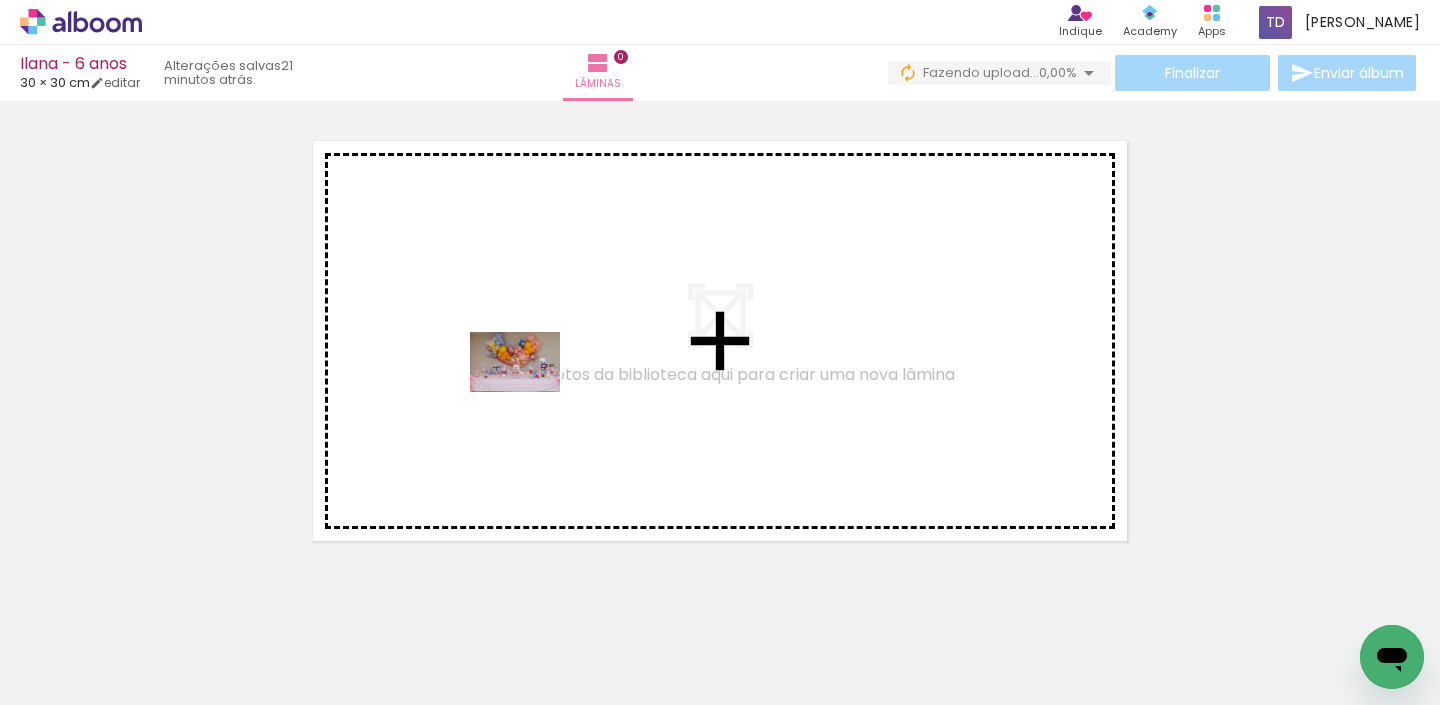 drag, startPoint x: 704, startPoint y: 652, endPoint x: 518, endPoint y: 377, distance: 331.99548 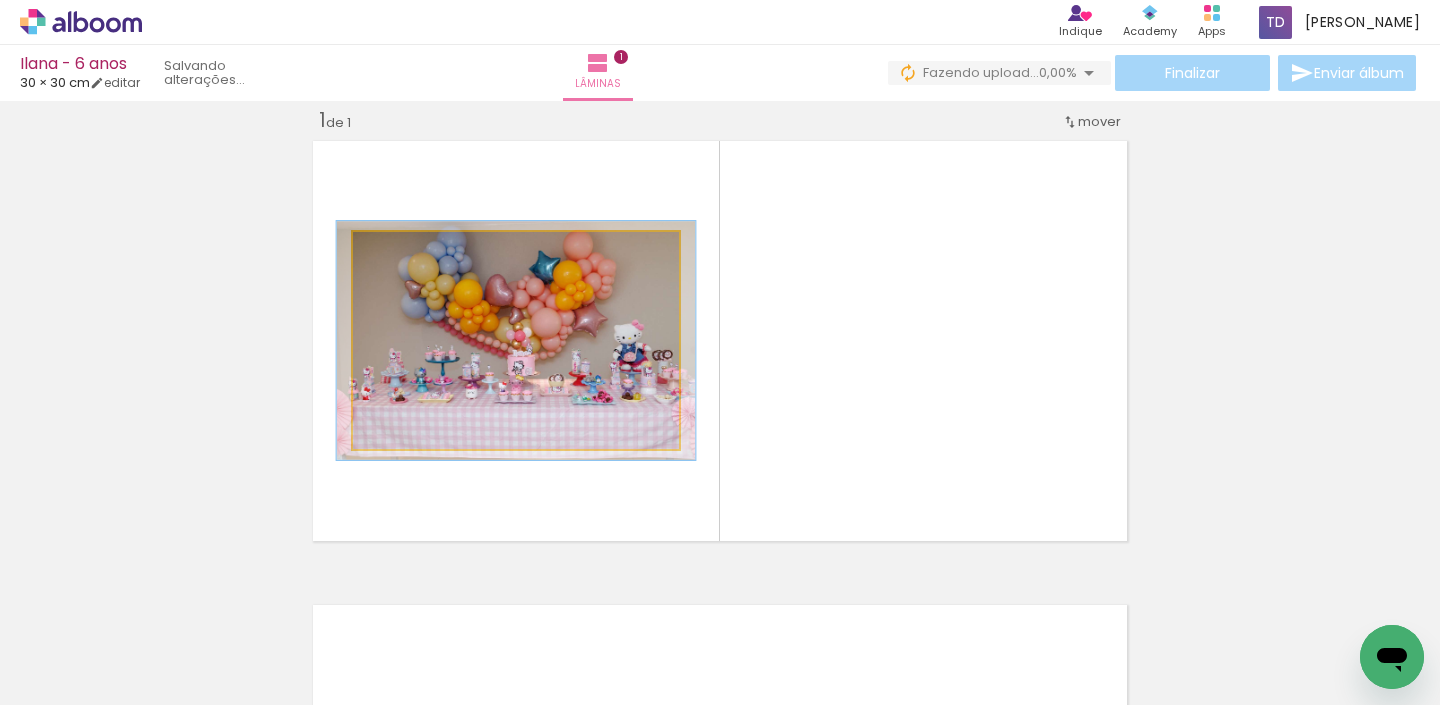 type on "110" 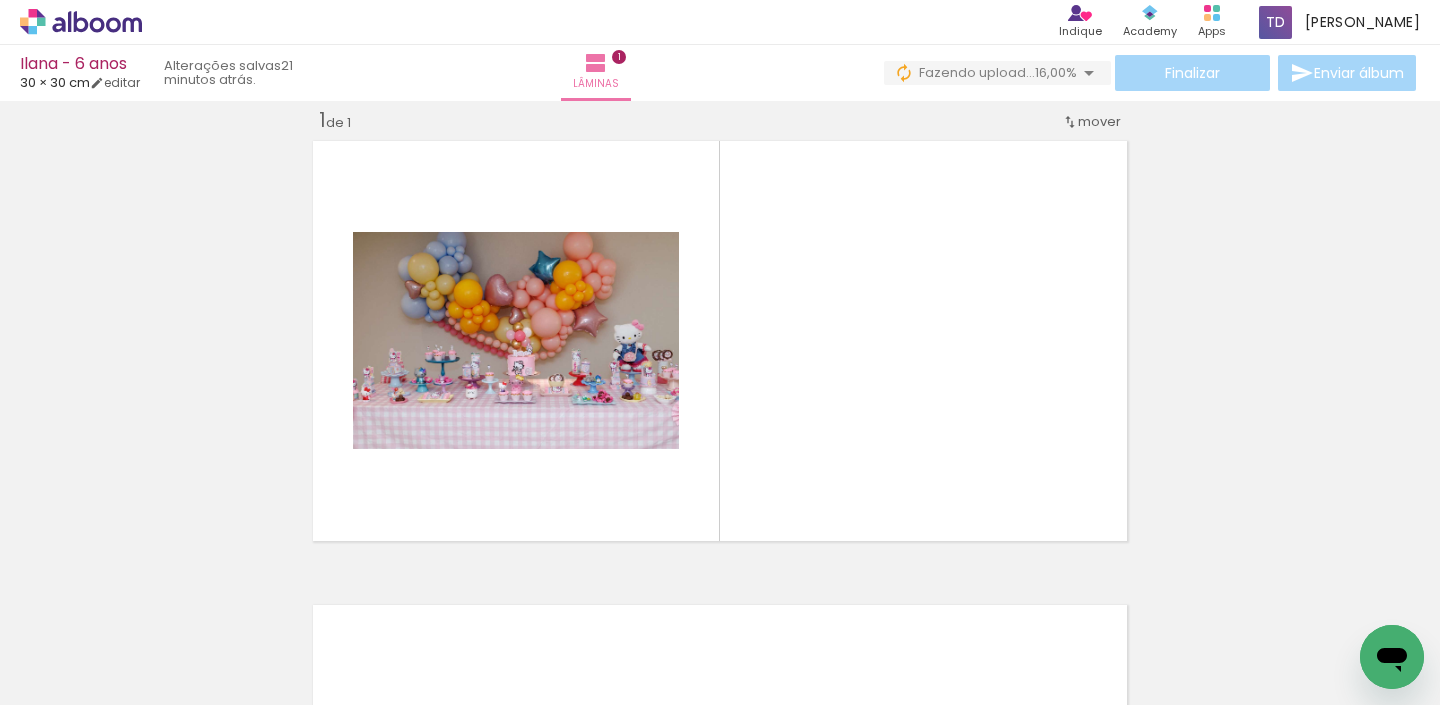 scroll, scrollTop: 0, scrollLeft: 0, axis: both 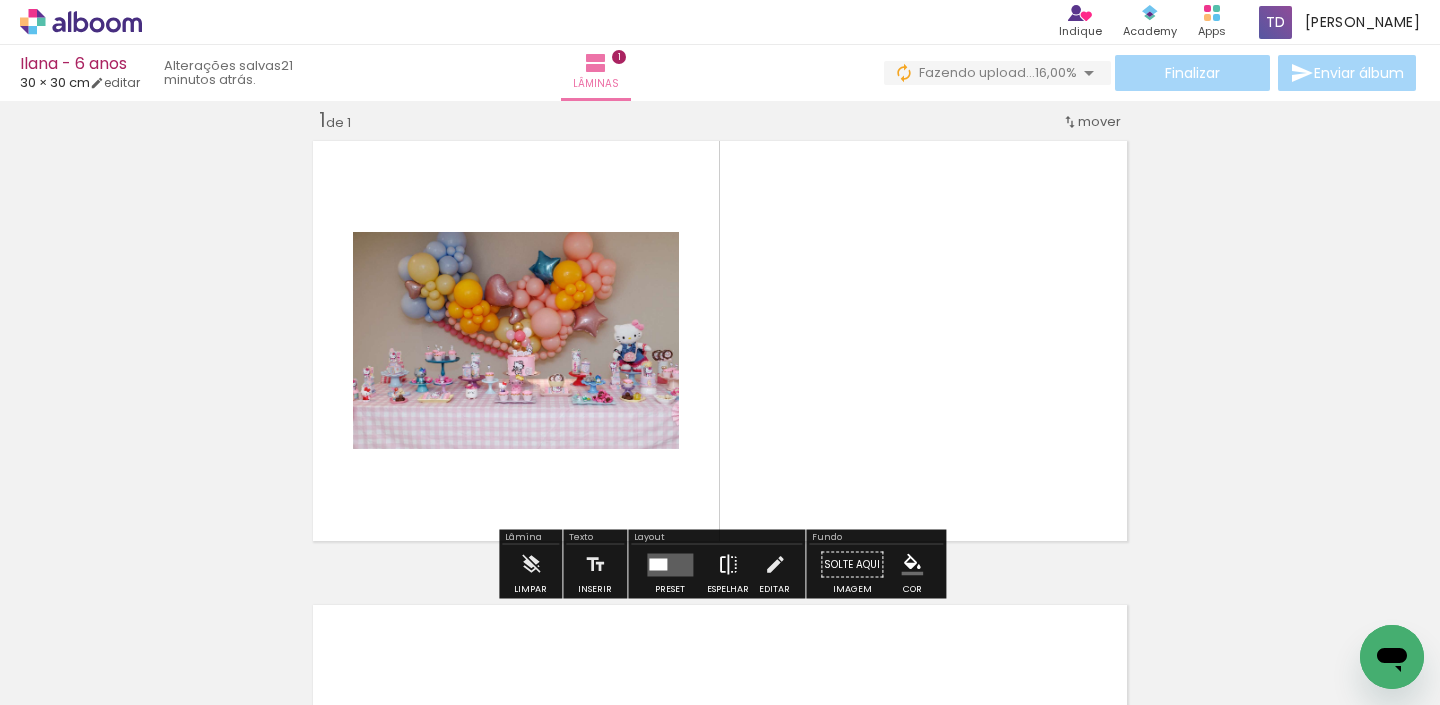 click at bounding box center [728, 565] 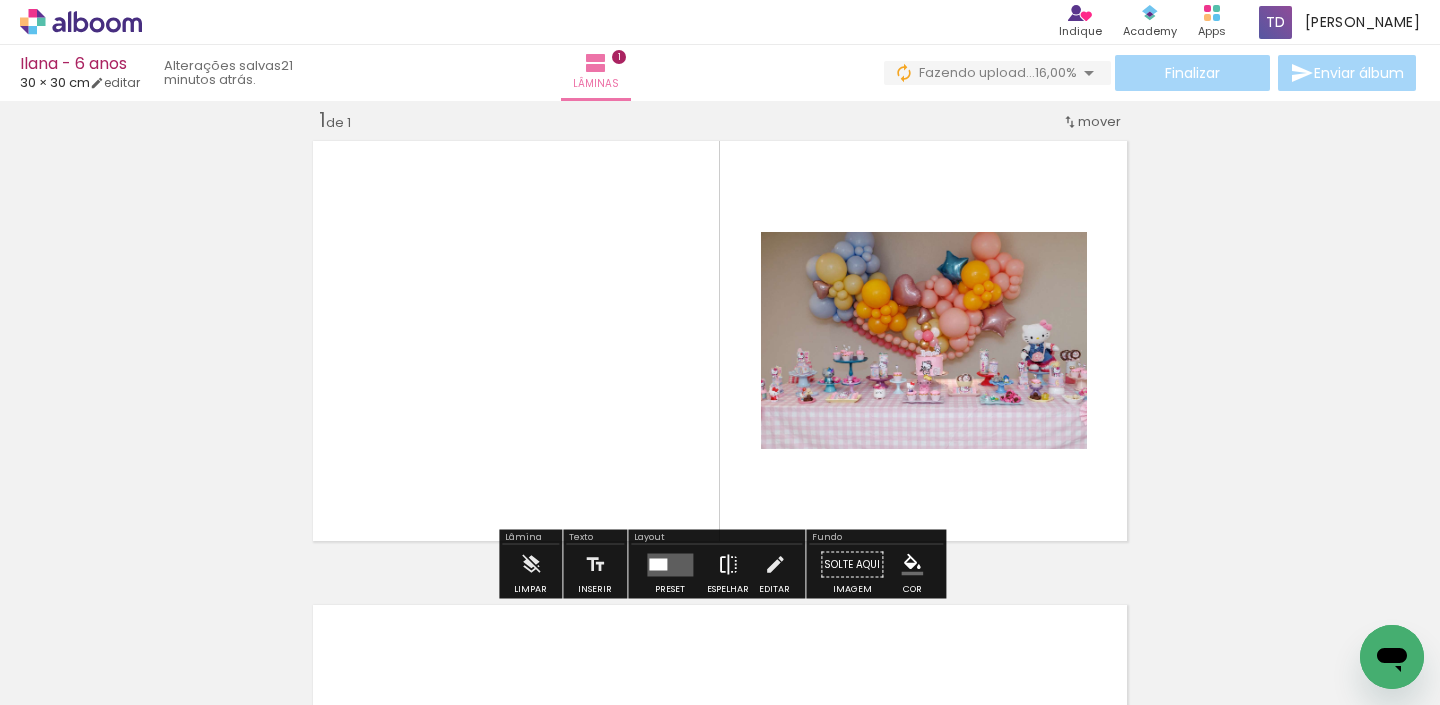 click at bounding box center (728, 565) 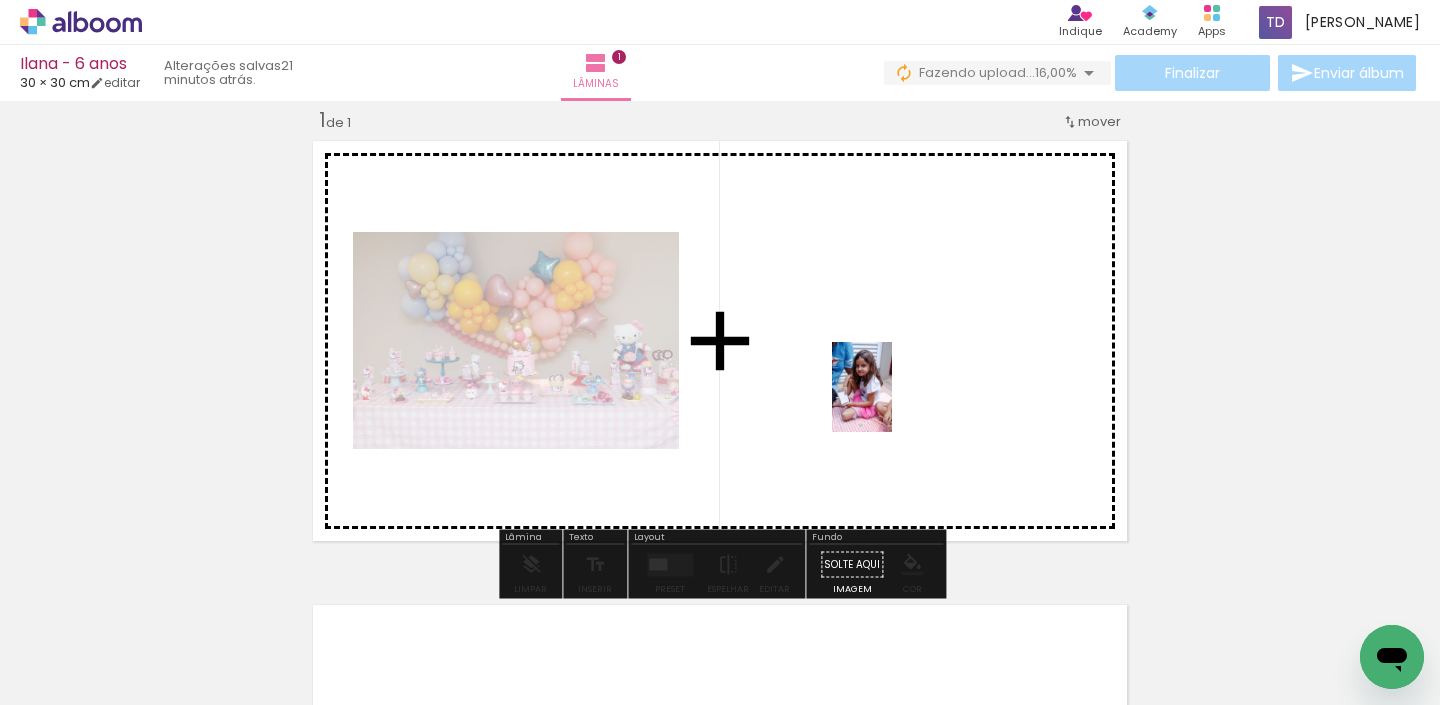 drag, startPoint x: 199, startPoint y: 622, endPoint x: 892, endPoint y: 391, distance: 730.48615 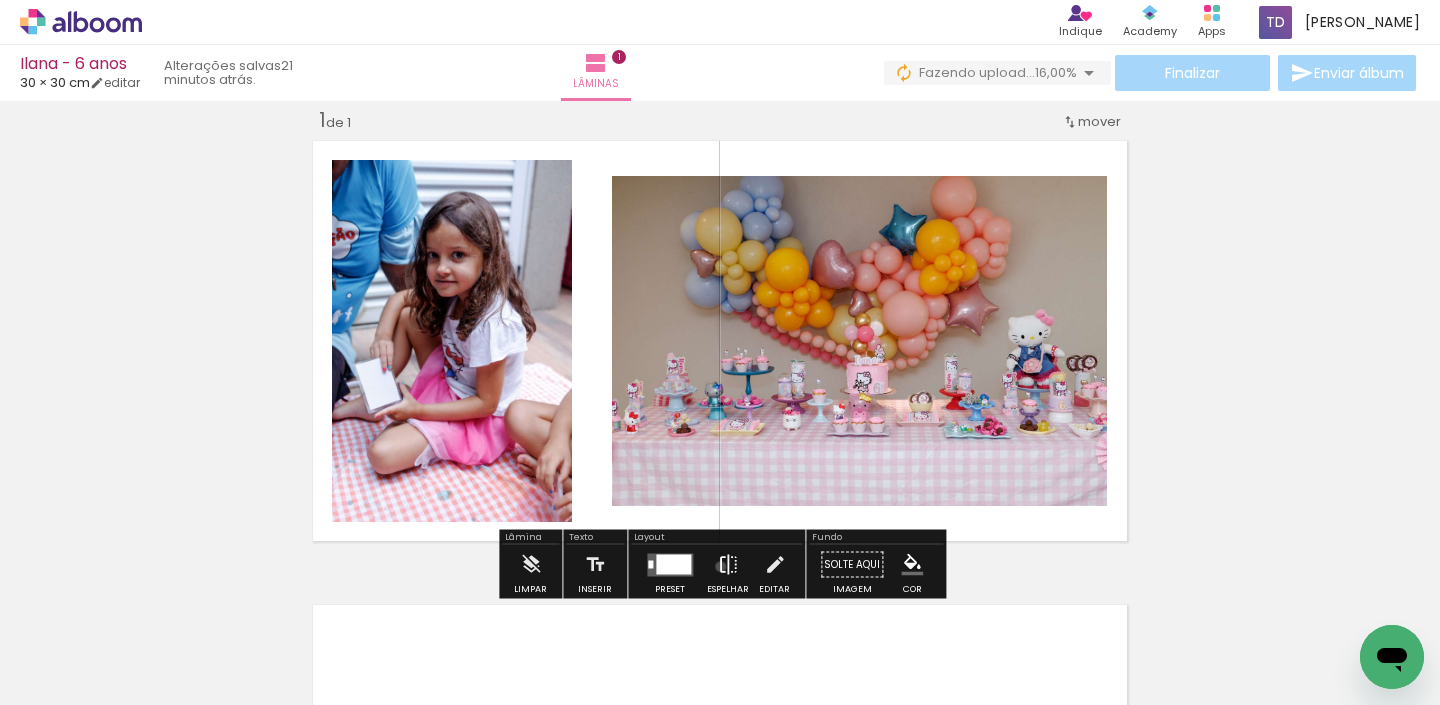 click at bounding box center [728, 565] 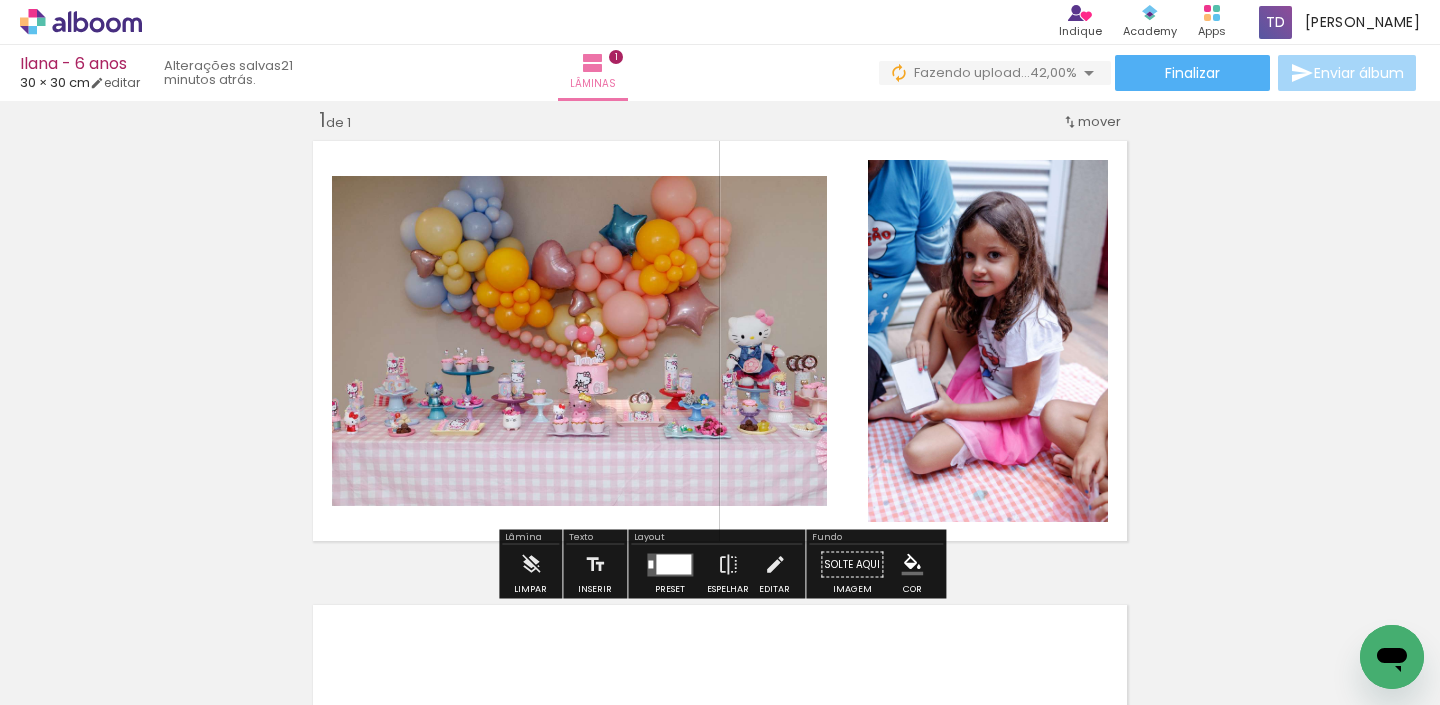 click on "Inserir lâmina 1  de 1" at bounding box center [720, 547] 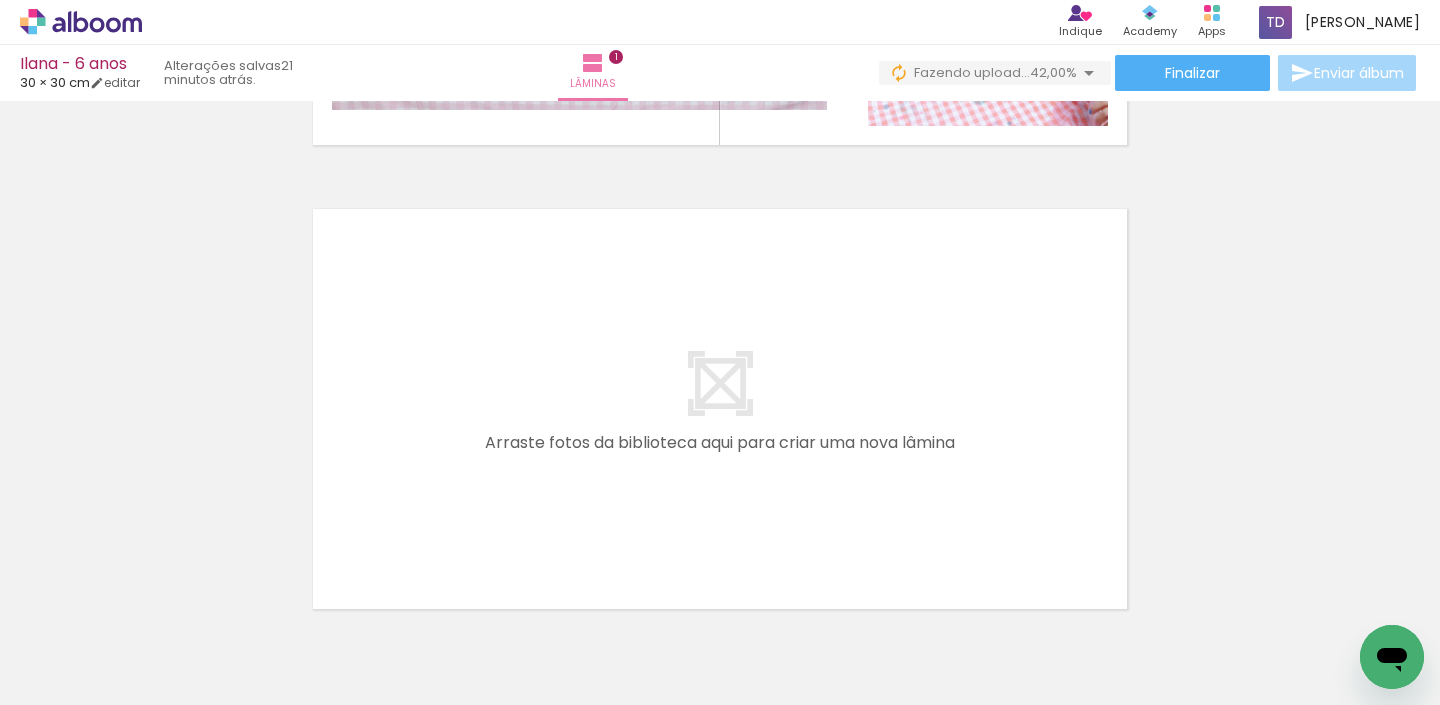 scroll, scrollTop: 428, scrollLeft: 0, axis: vertical 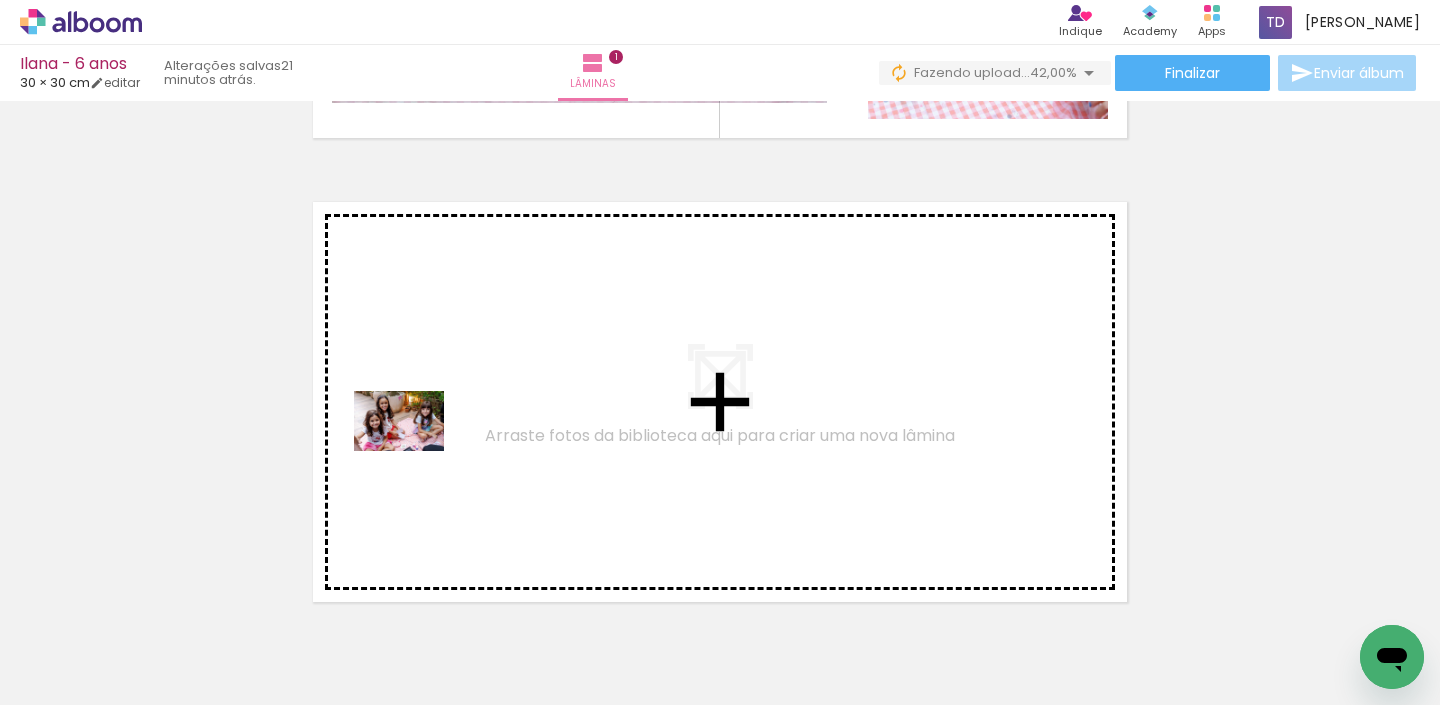 drag, startPoint x: 311, startPoint y: 650, endPoint x: 414, endPoint y: 451, distance: 224.07588 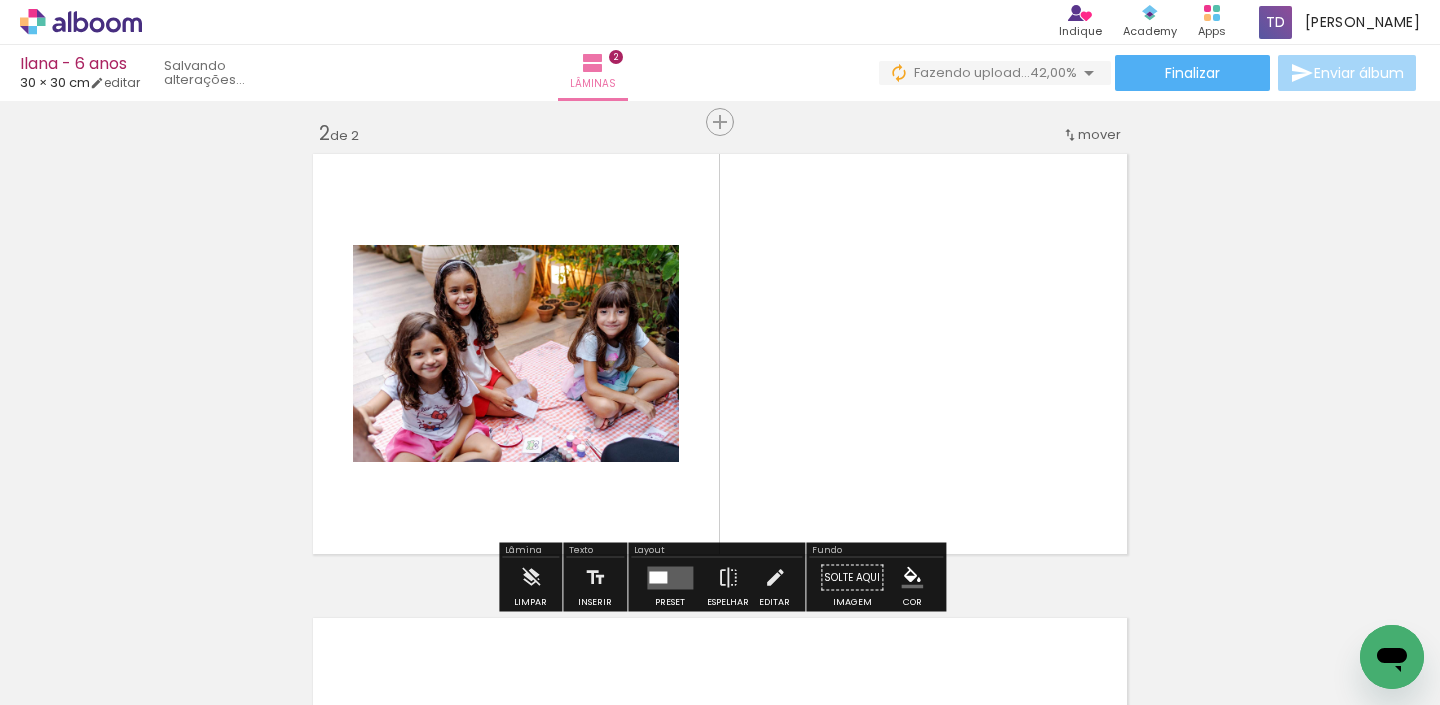 scroll, scrollTop: 489, scrollLeft: 0, axis: vertical 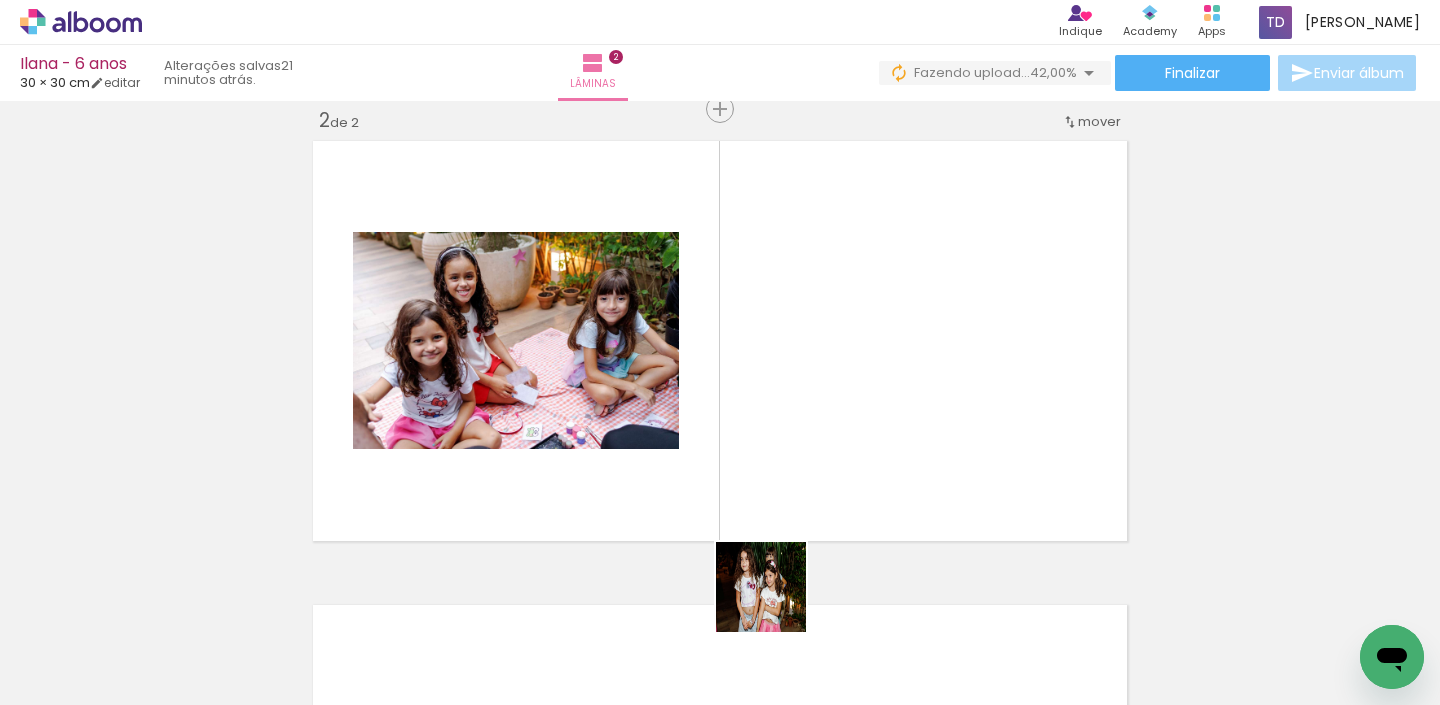 drag, startPoint x: 776, startPoint y: 641, endPoint x: 809, endPoint y: 432, distance: 211.58922 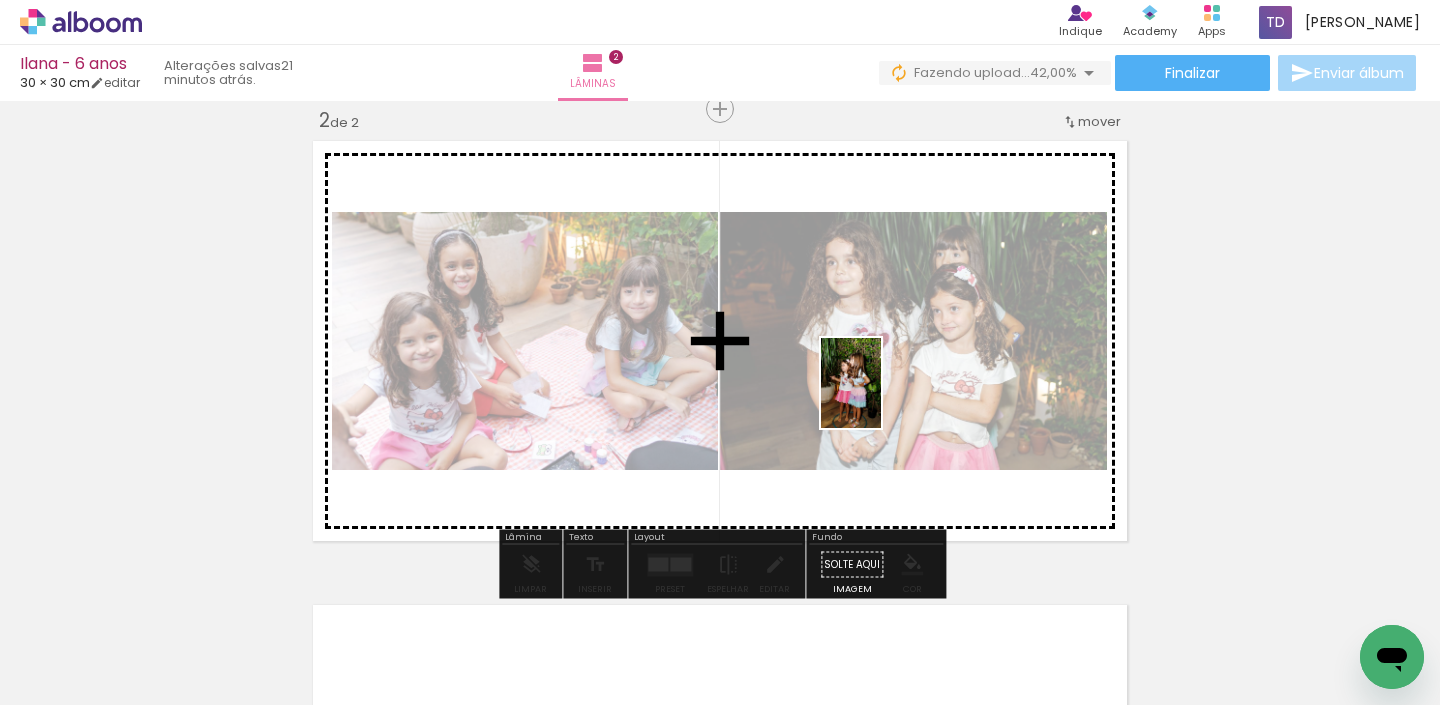 drag, startPoint x: 646, startPoint y: 636, endPoint x: 880, endPoint y: 392, distance: 338.07098 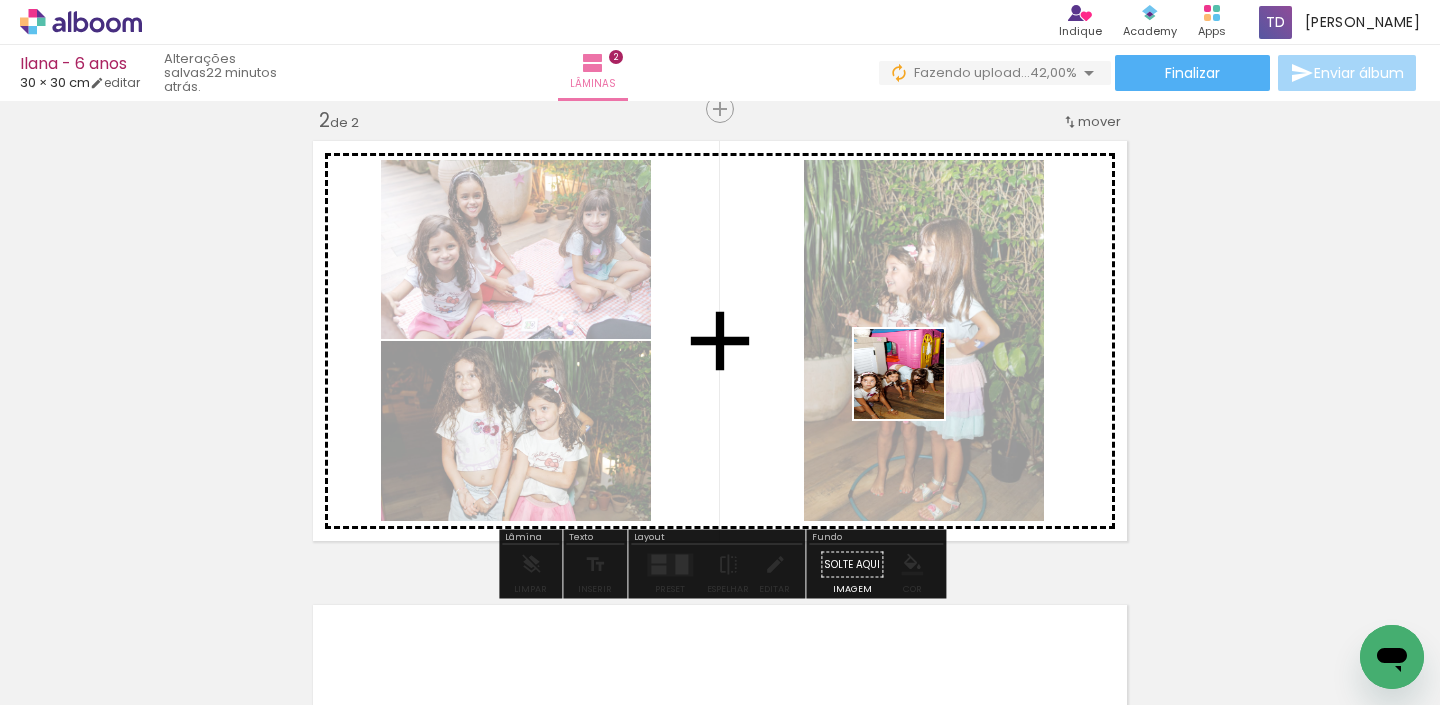 drag, startPoint x: 552, startPoint y: 641, endPoint x: 991, endPoint y: 376, distance: 512.7826 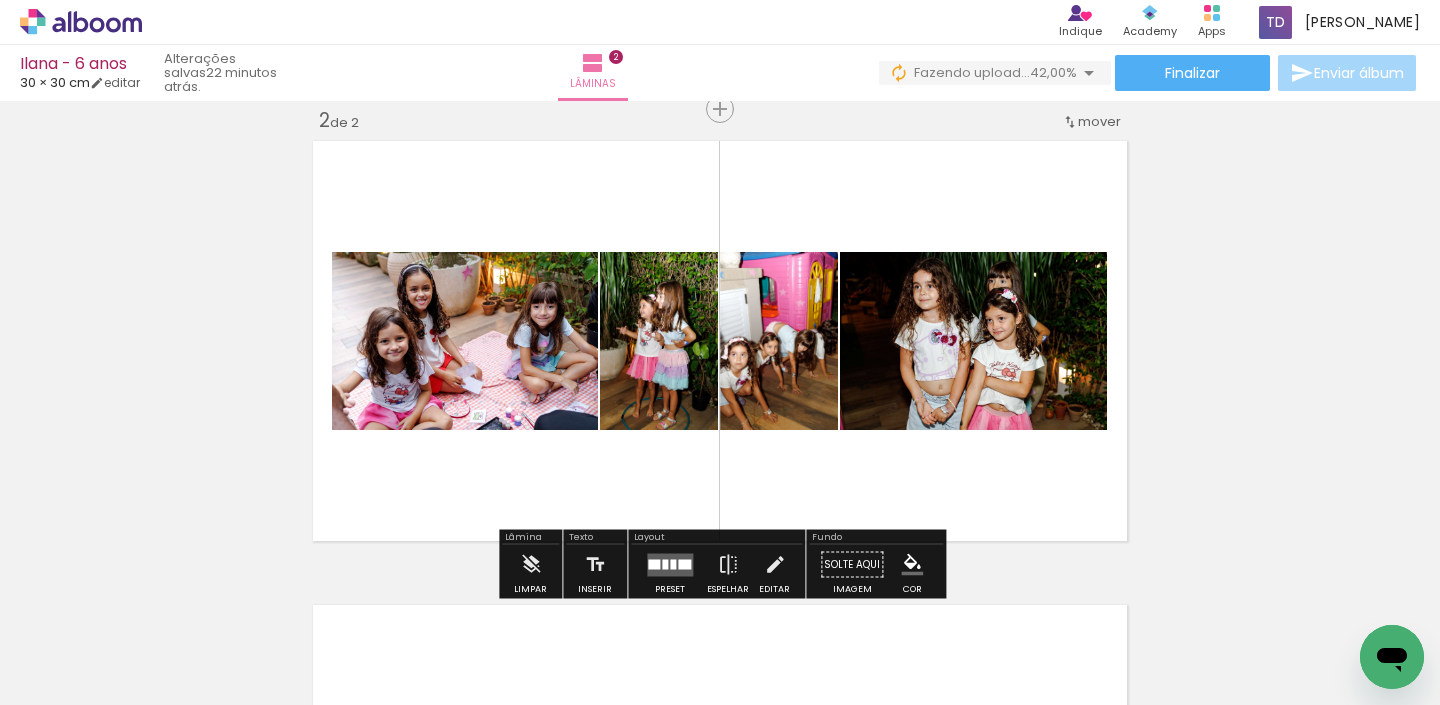 click at bounding box center [673, 564] 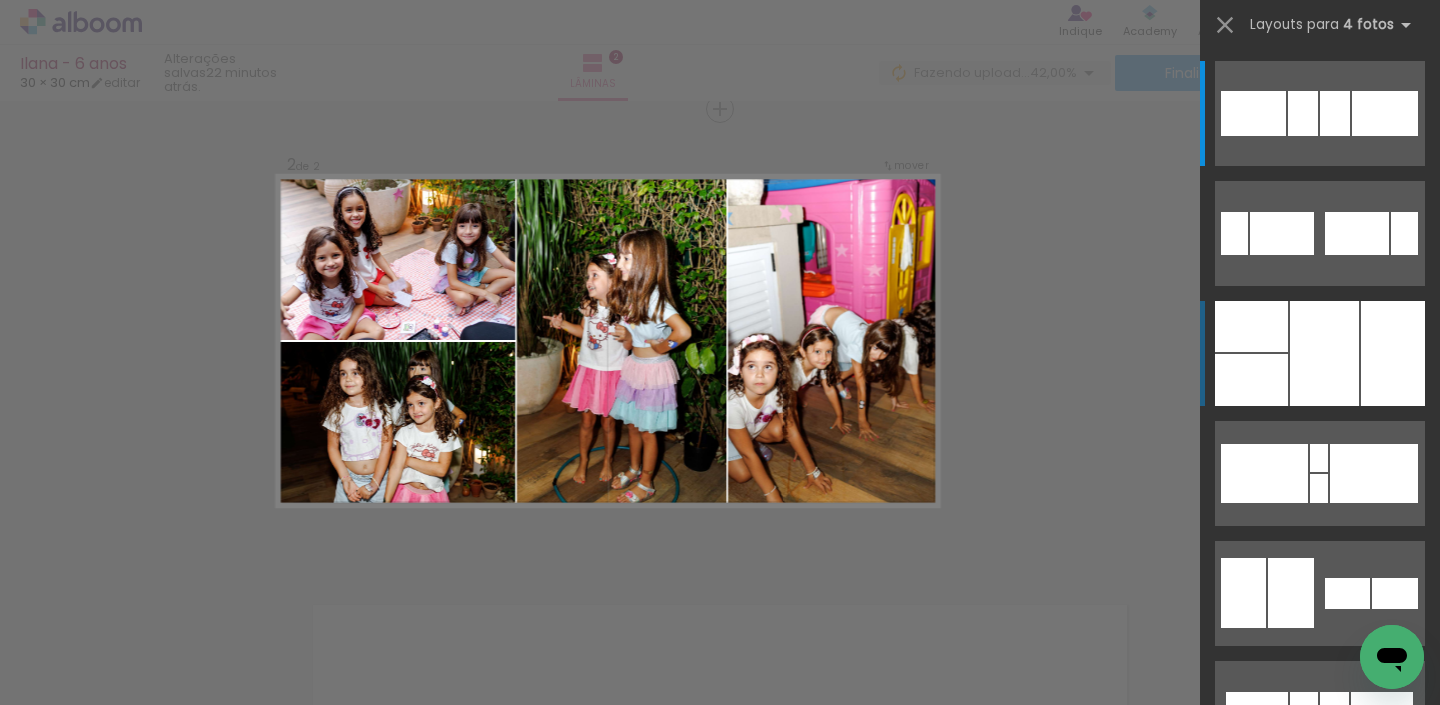 click at bounding box center (1324, 353) 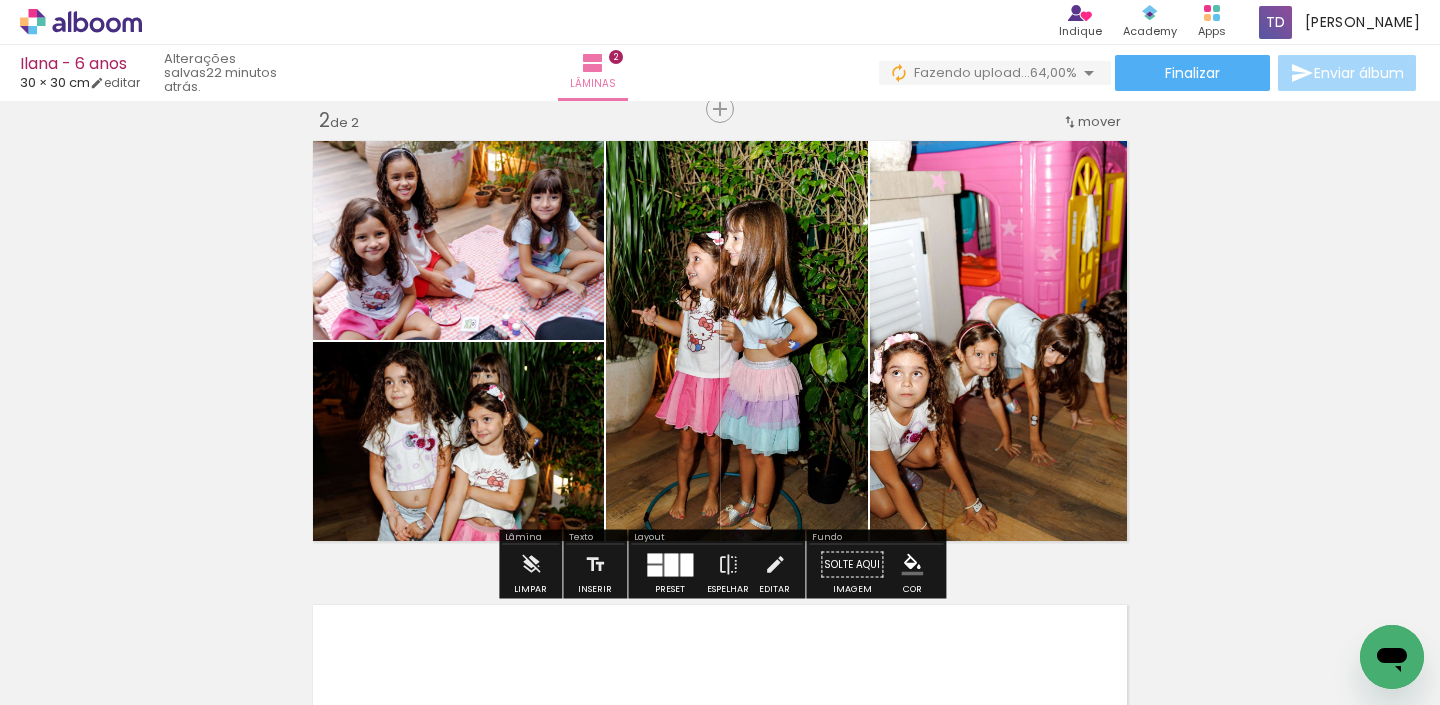 click on "Inserir lâmina 1  de 2  Inserir lâmina 2  de 2" at bounding box center (720, 315) 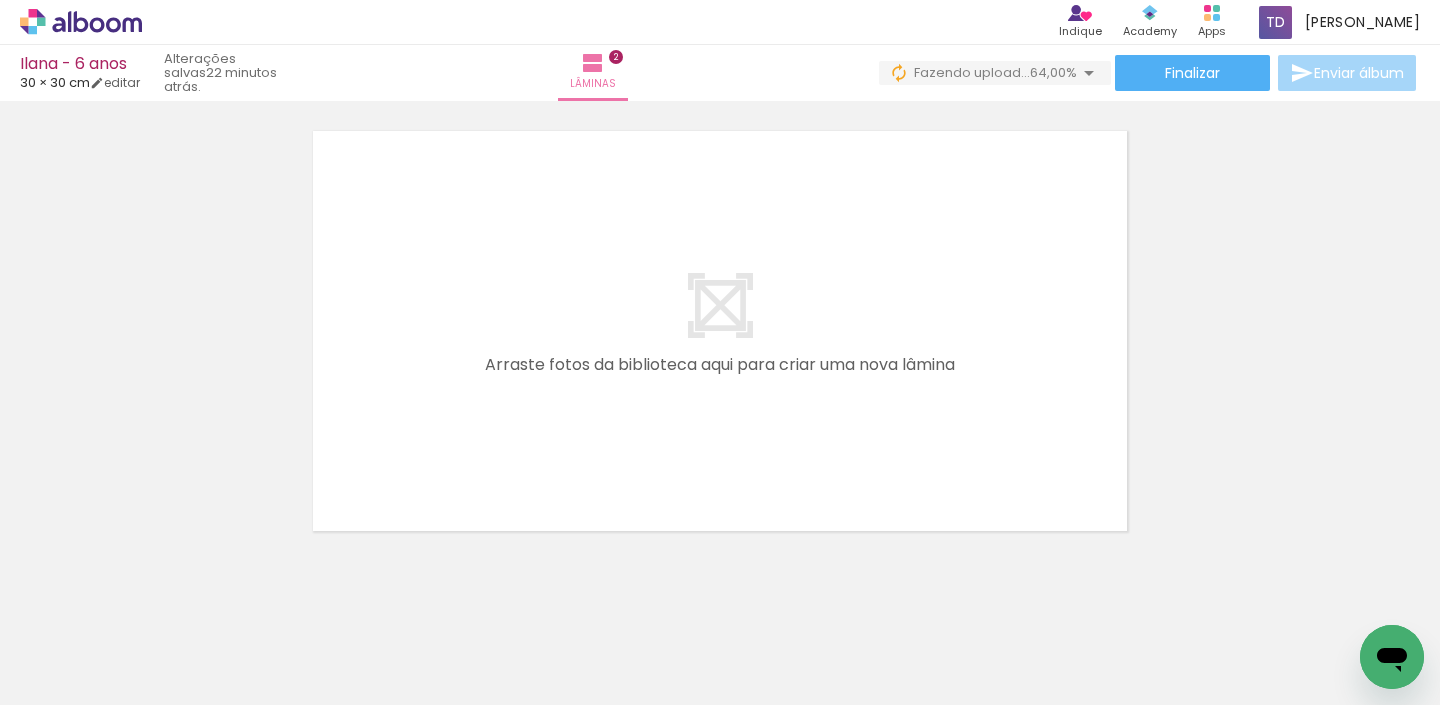 scroll, scrollTop: 948, scrollLeft: 0, axis: vertical 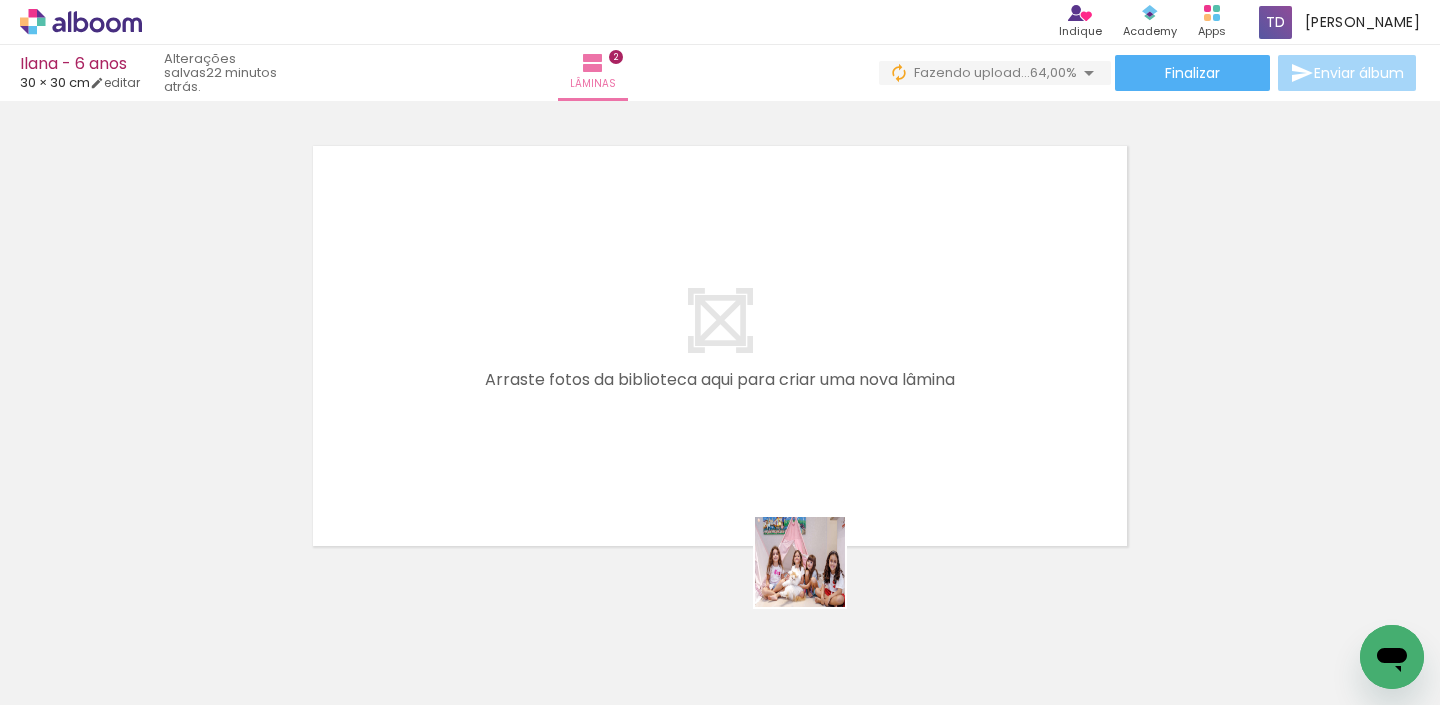 drag, startPoint x: 889, startPoint y: 643, endPoint x: 601, endPoint y: 437, distance: 354.0904 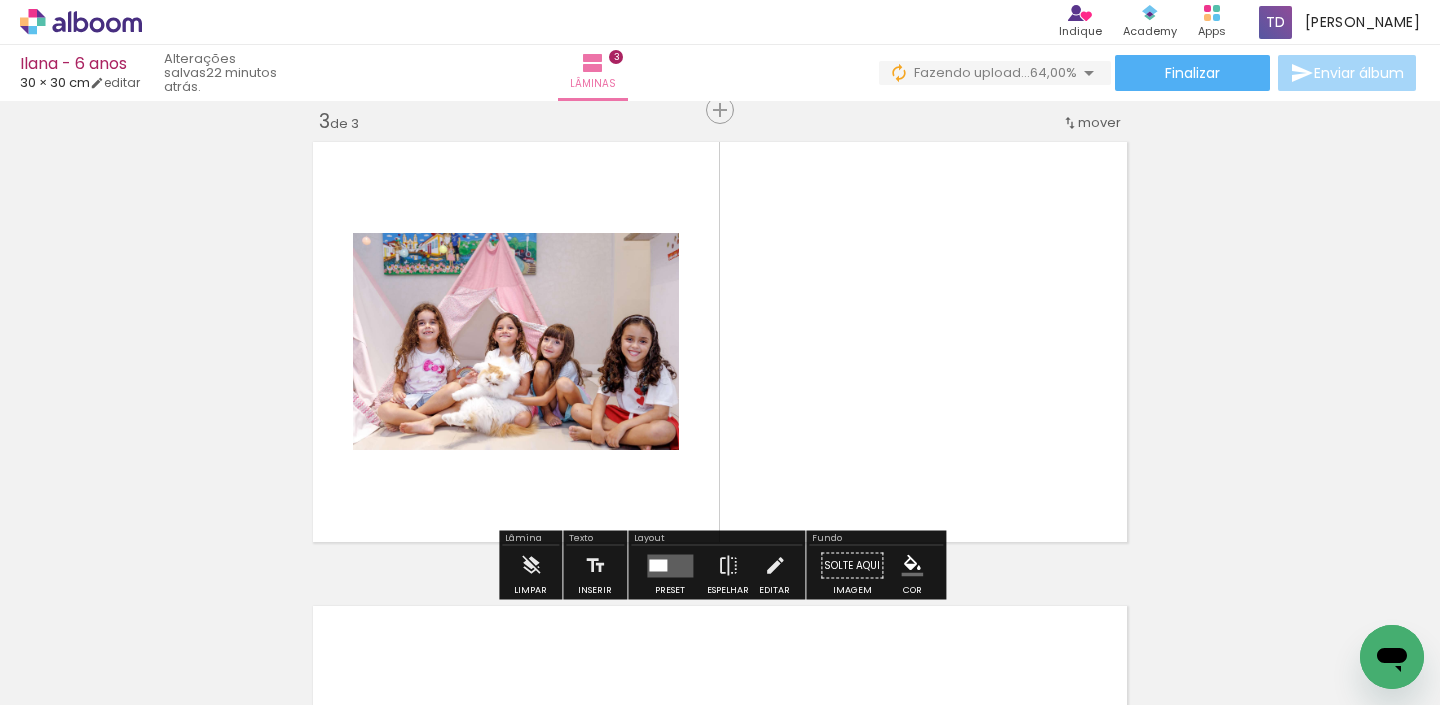 scroll, scrollTop: 953, scrollLeft: 0, axis: vertical 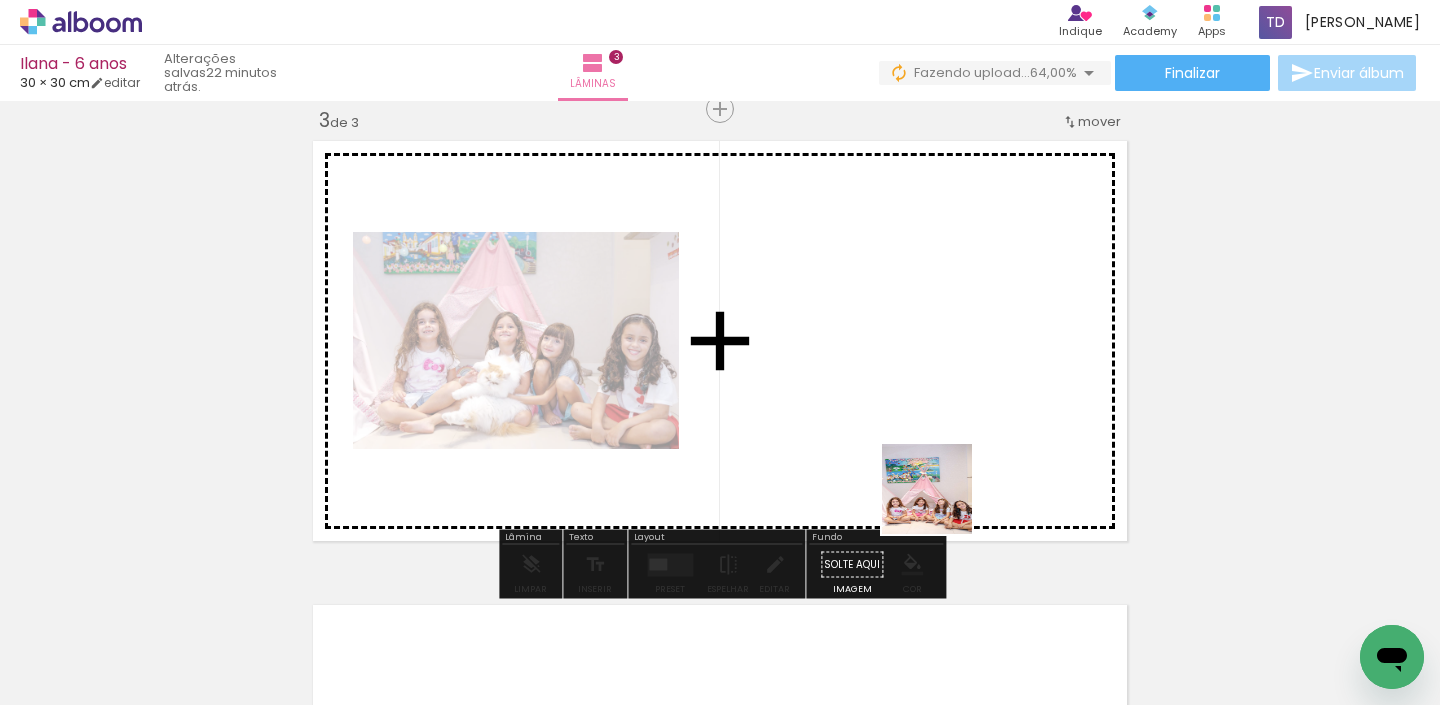 drag, startPoint x: 993, startPoint y: 656, endPoint x: 885, endPoint y: 356, distance: 318.84793 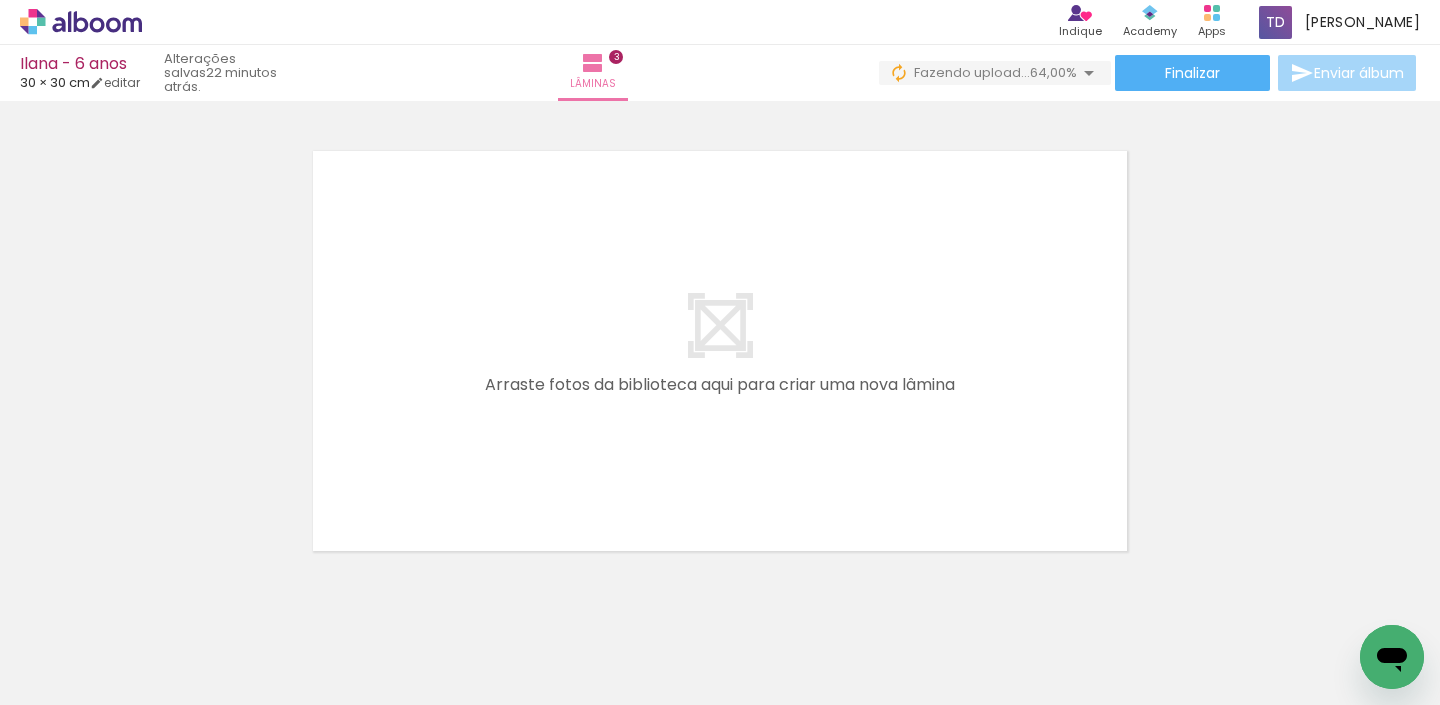 scroll, scrollTop: 1455, scrollLeft: 0, axis: vertical 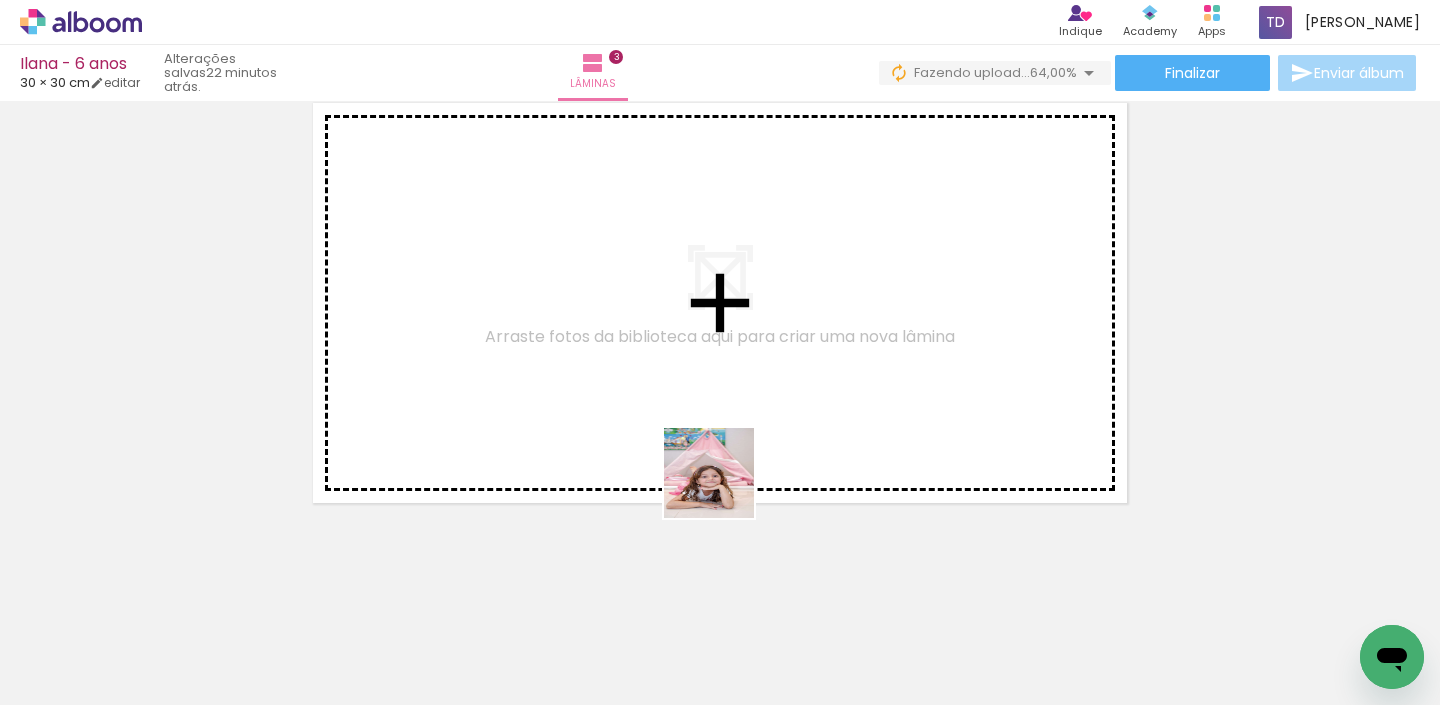 drag, startPoint x: 1107, startPoint y: 636, endPoint x: 634, endPoint y: 430, distance: 515.9118 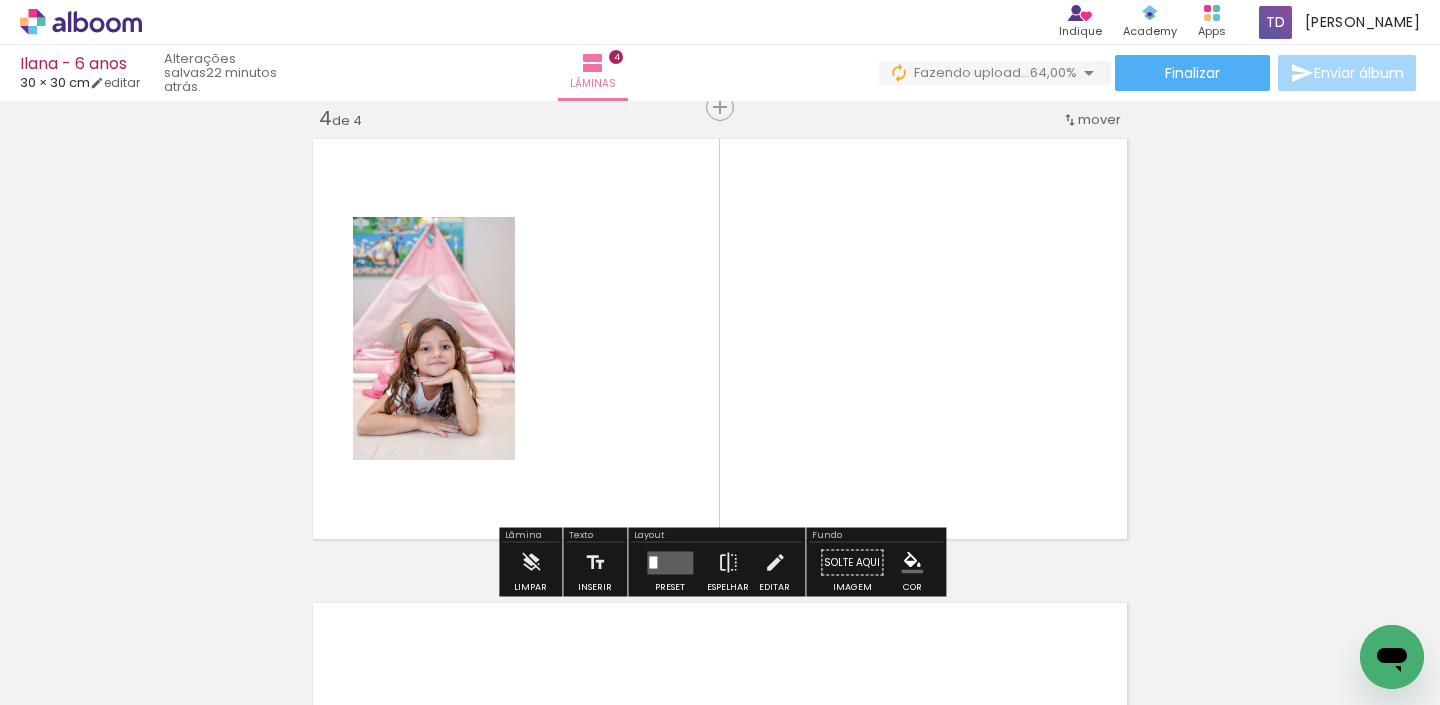 scroll, scrollTop: 1417, scrollLeft: 0, axis: vertical 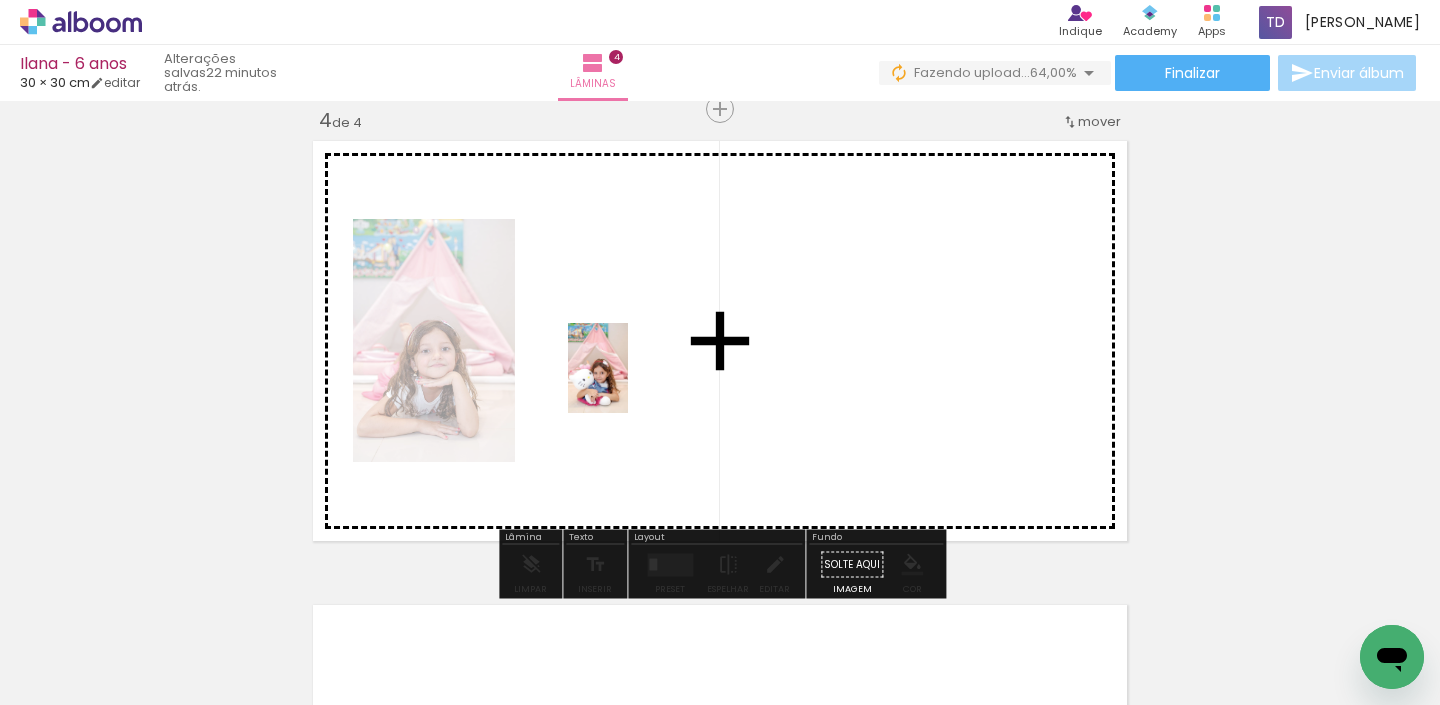 drag, startPoint x: 1226, startPoint y: 637, endPoint x: 629, endPoint y: 383, distance: 648.78735 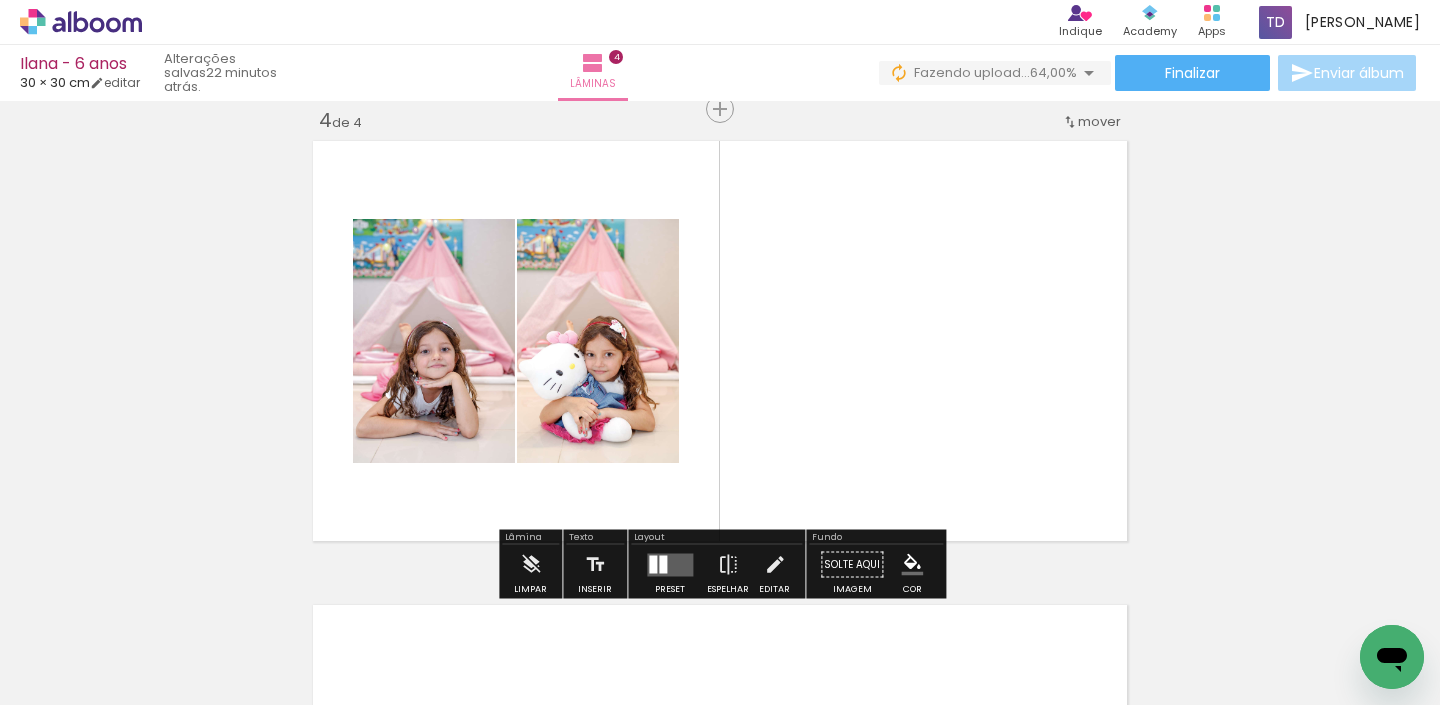 scroll, scrollTop: 0, scrollLeft: 348, axis: horizontal 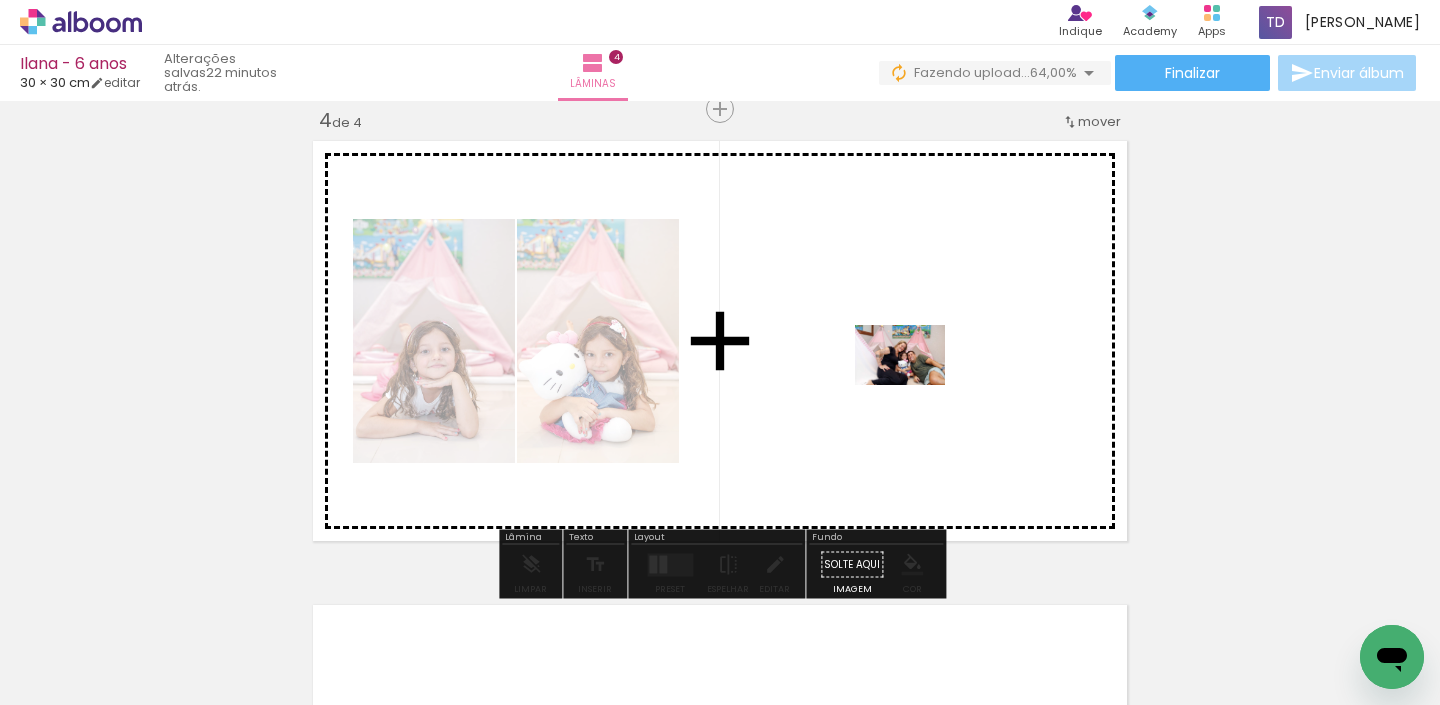 drag, startPoint x: 981, startPoint y: 660, endPoint x: 914, endPoint y: 380, distance: 287.9045 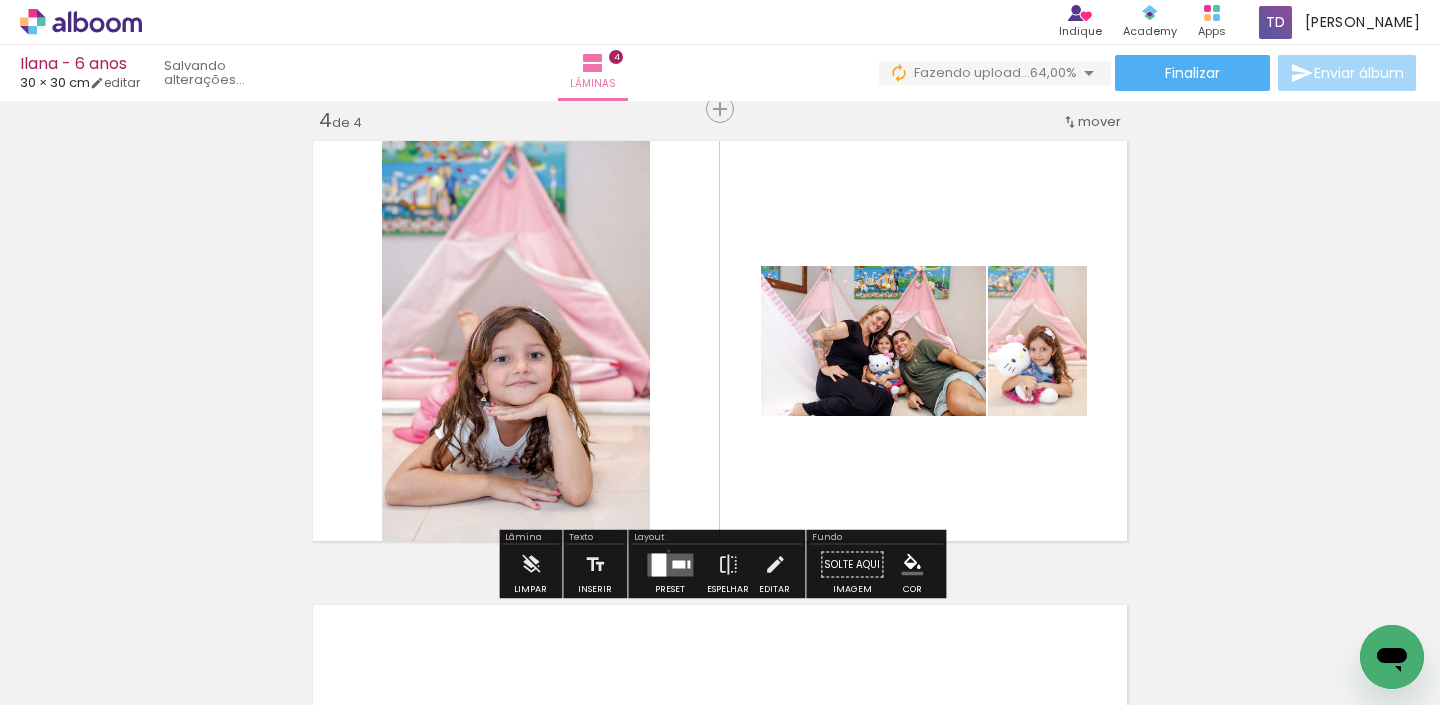 click at bounding box center (670, 565) 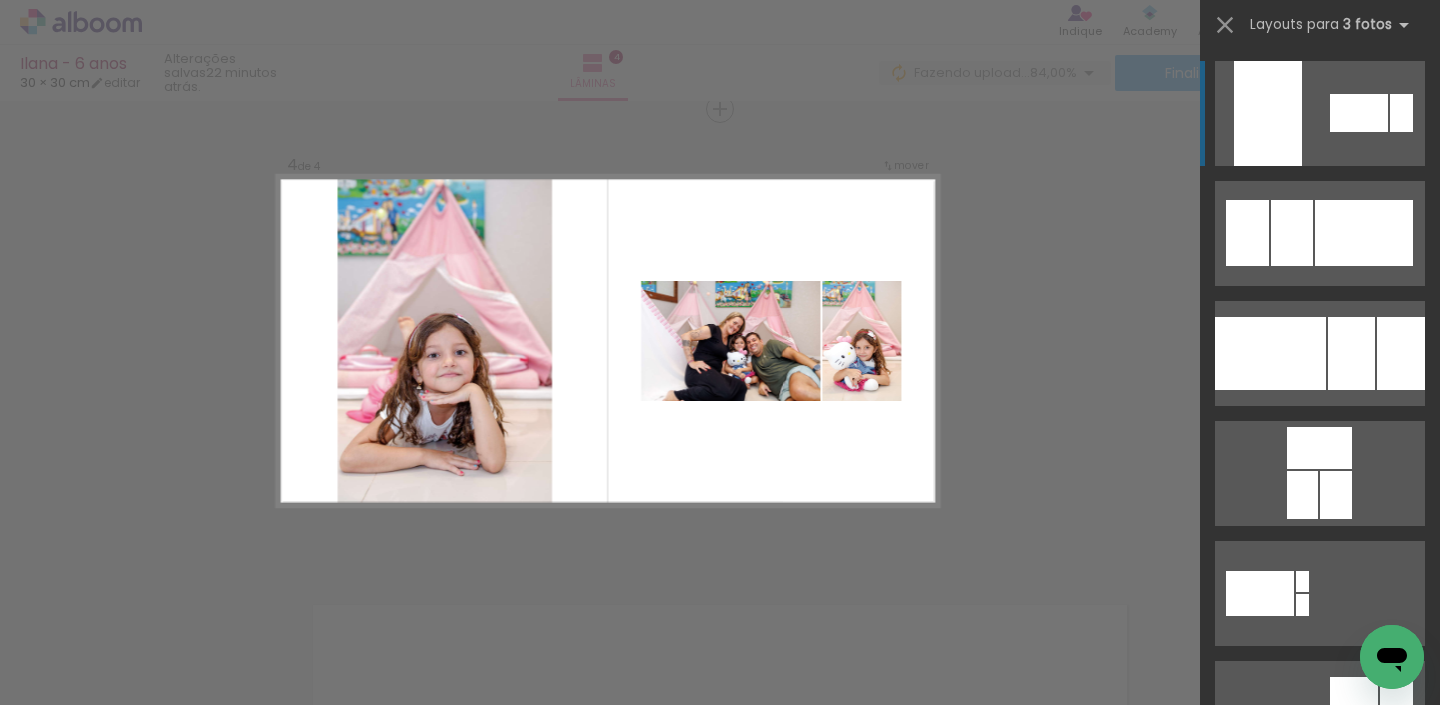 click on "Confirmar Cancelar" at bounding box center (720, -132) 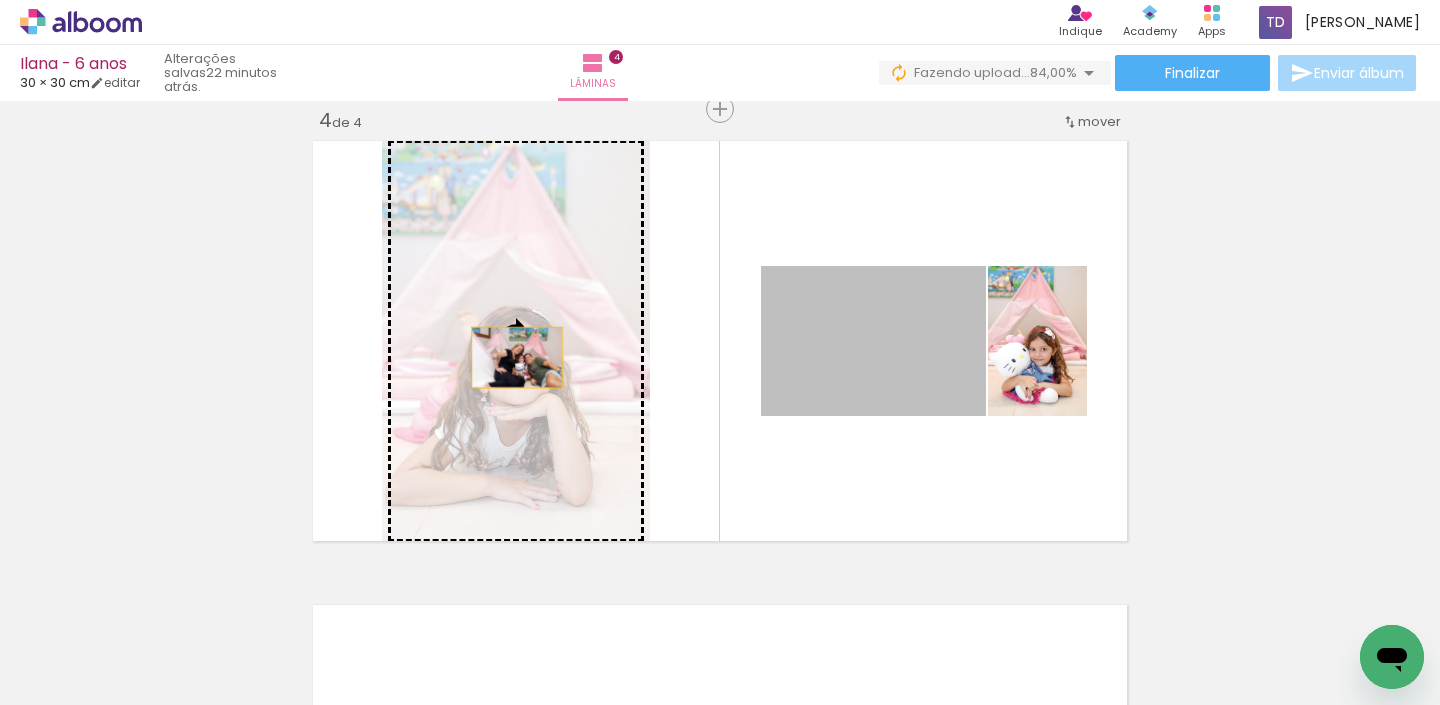 drag, startPoint x: 876, startPoint y: 357, endPoint x: 497, endPoint y: 355, distance: 379.00528 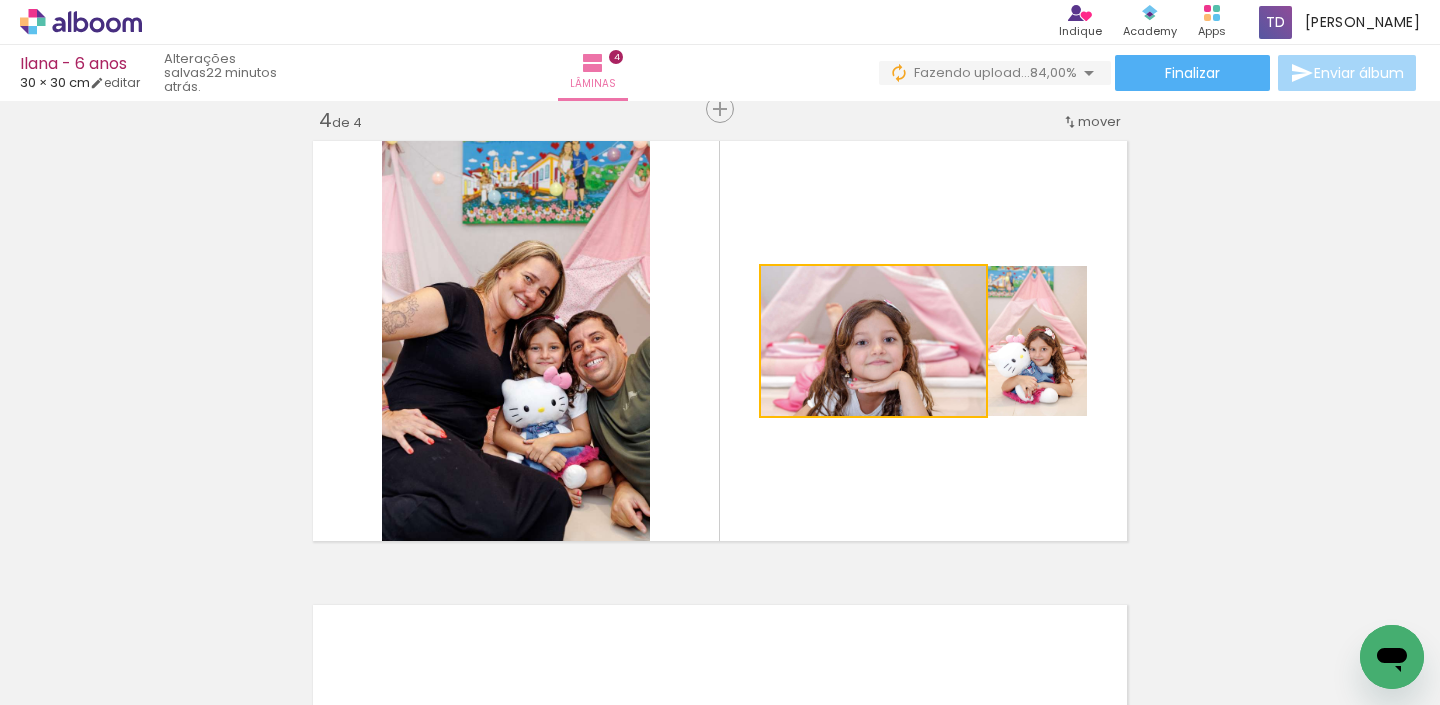 drag, startPoint x: 884, startPoint y: 357, endPoint x: 584, endPoint y: 331, distance: 301.12457 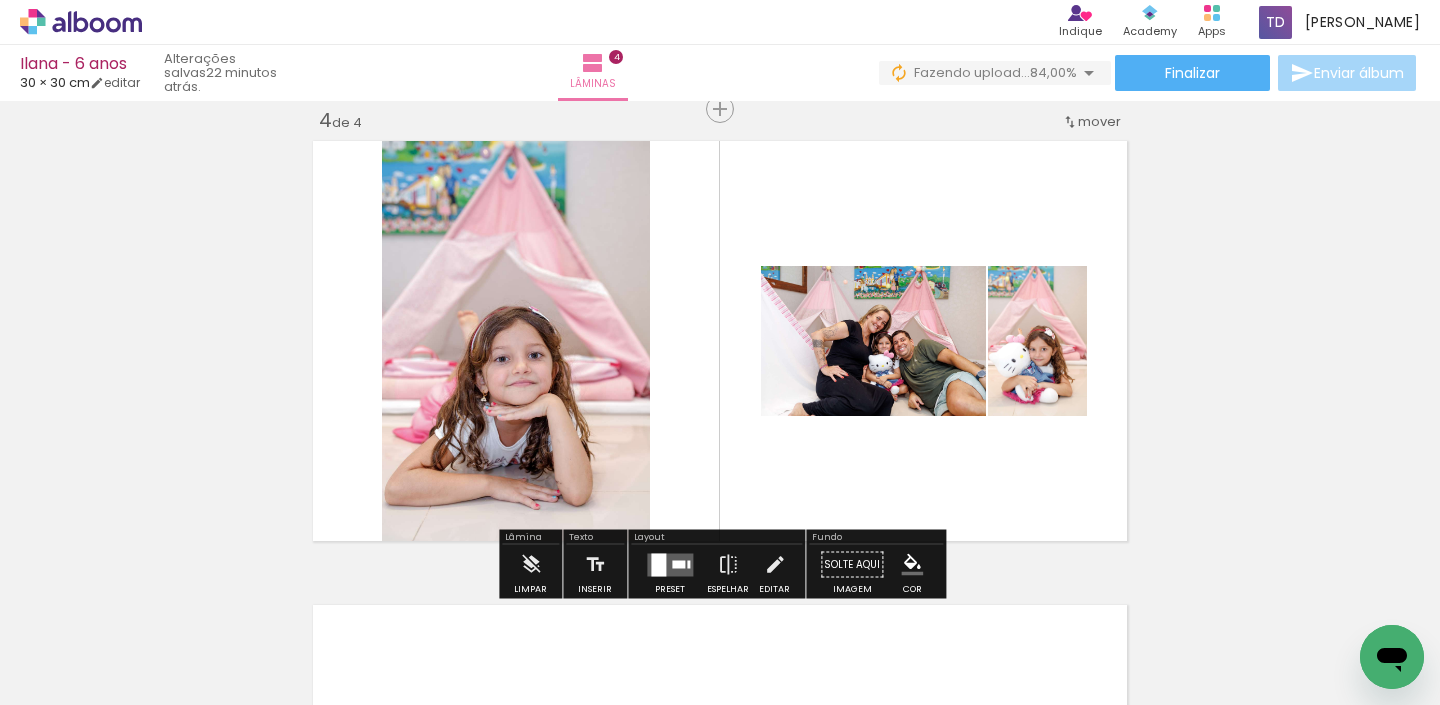 click at bounding box center (658, 564) 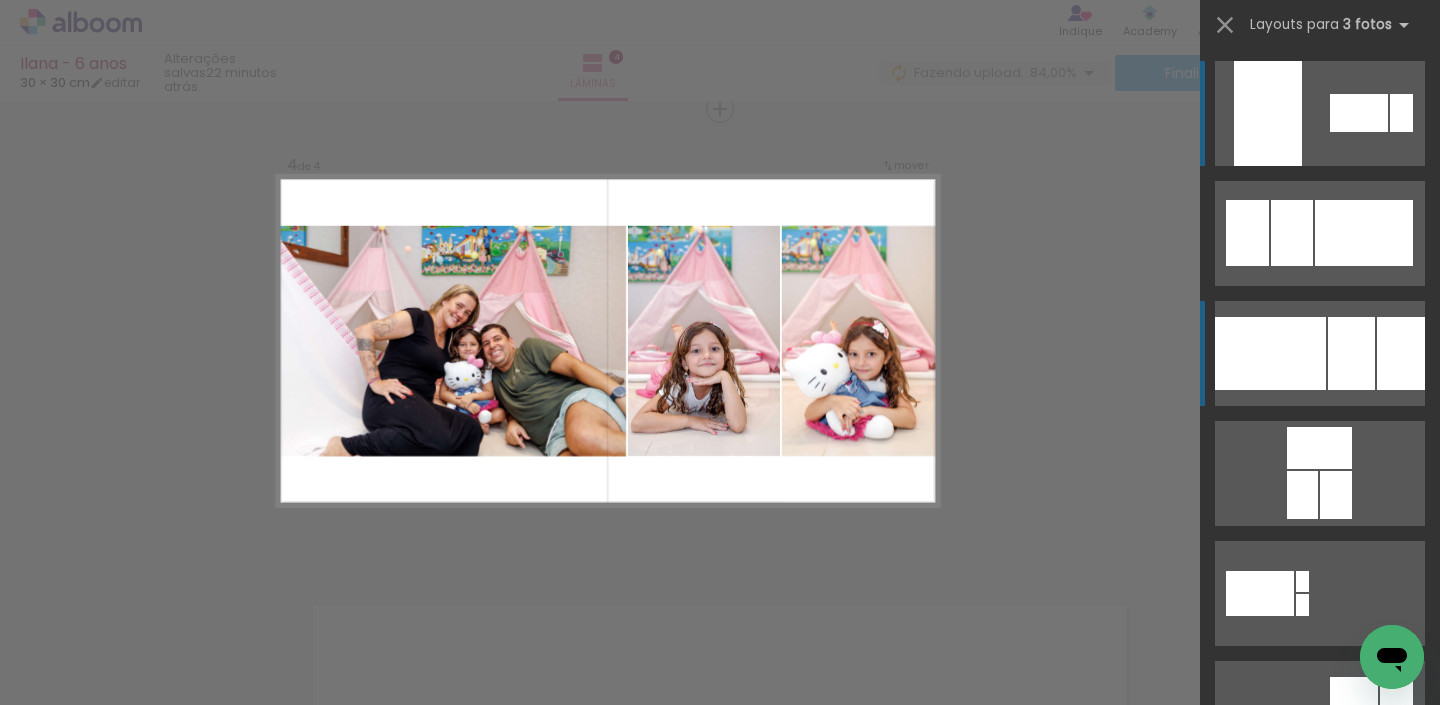 click at bounding box center [1359, 113] 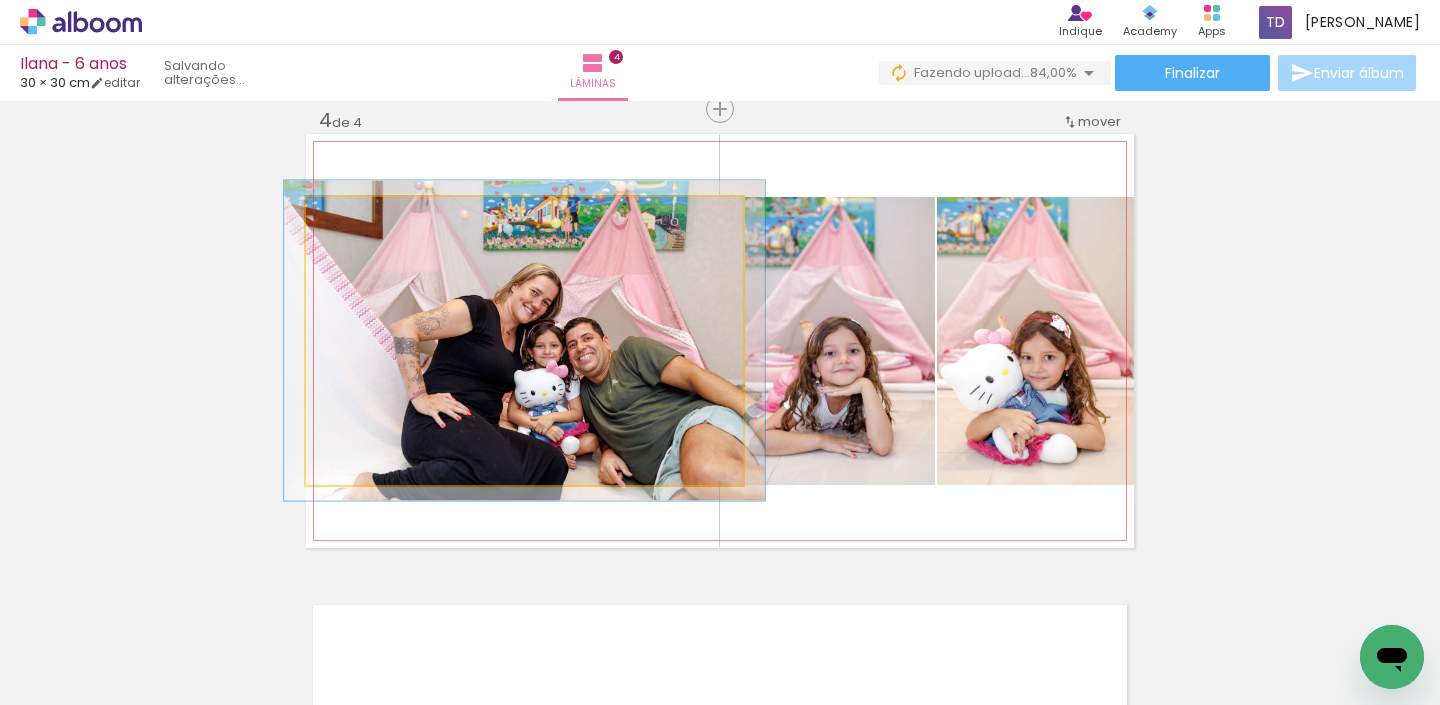 type on "112" 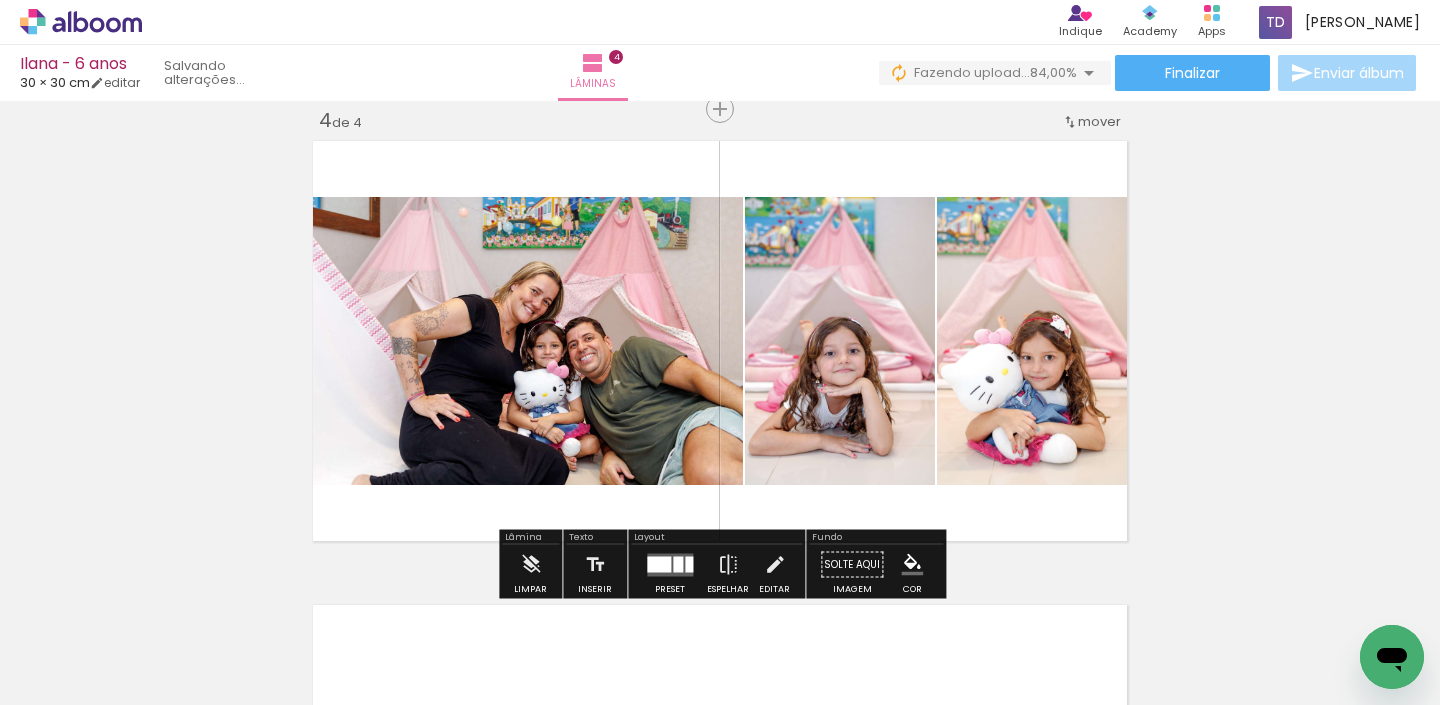 click on "Inserir lâmina 1  de 4  Inserir lâmina 2  de 4  Inserir lâmina 3  de 4  Inserir lâmina 4  de 4" at bounding box center [720, -149] 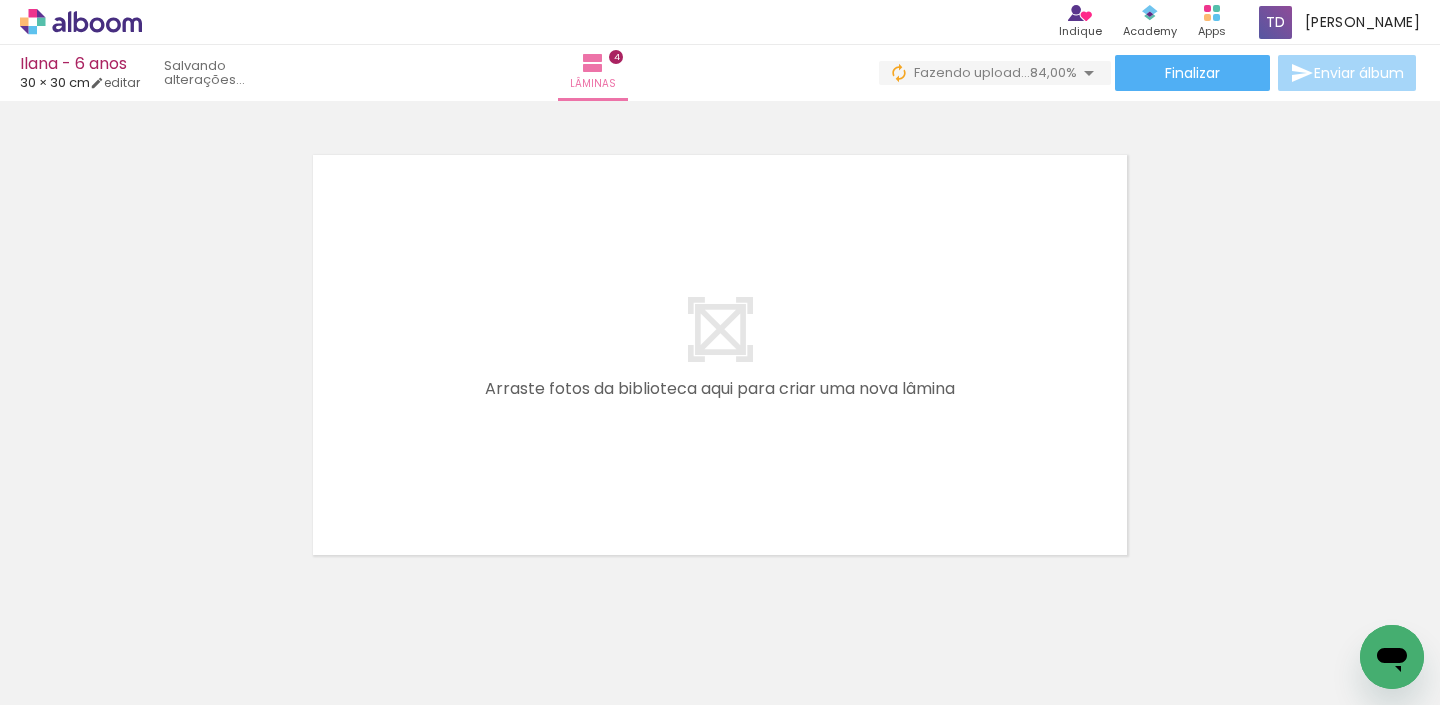 scroll, scrollTop: 1869, scrollLeft: 0, axis: vertical 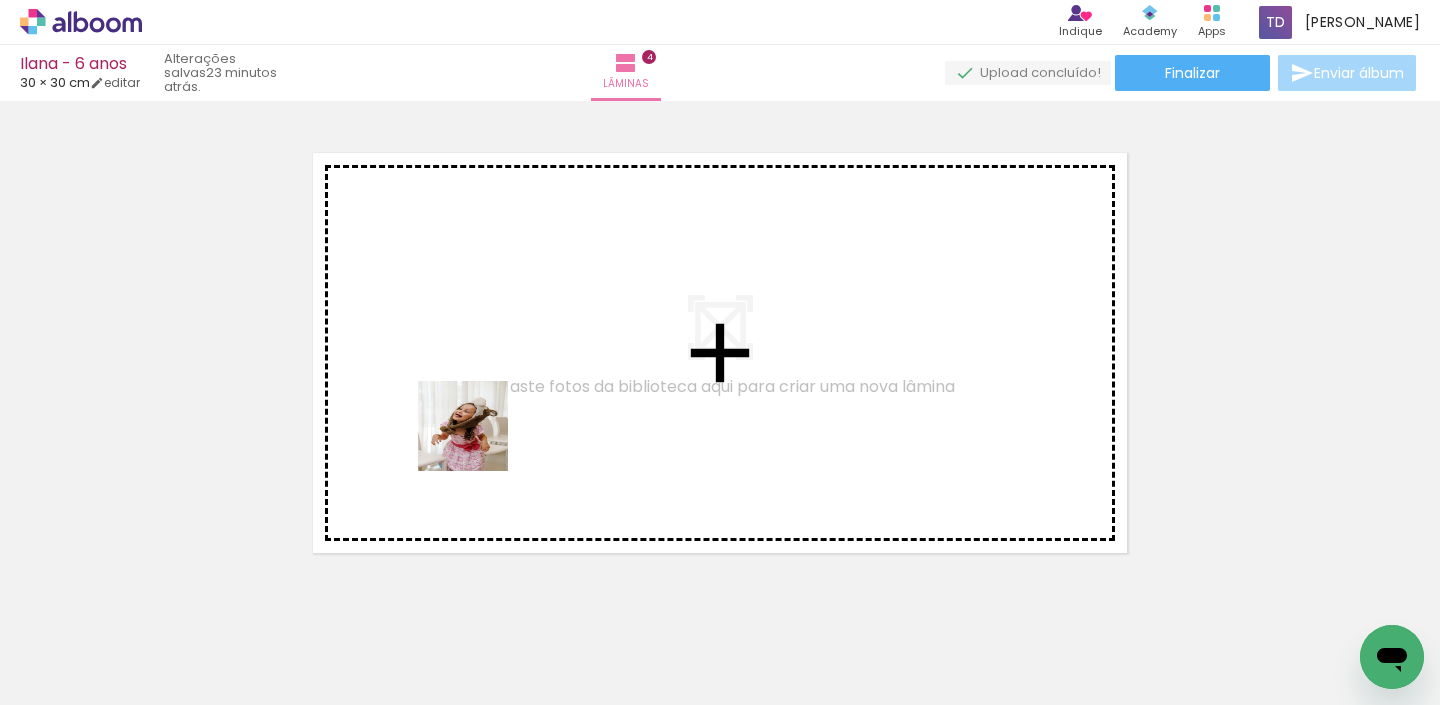 drag, startPoint x: 562, startPoint y: 657, endPoint x: 463, endPoint y: 412, distance: 264.2461 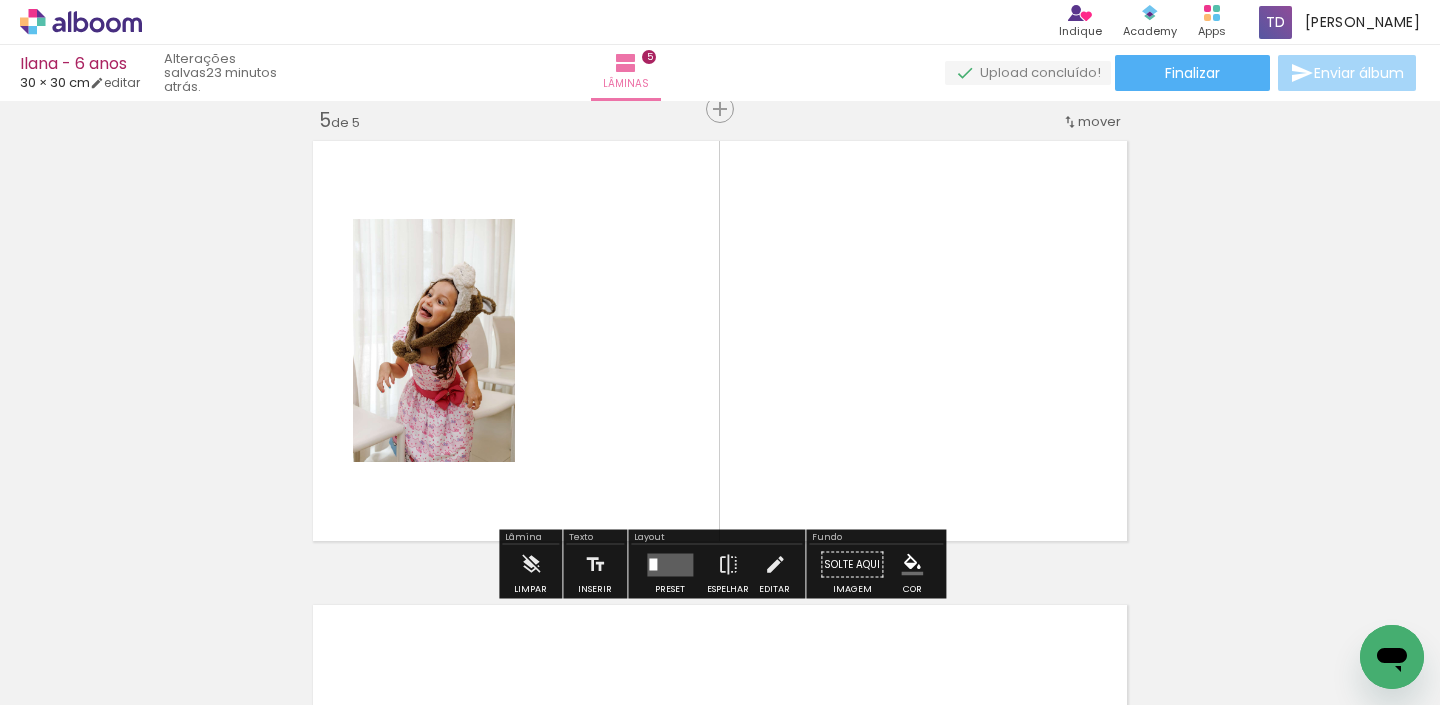 scroll, scrollTop: 1881, scrollLeft: 0, axis: vertical 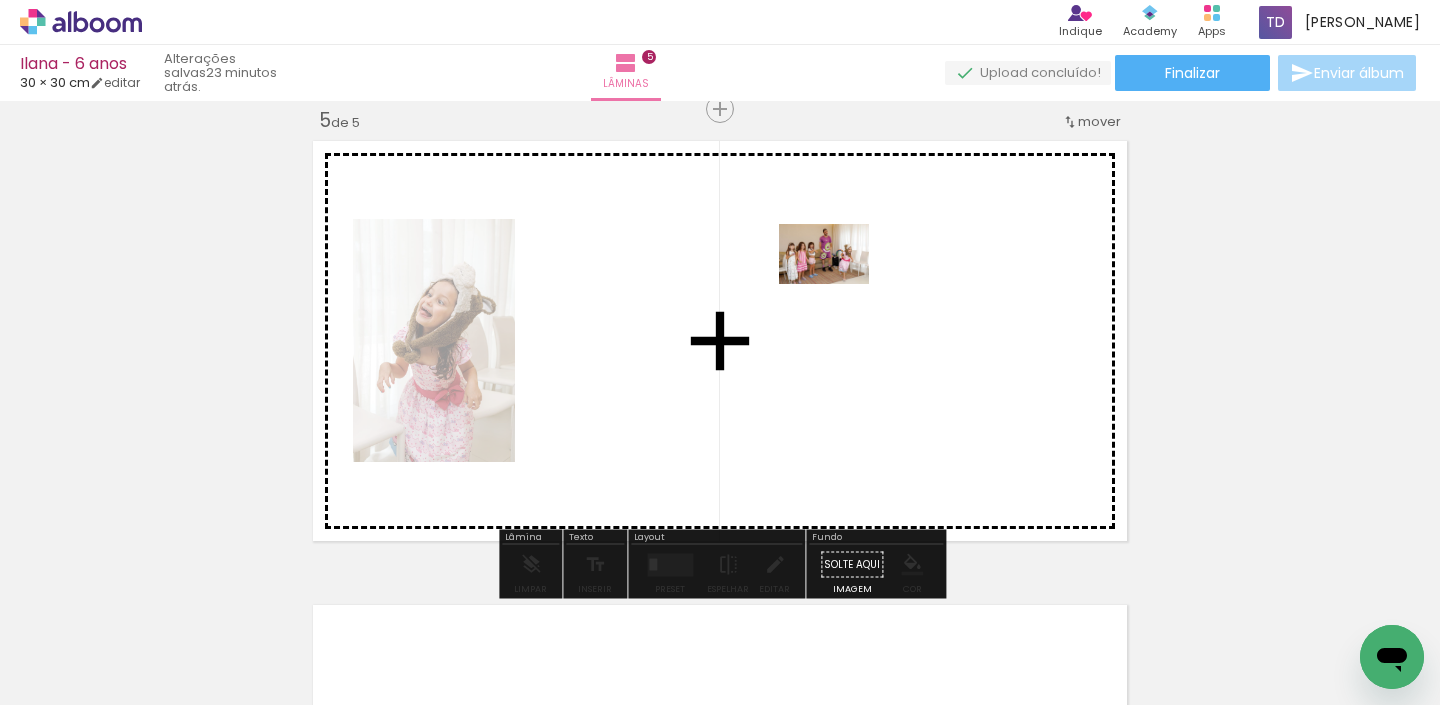 click at bounding box center [720, 352] 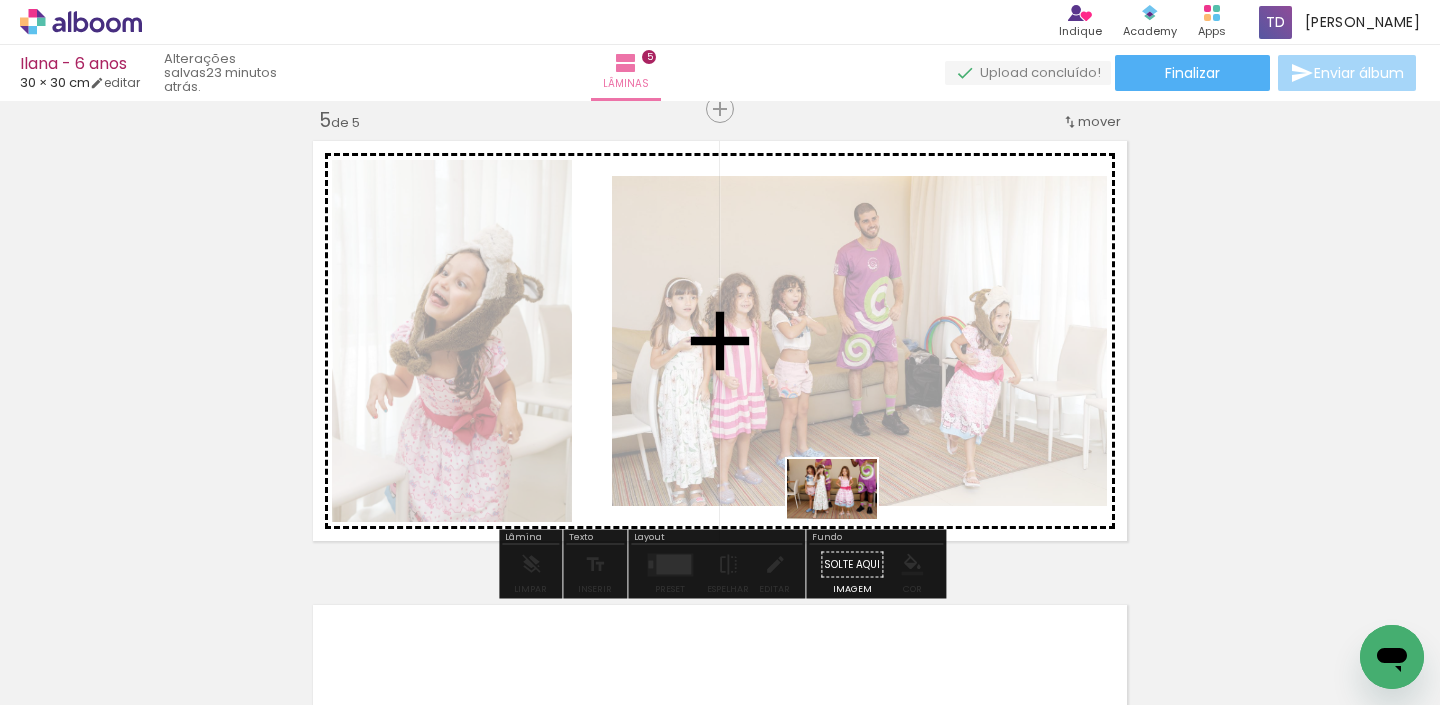 drag, startPoint x: 785, startPoint y: 649, endPoint x: 848, endPoint y: 509, distance: 153.52199 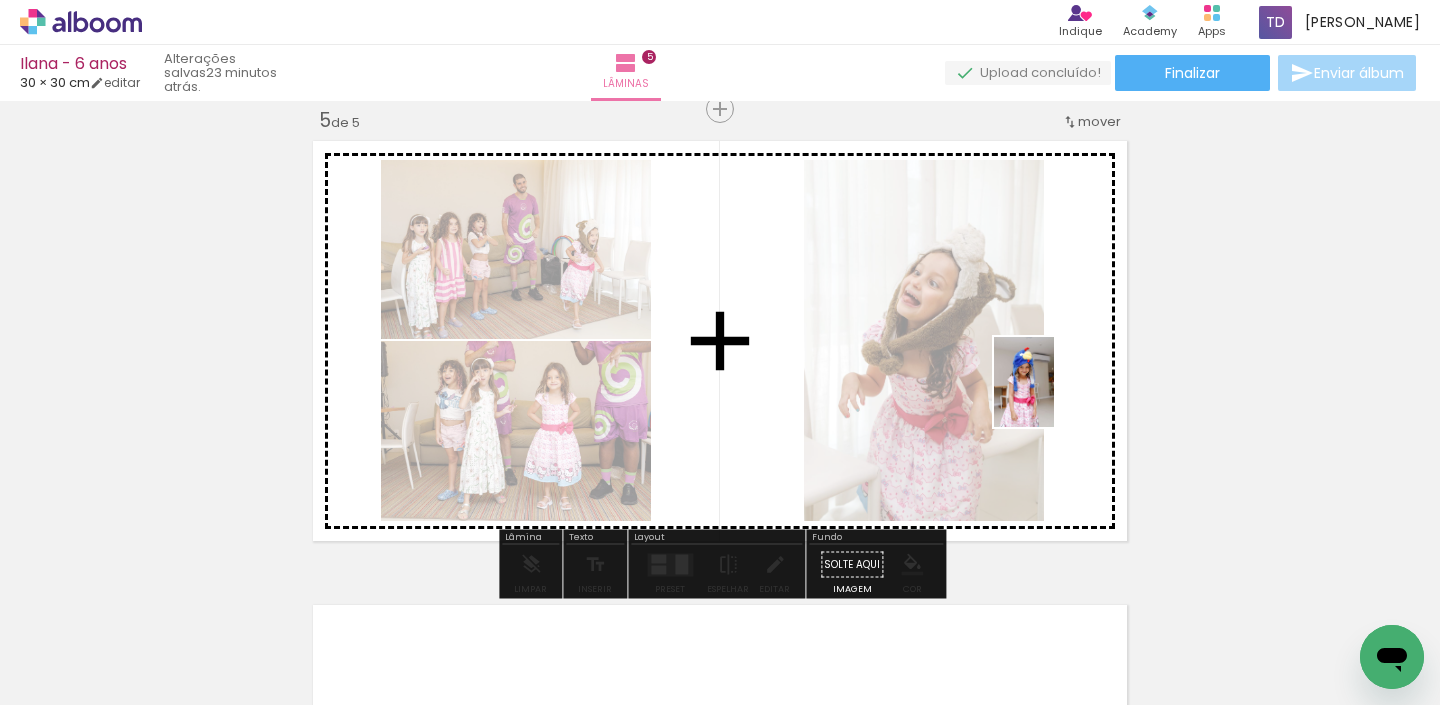 drag, startPoint x: 886, startPoint y: 647, endPoint x: 1054, endPoint y: 393, distance: 304.53244 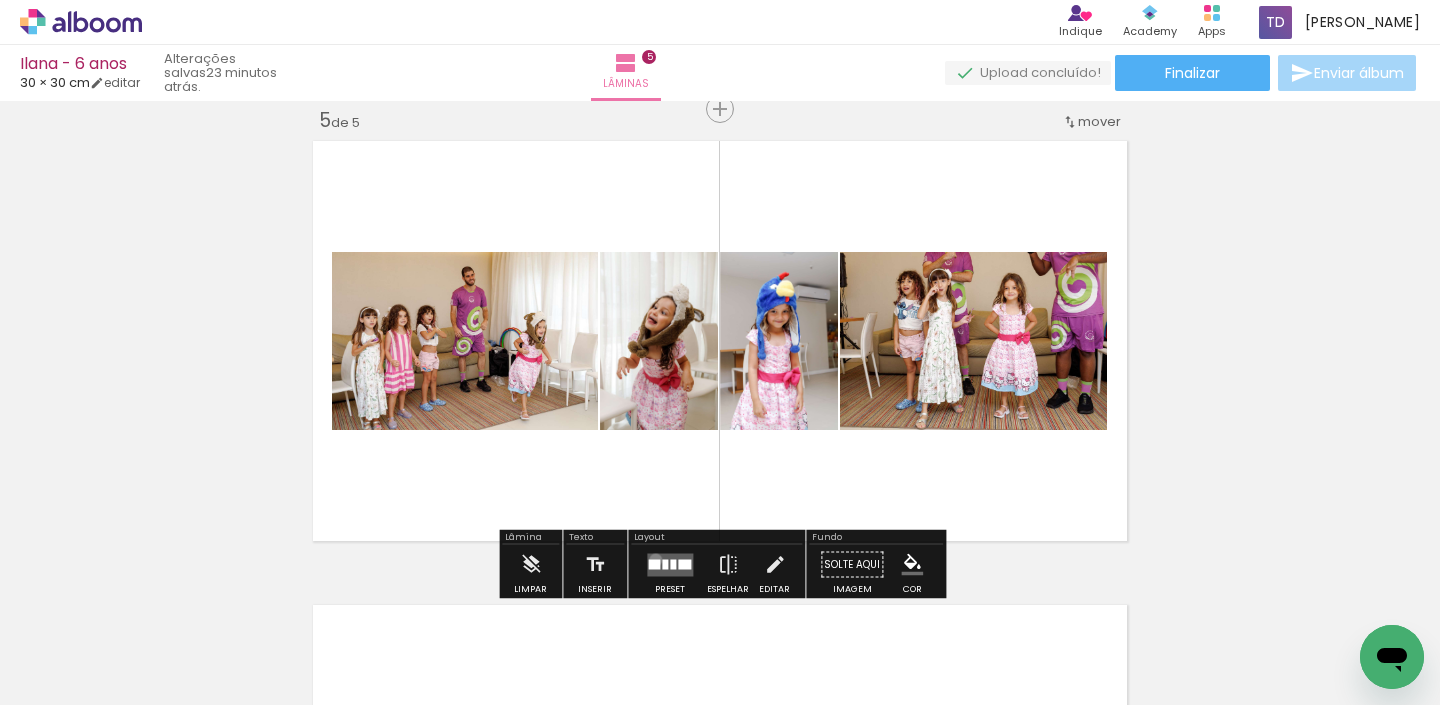 click at bounding box center [654, 564] 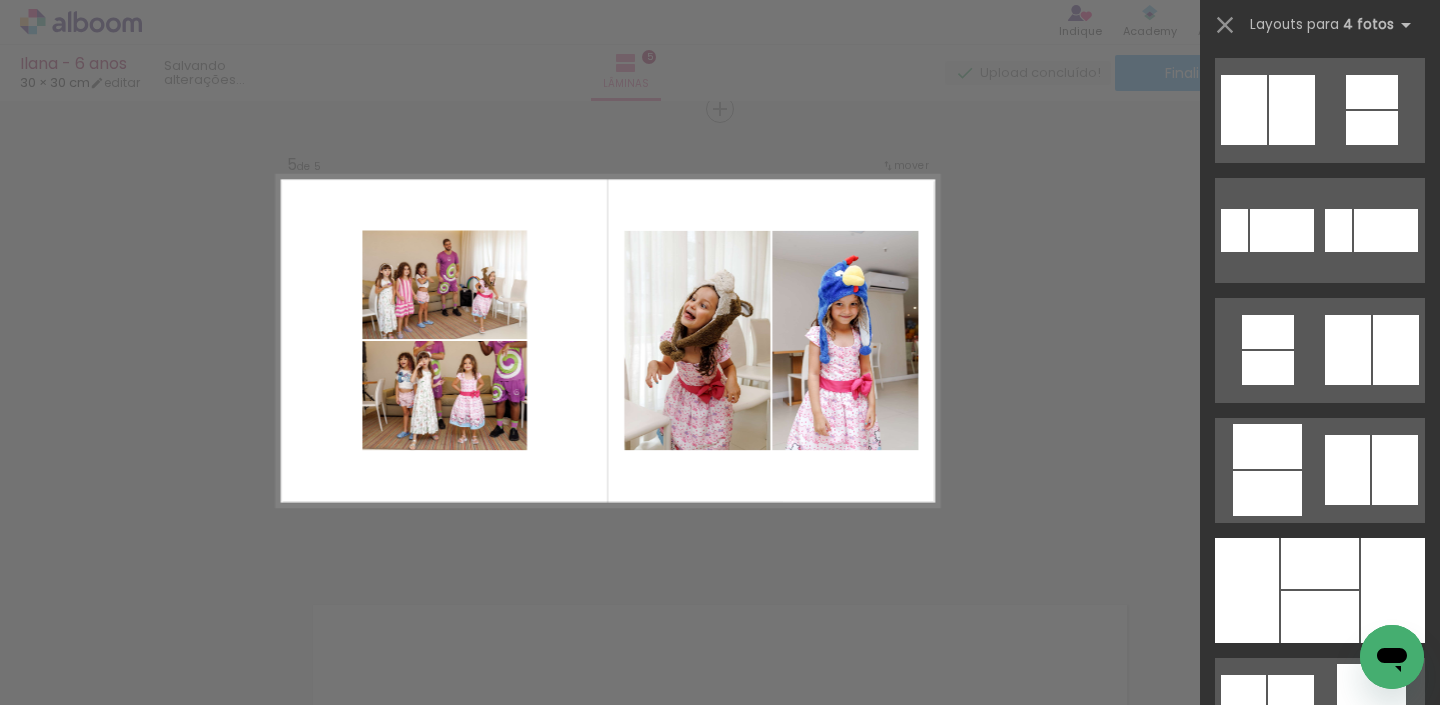 scroll, scrollTop: 2082, scrollLeft: 0, axis: vertical 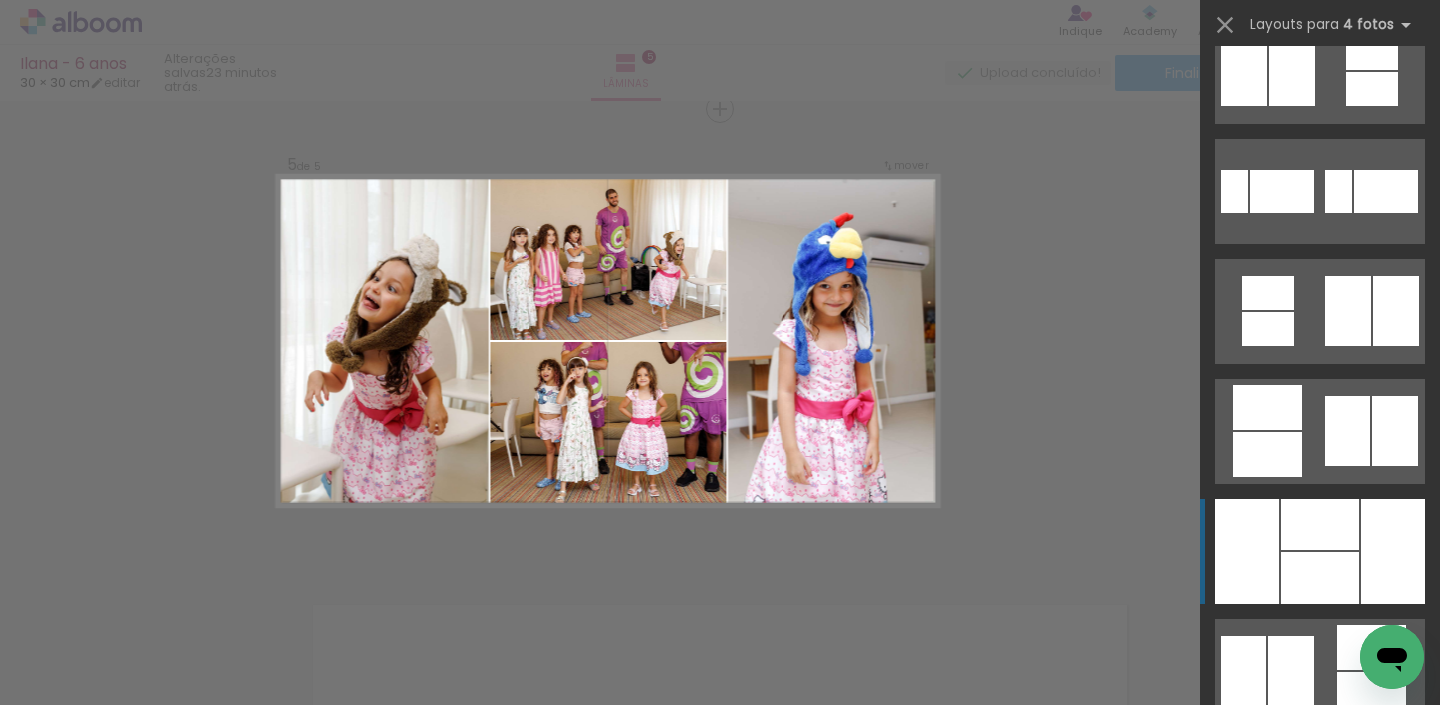 click at bounding box center [1320, 578] 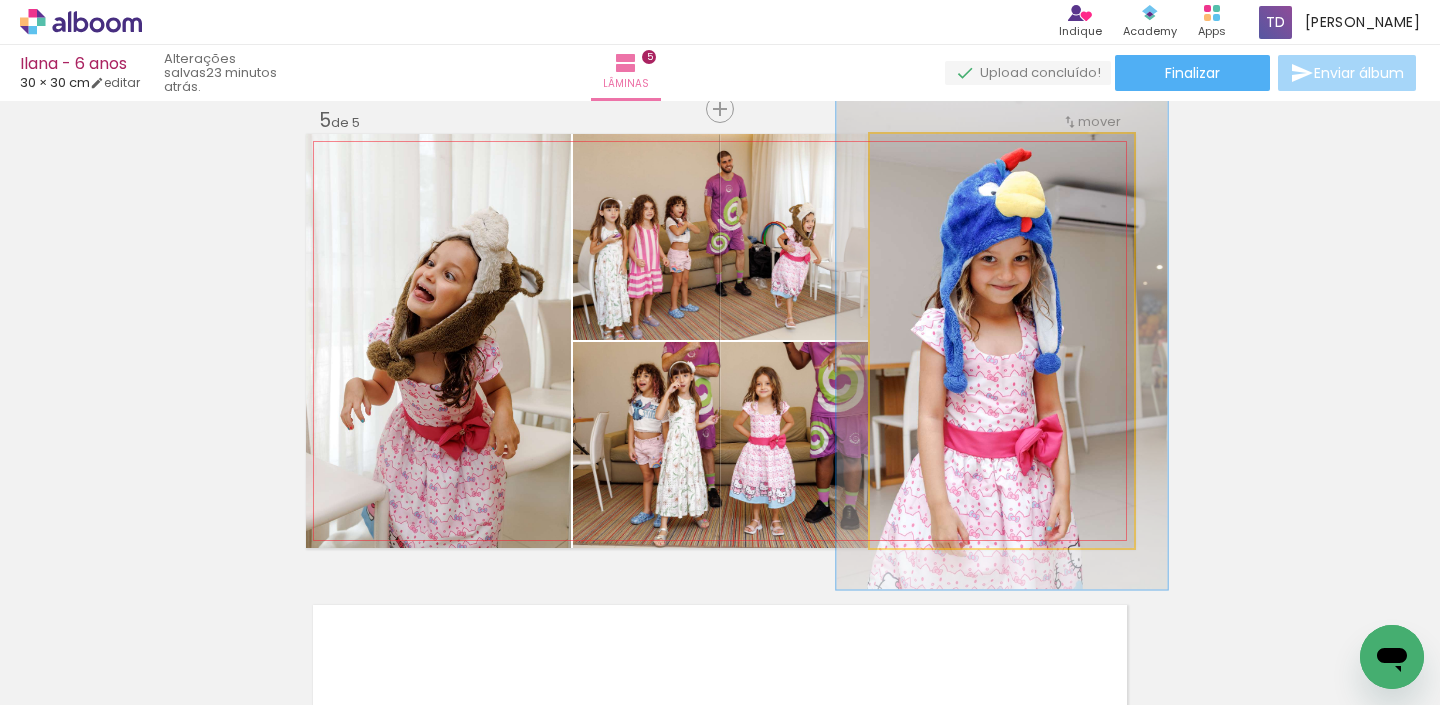 drag, startPoint x: 923, startPoint y: 155, endPoint x: 937, endPoint y: 158, distance: 14.3178215 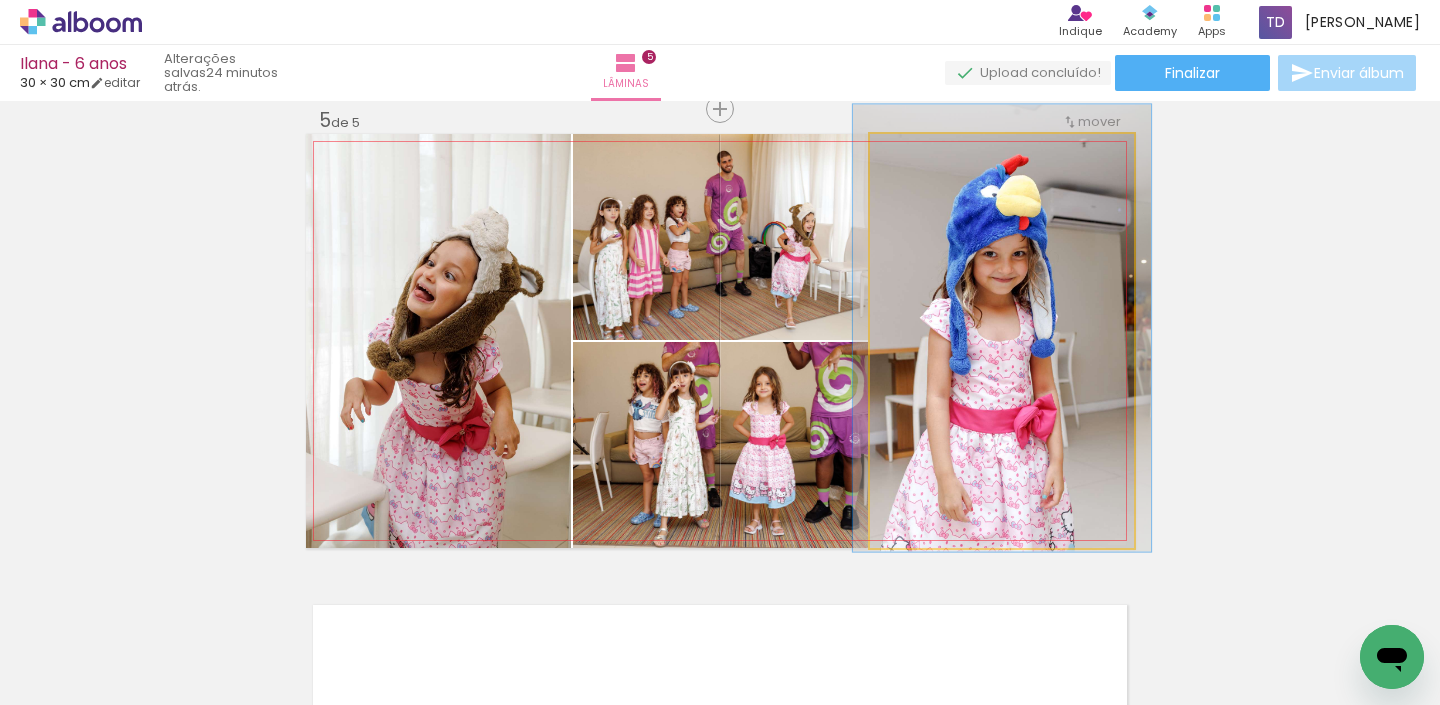 type on "108" 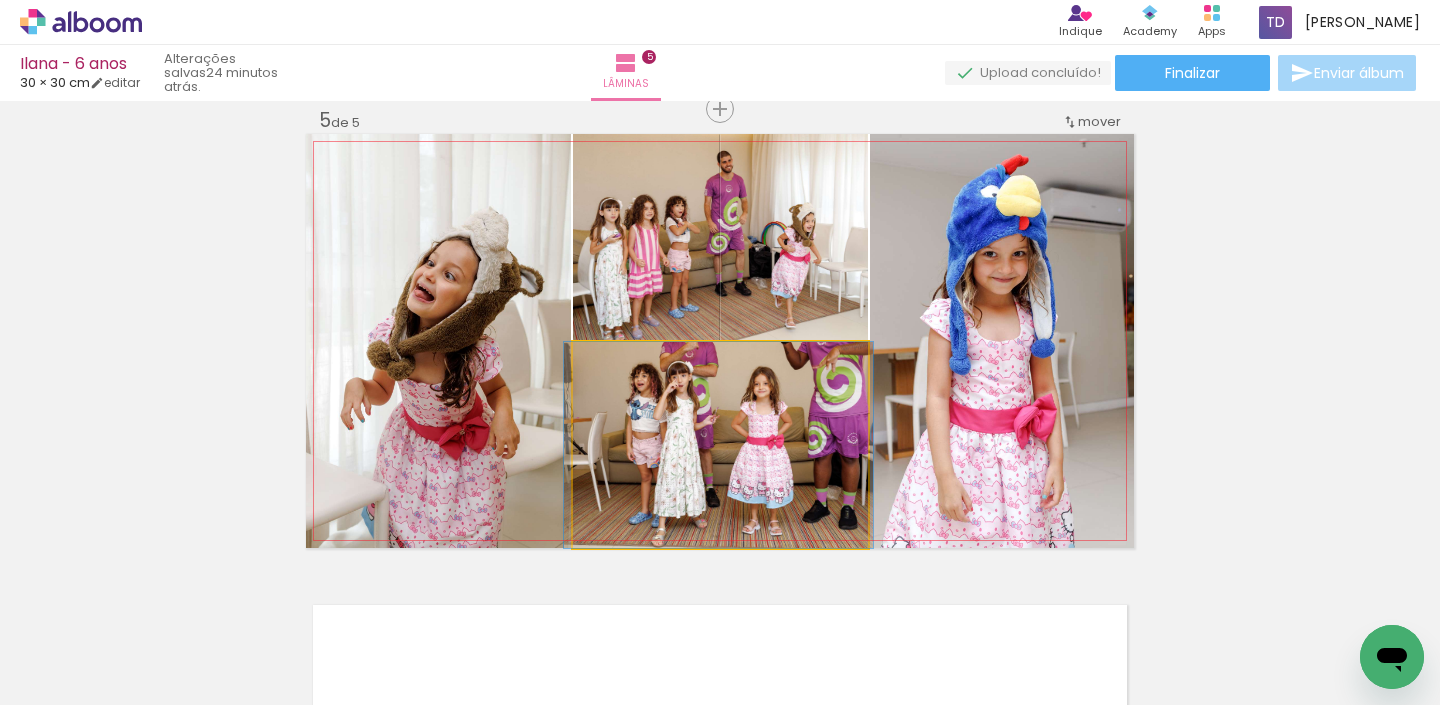 drag, startPoint x: 762, startPoint y: 426, endPoint x: 760, endPoint y: 530, distance: 104.019226 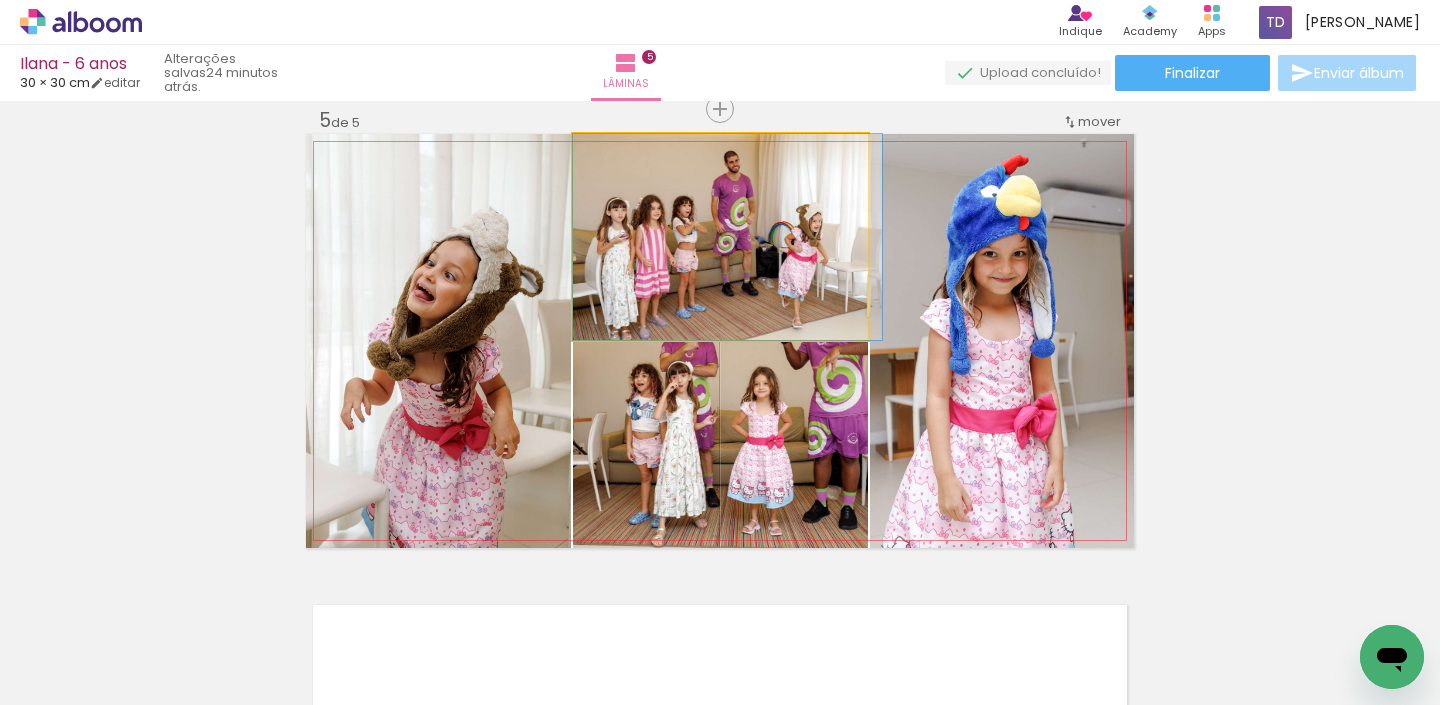 drag, startPoint x: 760, startPoint y: 291, endPoint x: 778, endPoint y: 293, distance: 18.110771 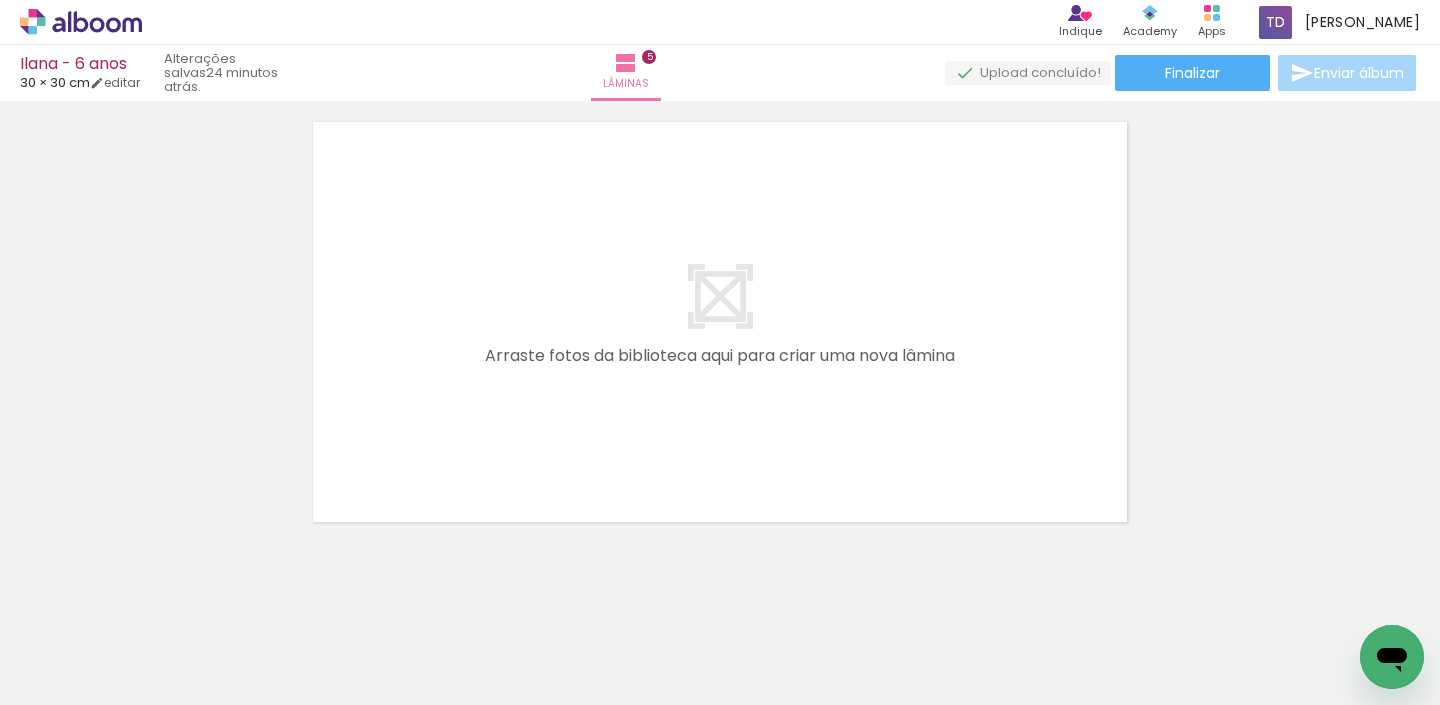 scroll, scrollTop: 2383, scrollLeft: 0, axis: vertical 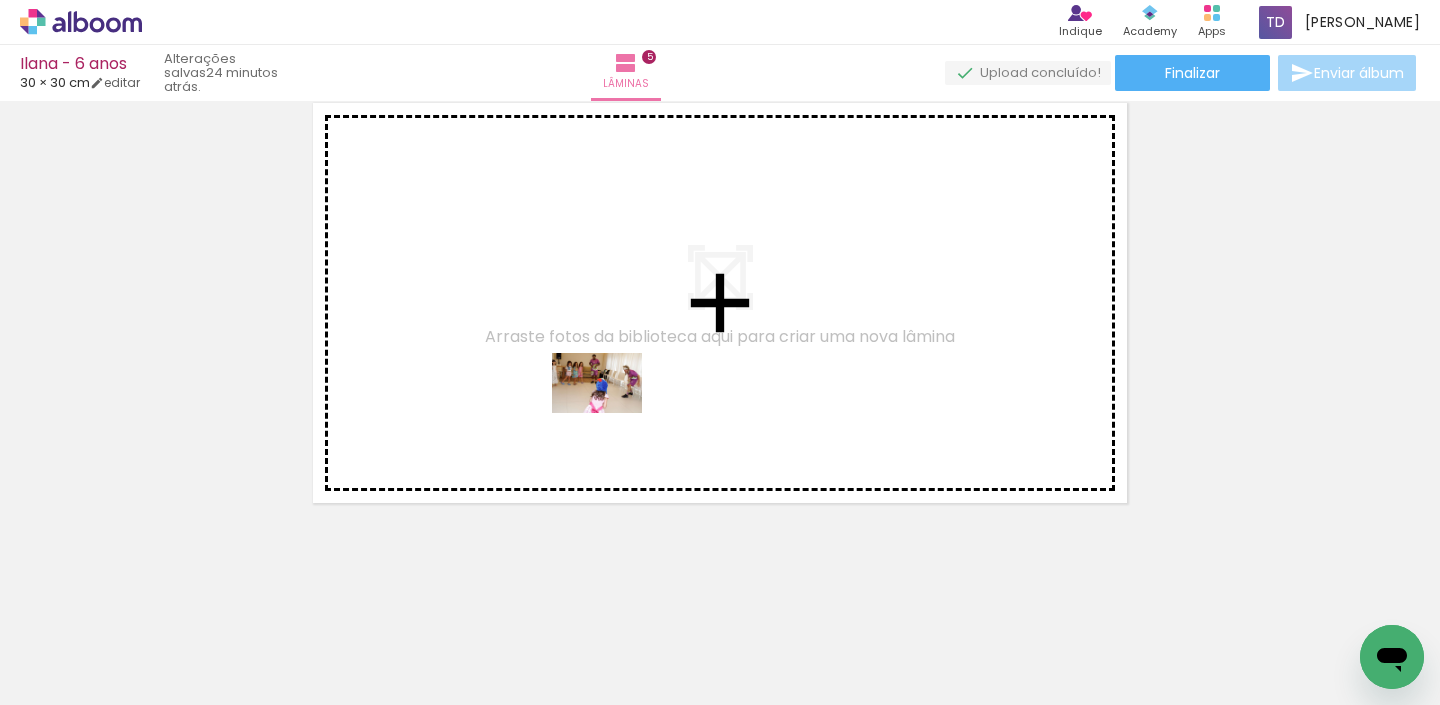 drag, startPoint x: 686, startPoint y: 642, endPoint x: 611, endPoint y: 411, distance: 242.87033 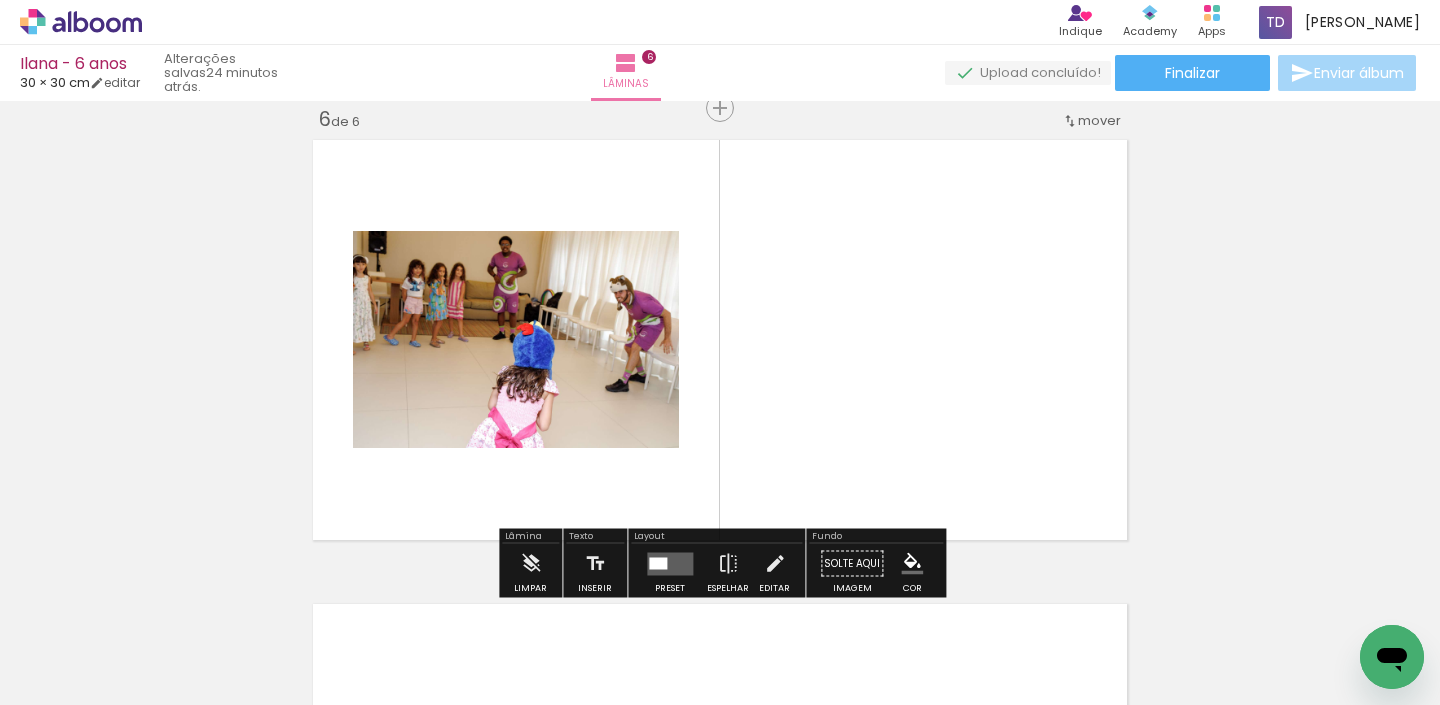 scroll, scrollTop: 2345, scrollLeft: 0, axis: vertical 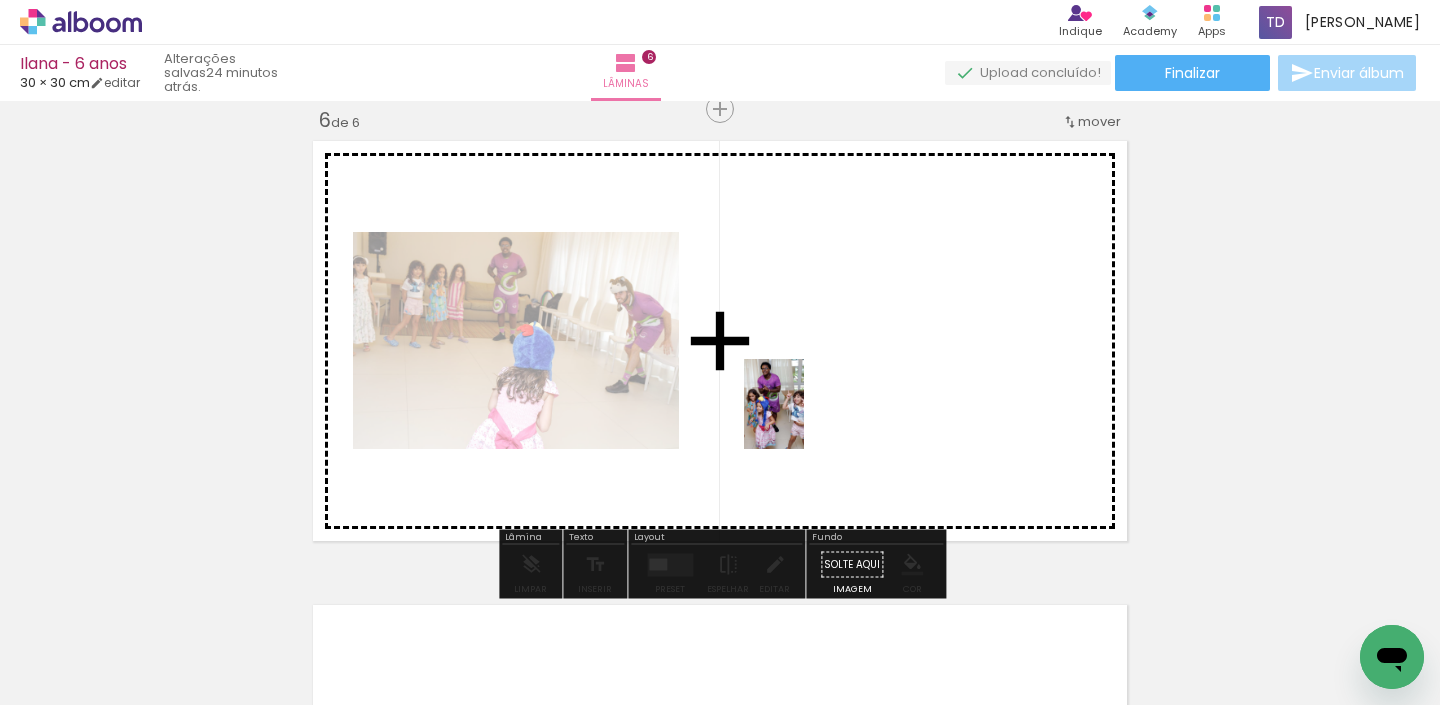 drag, startPoint x: 806, startPoint y: 670, endPoint x: 795, endPoint y: 388, distance: 282.21445 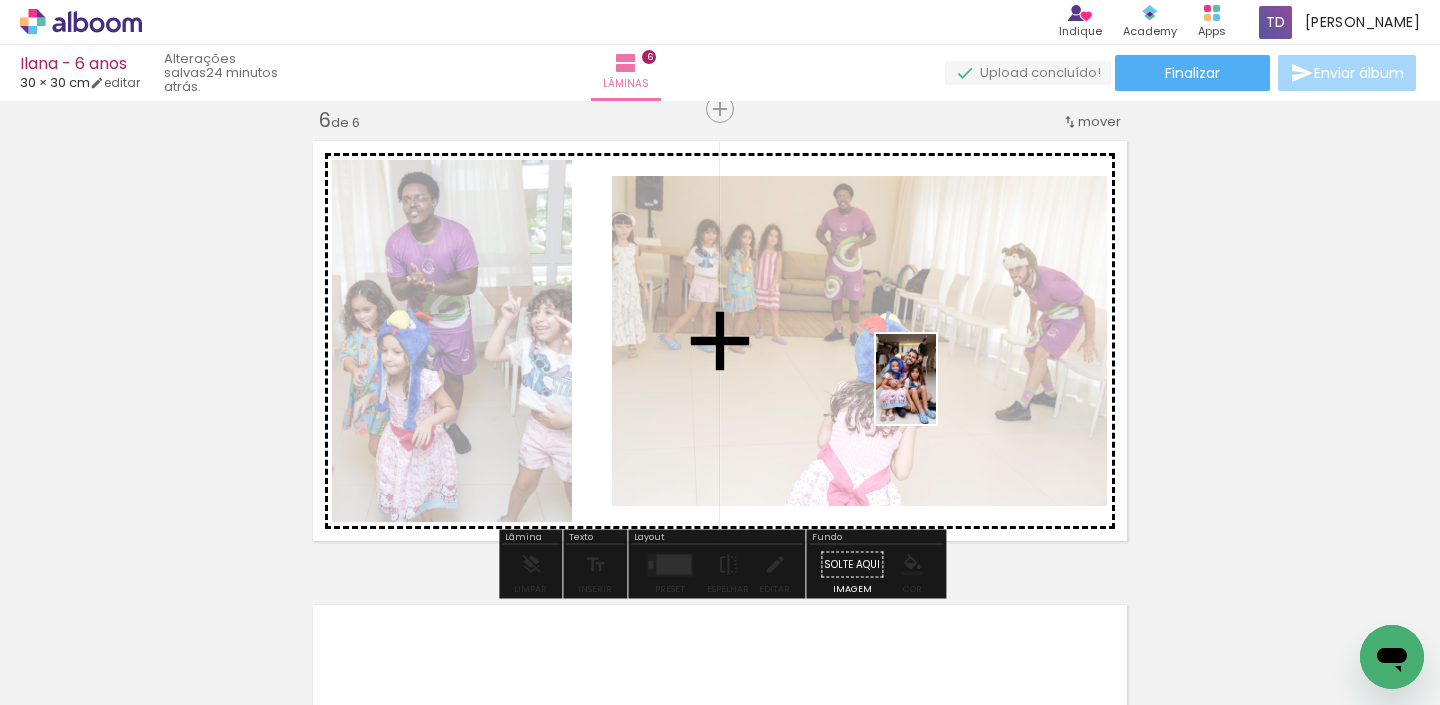 drag, startPoint x: 922, startPoint y: 633, endPoint x: 936, endPoint y: 394, distance: 239.40968 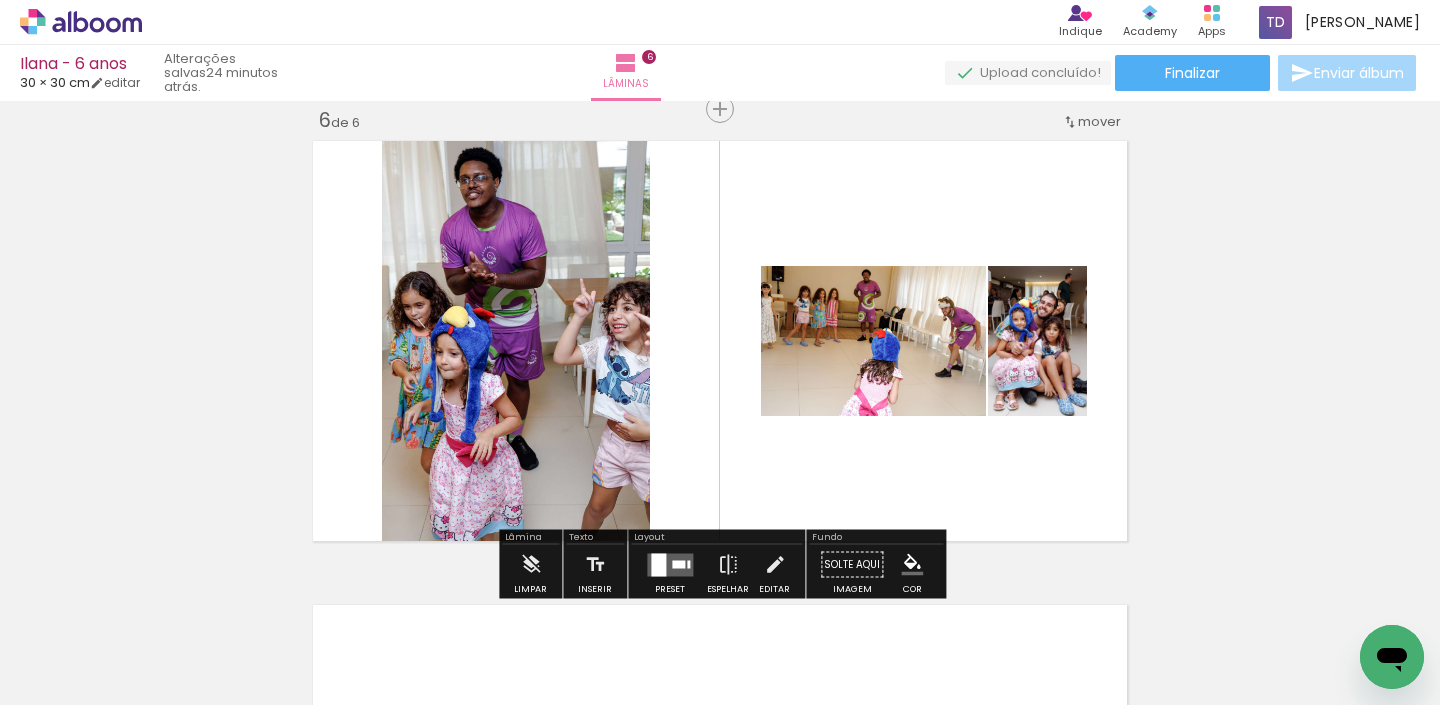 scroll, scrollTop: 0, scrollLeft: 1507, axis: horizontal 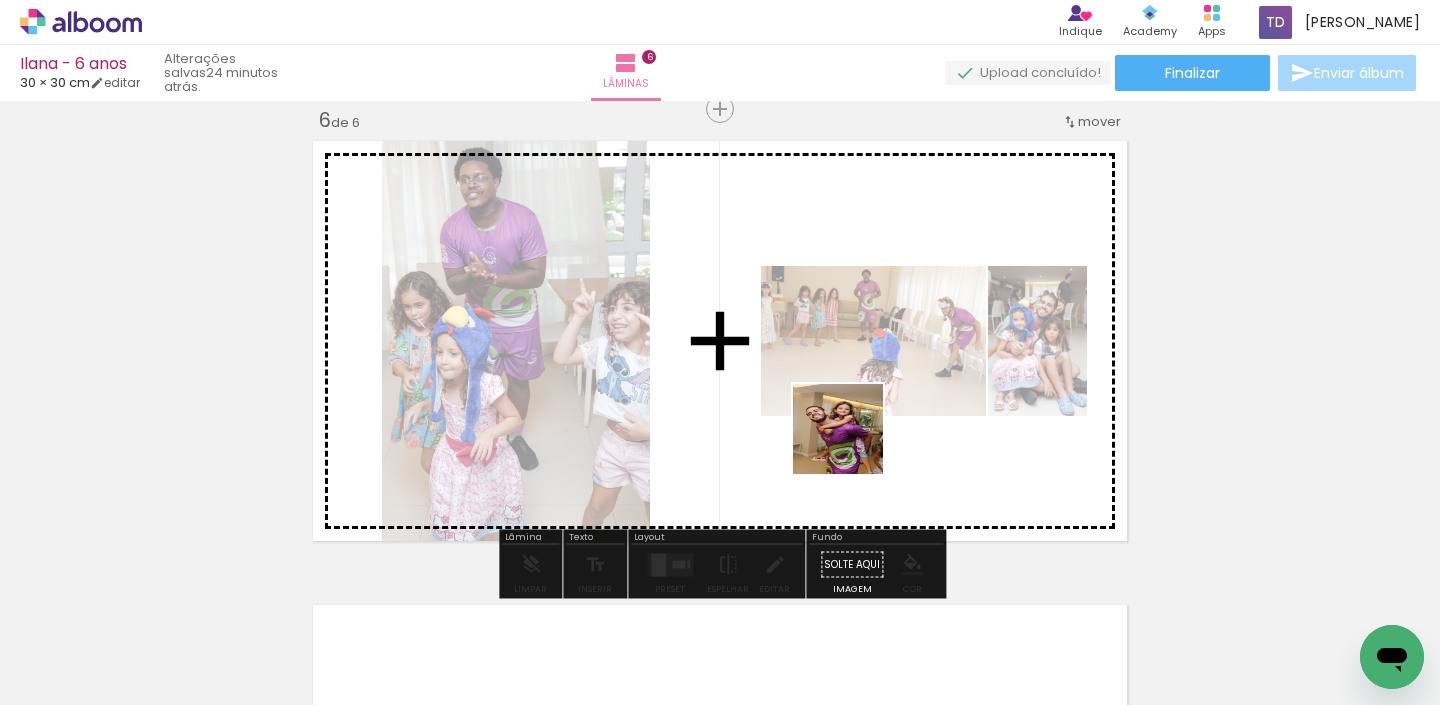 drag, startPoint x: 838, startPoint y: 640, endPoint x: 859, endPoint y: 412, distance: 228.96506 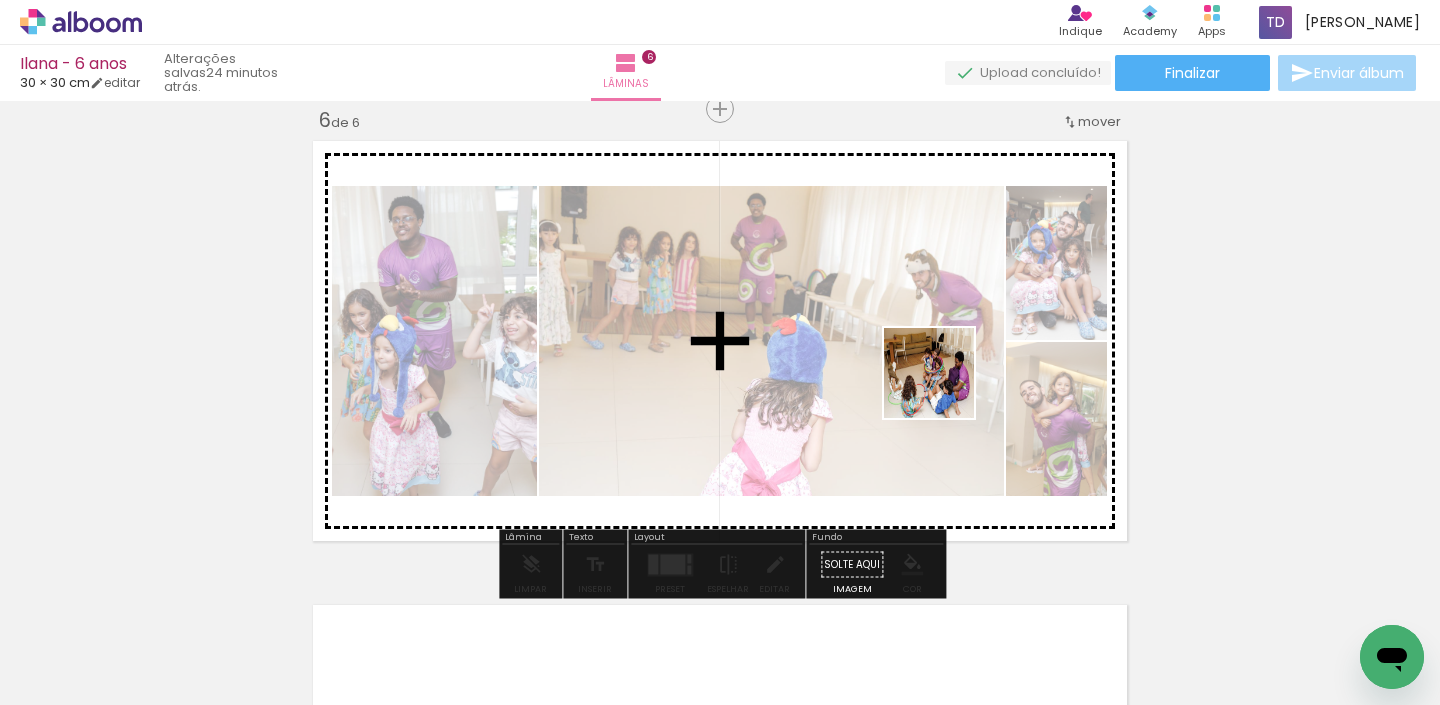 drag, startPoint x: 968, startPoint y: 638, endPoint x: 941, endPoint y: 388, distance: 251.45377 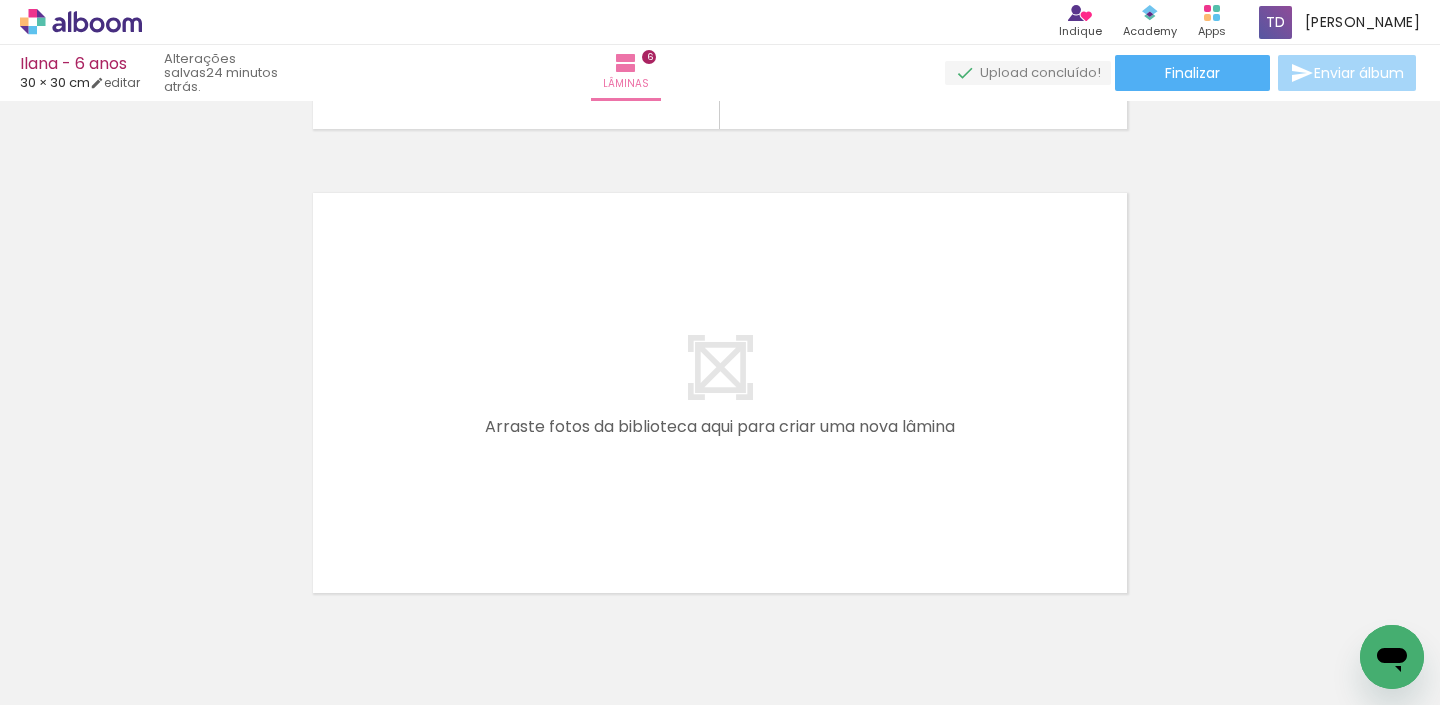 scroll, scrollTop: 2761, scrollLeft: 0, axis: vertical 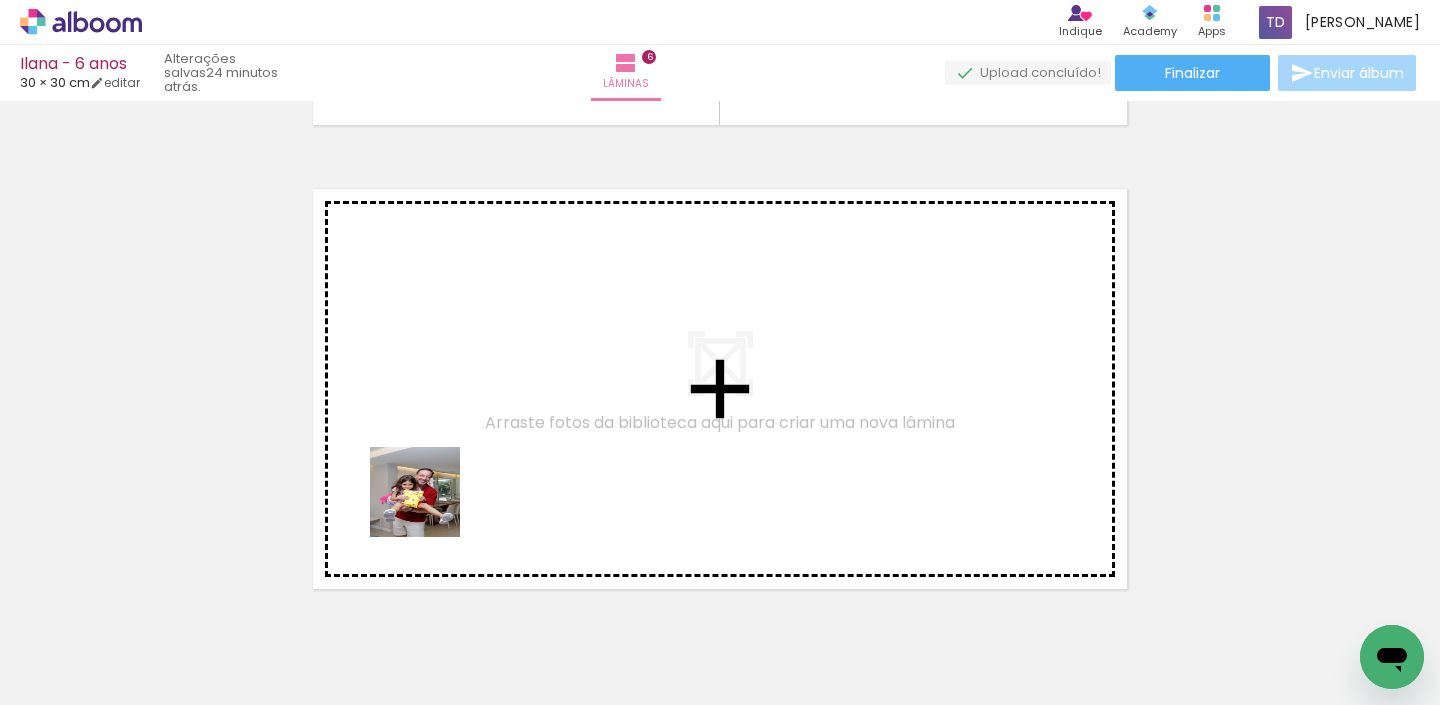 drag, startPoint x: 430, startPoint y: 644, endPoint x: 429, endPoint y: 482, distance: 162.00308 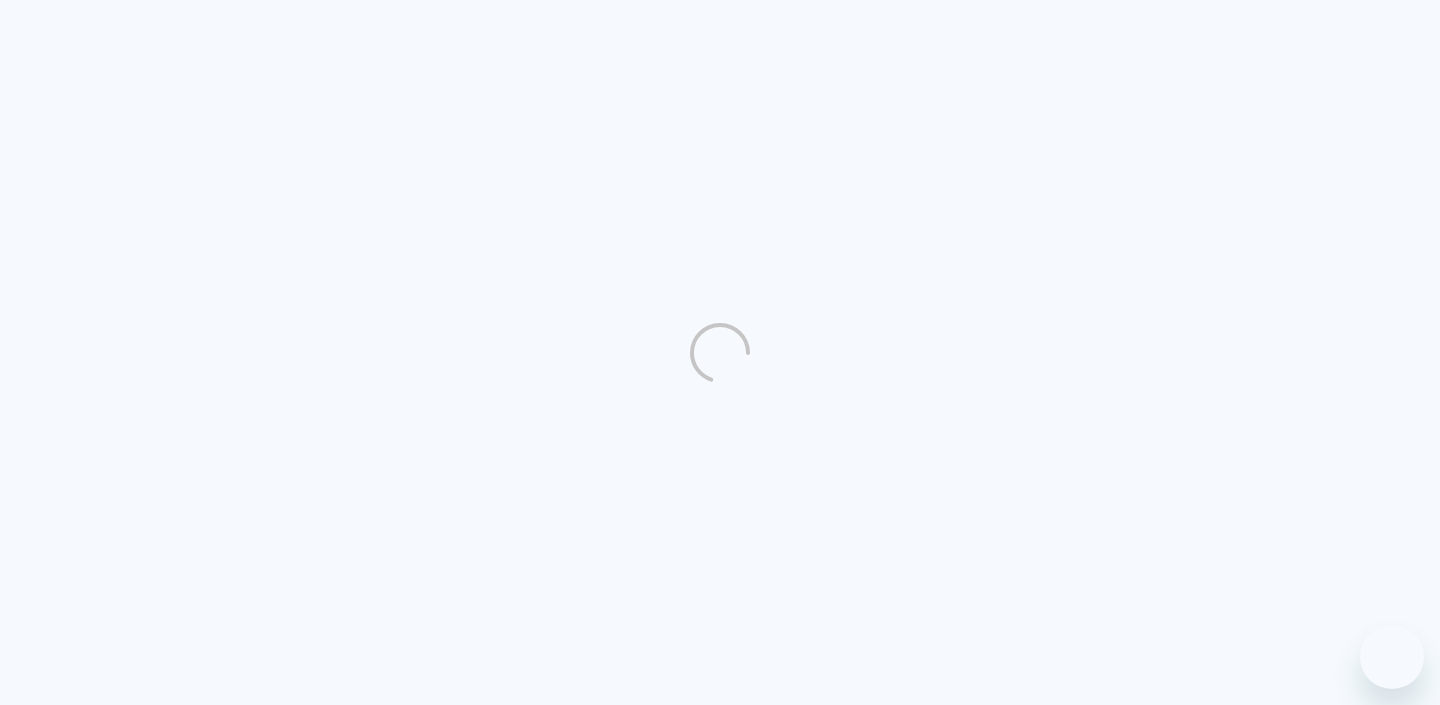 scroll, scrollTop: 0, scrollLeft: 0, axis: both 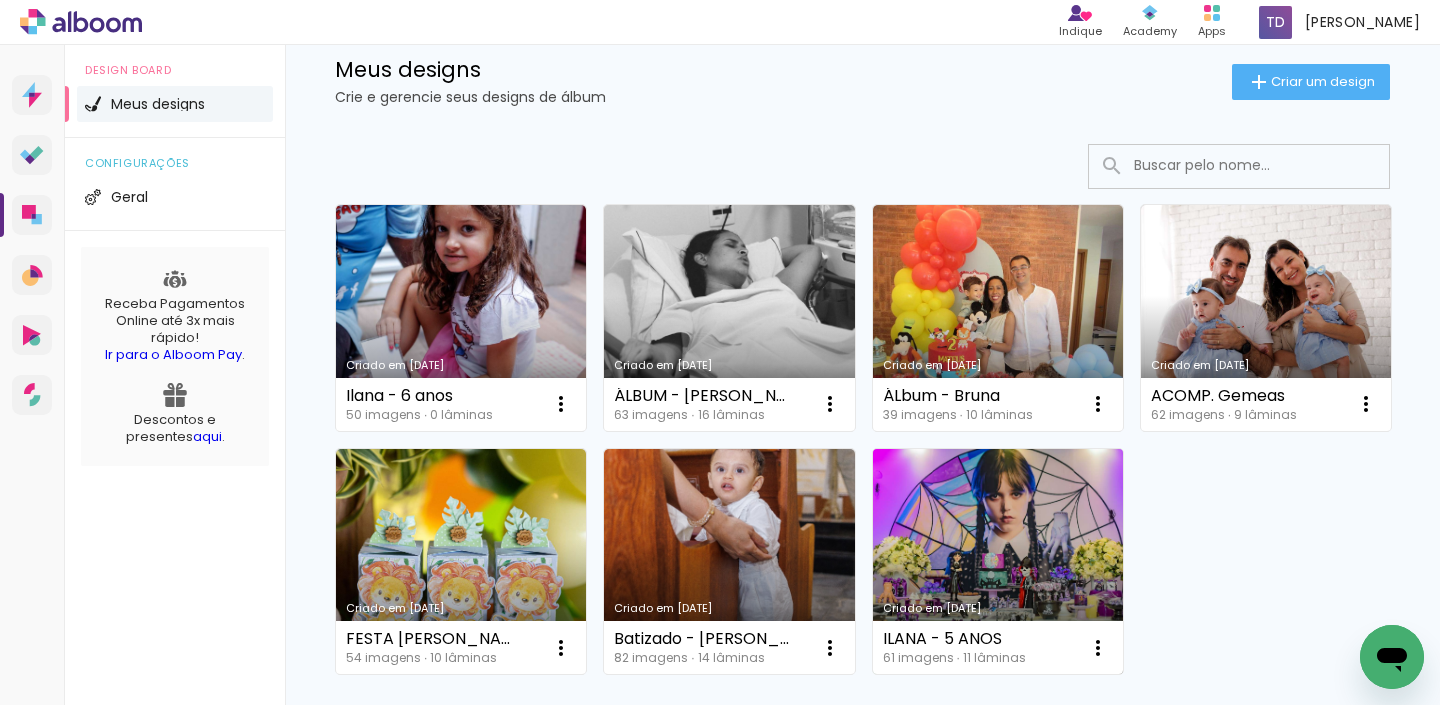 click on "Criado em [DATE]" at bounding box center [998, 562] 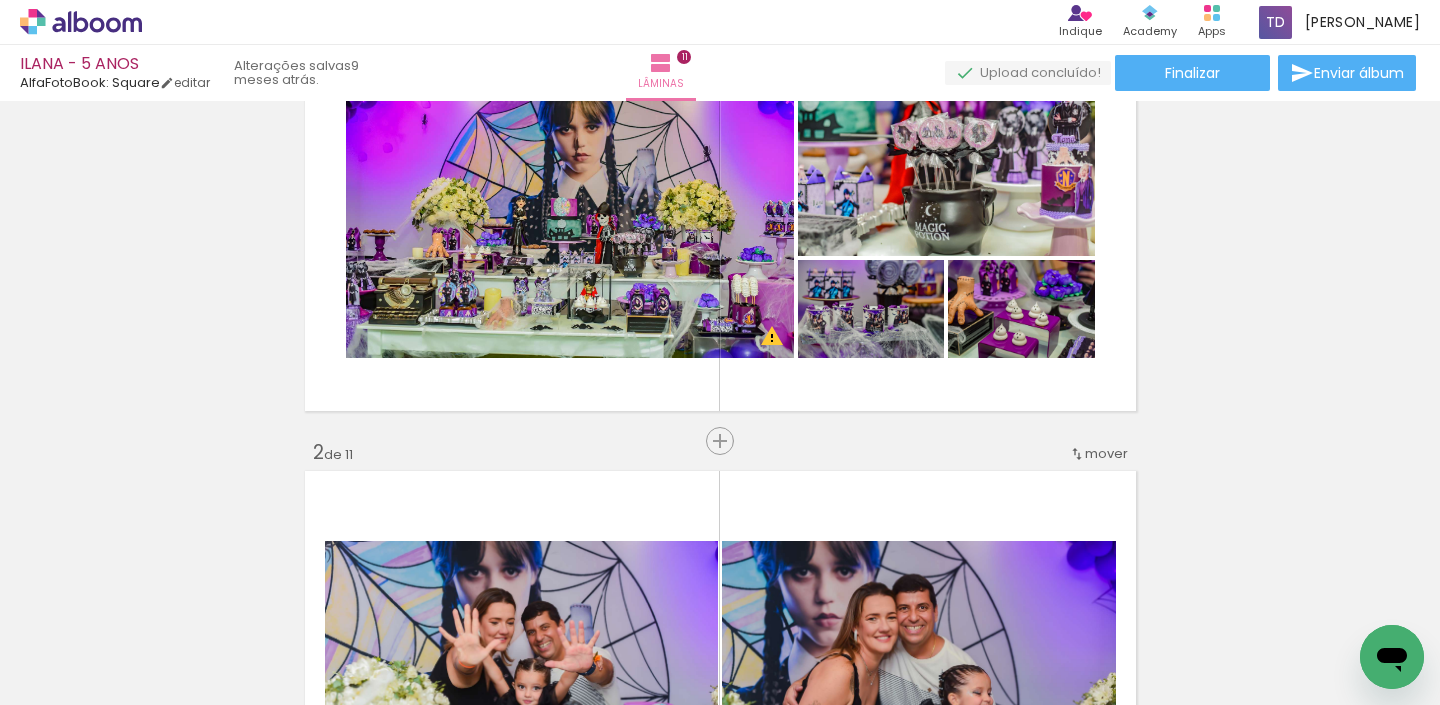scroll, scrollTop: 118, scrollLeft: 0, axis: vertical 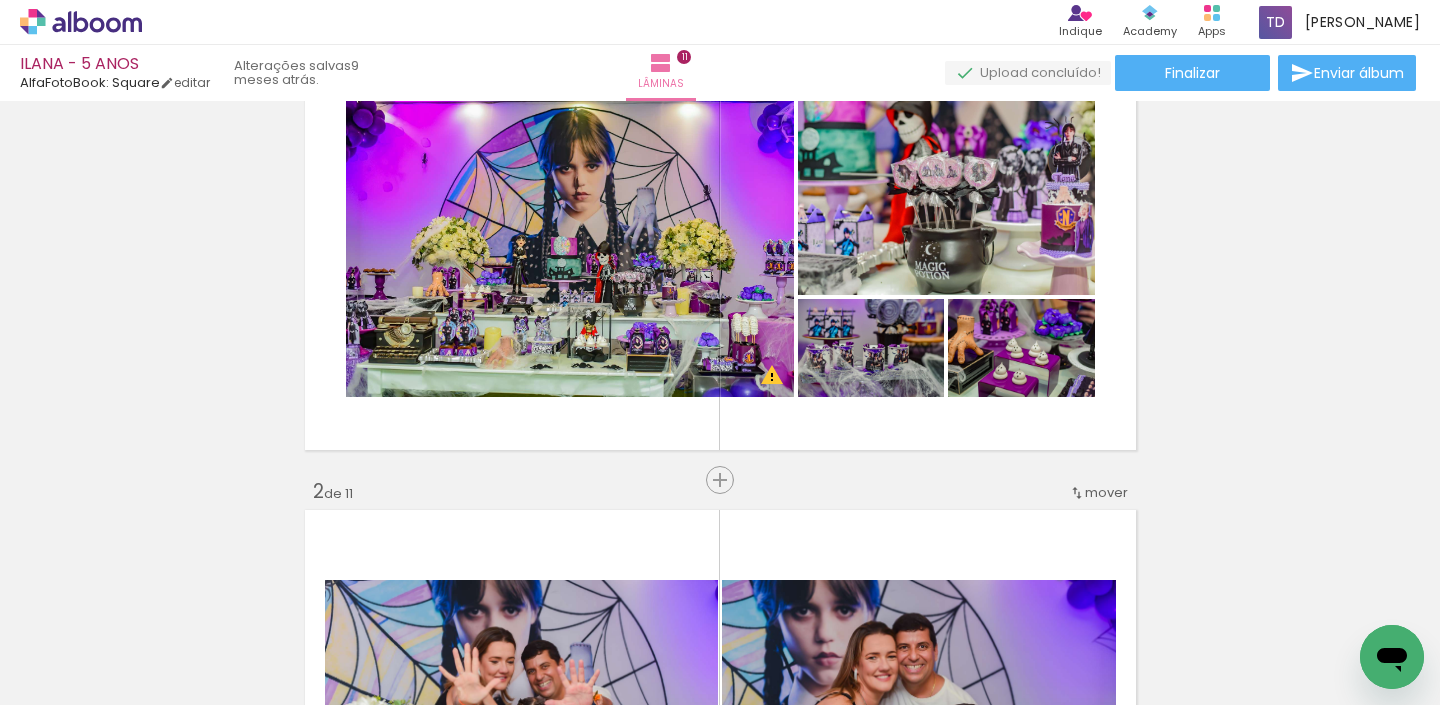 click 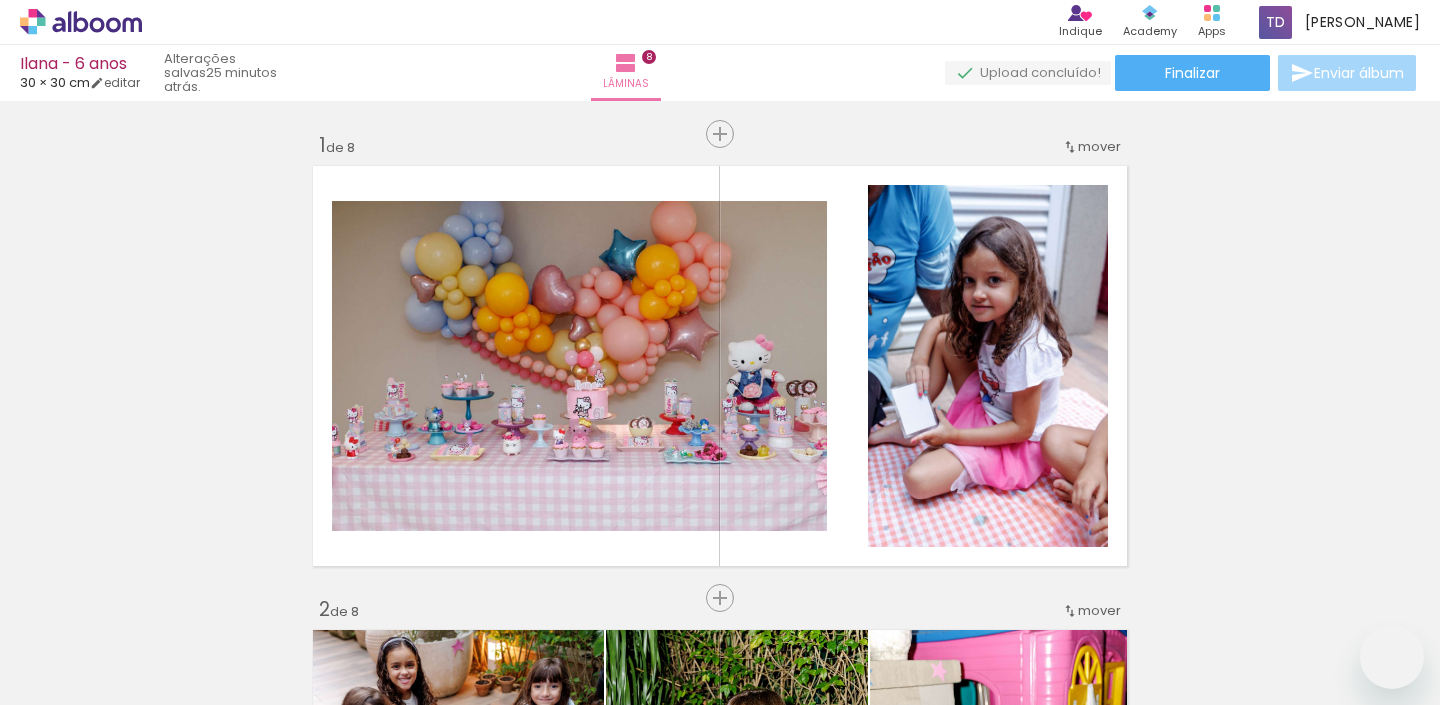 scroll, scrollTop: 0, scrollLeft: 0, axis: both 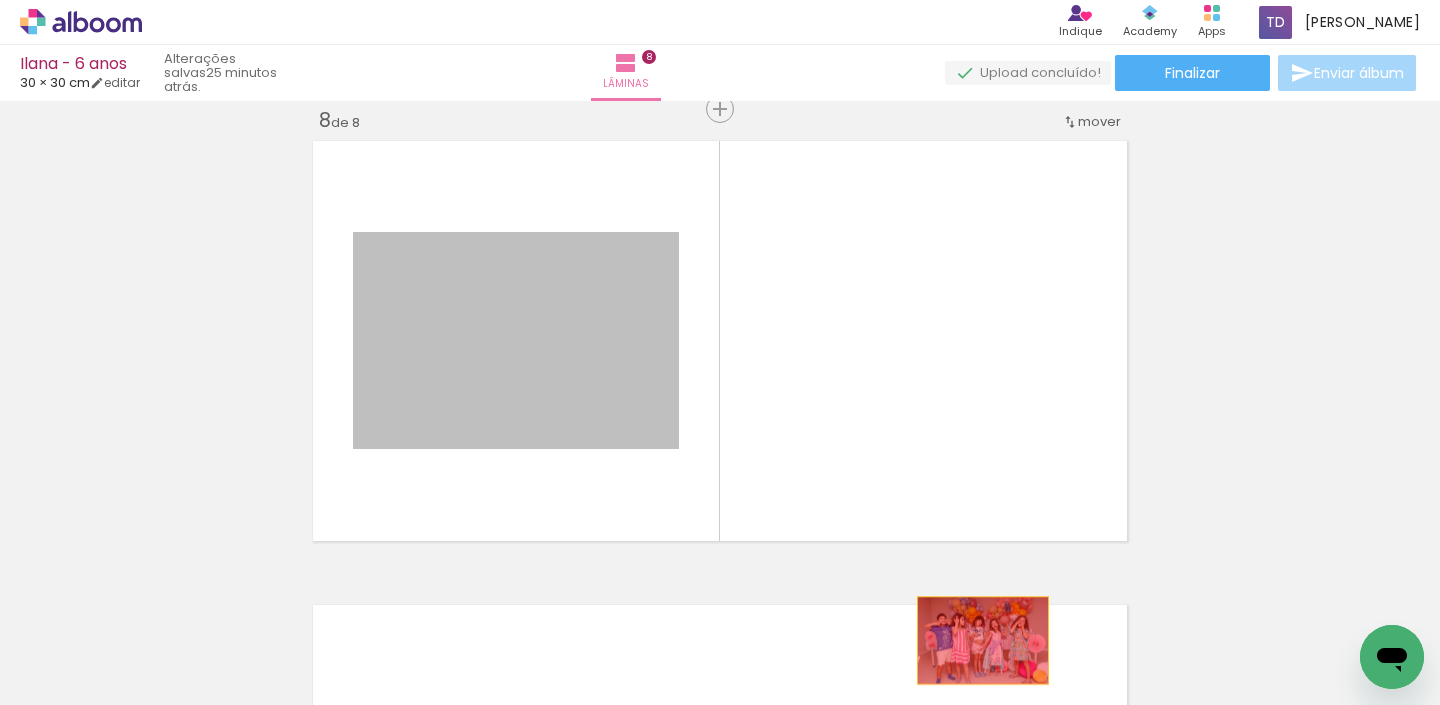 drag, startPoint x: 542, startPoint y: 343, endPoint x: 981, endPoint y: 639, distance: 529.4686 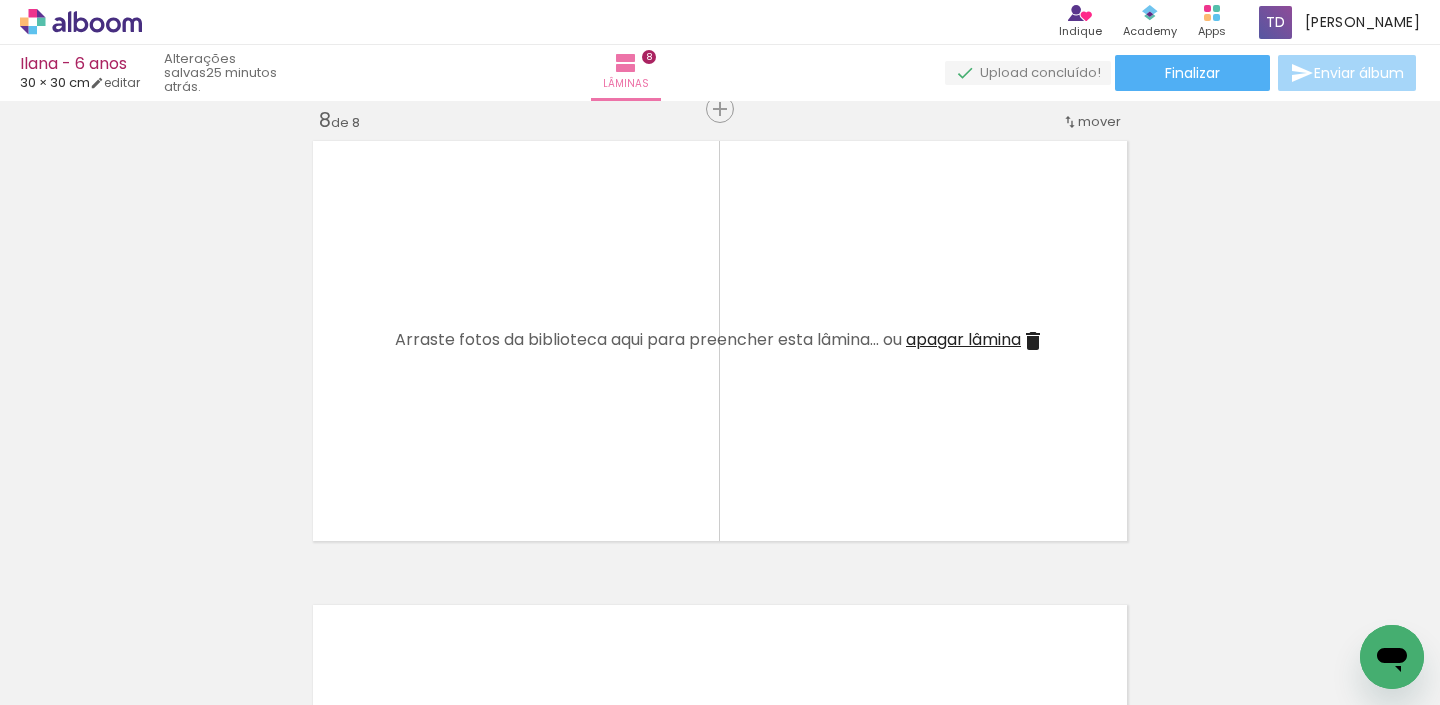 scroll, scrollTop: 0, scrollLeft: 2486, axis: horizontal 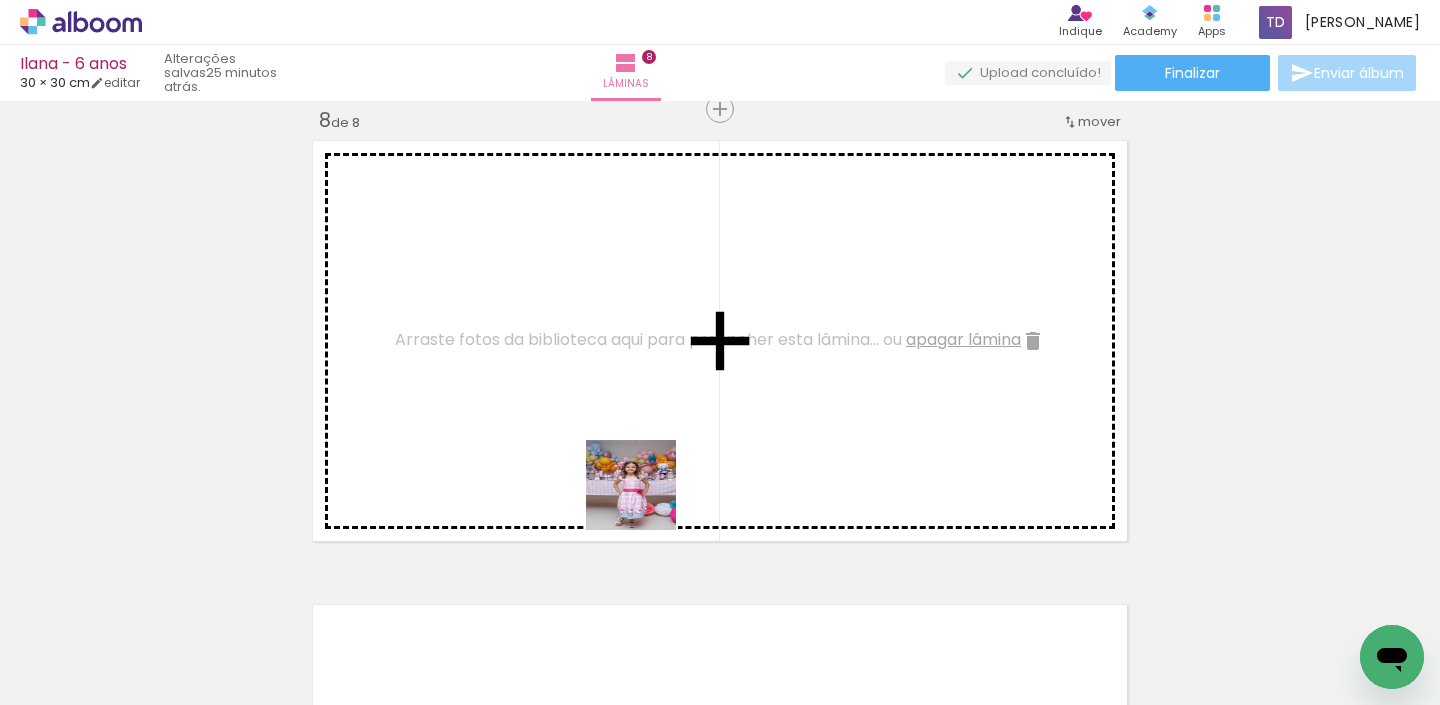 drag, startPoint x: 749, startPoint y: 637, endPoint x: 631, endPoint y: 480, distance: 196.4001 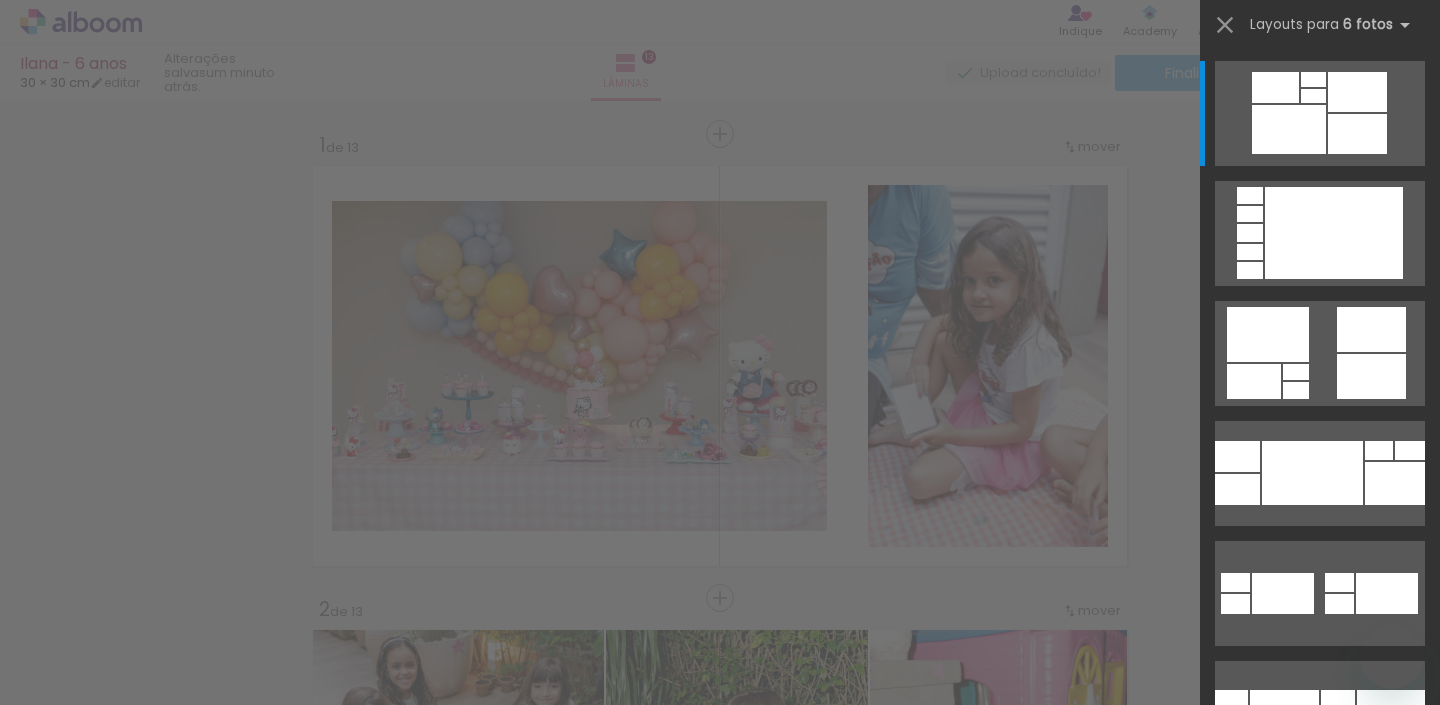 scroll, scrollTop: 0, scrollLeft: 0, axis: both 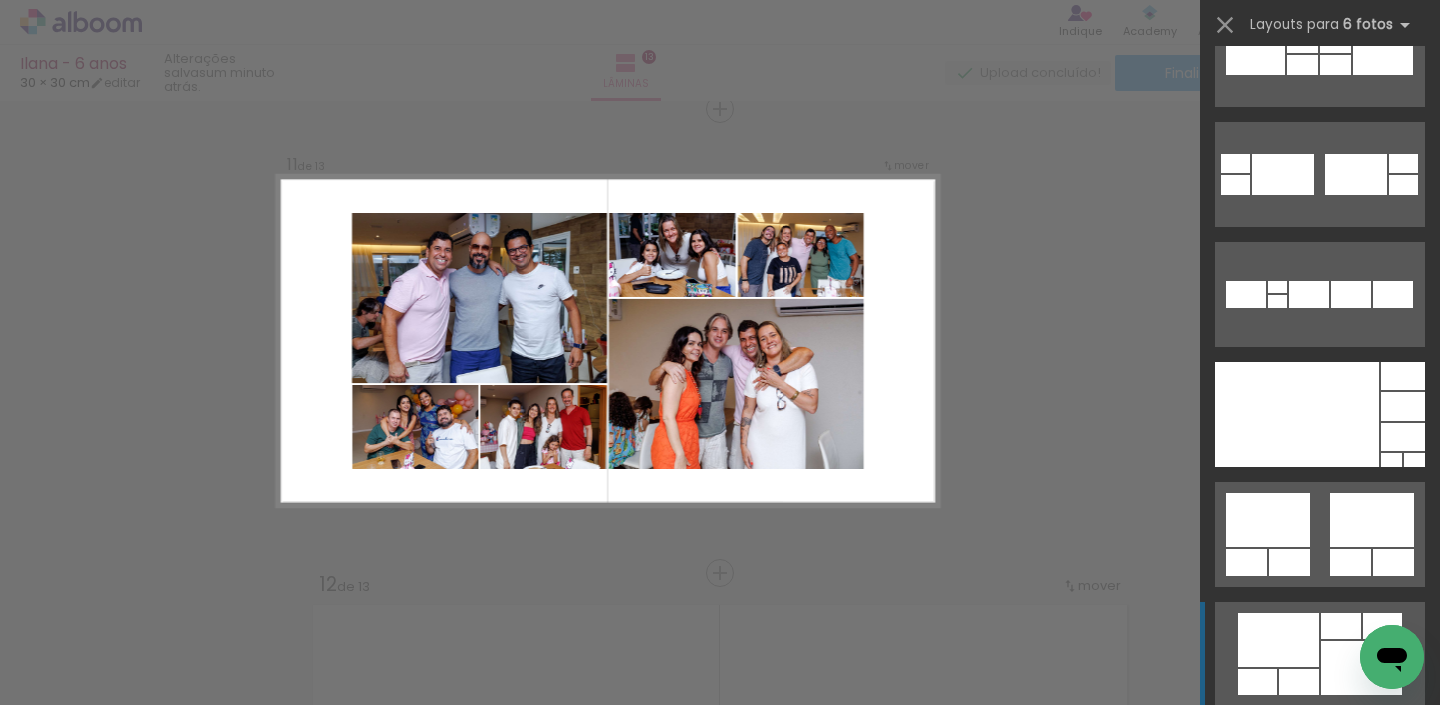click at bounding box center [1250, -584] 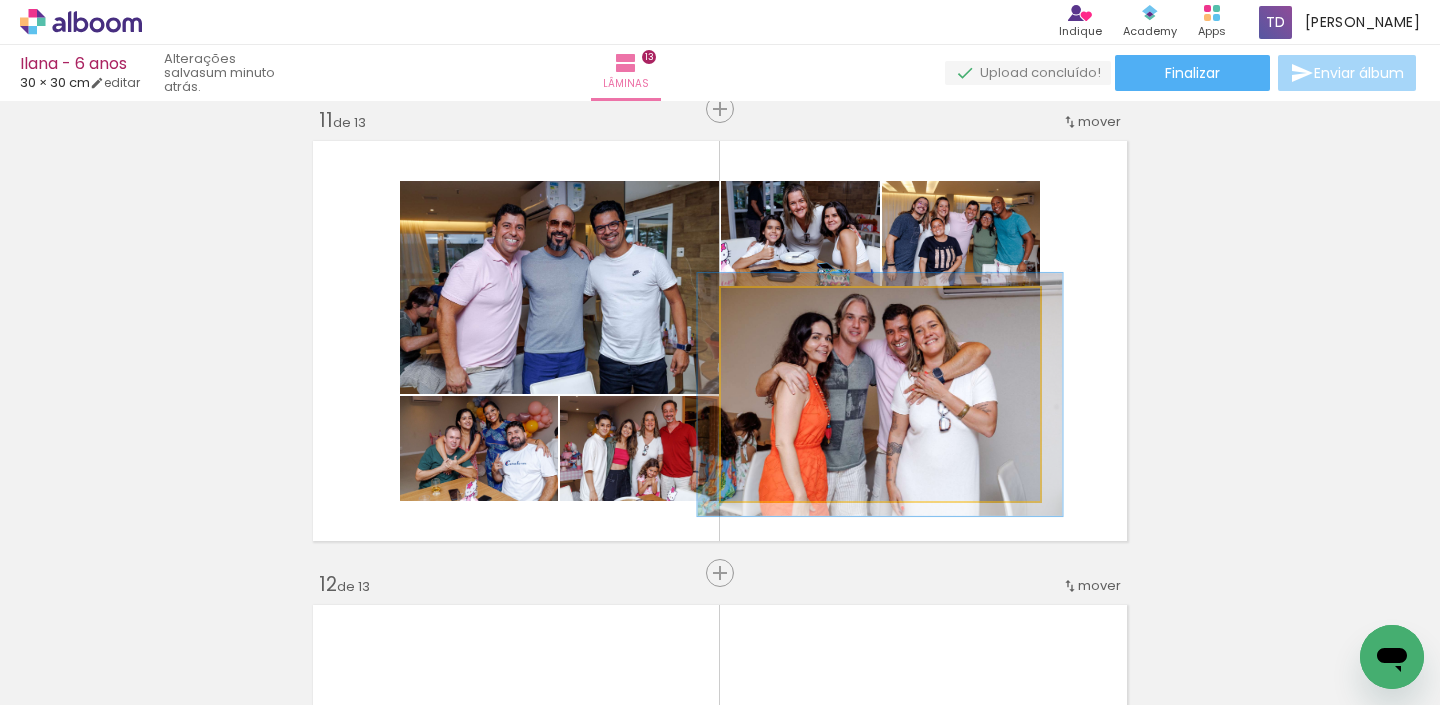 drag, startPoint x: 769, startPoint y: 307, endPoint x: 779, endPoint y: 309, distance: 10.198039 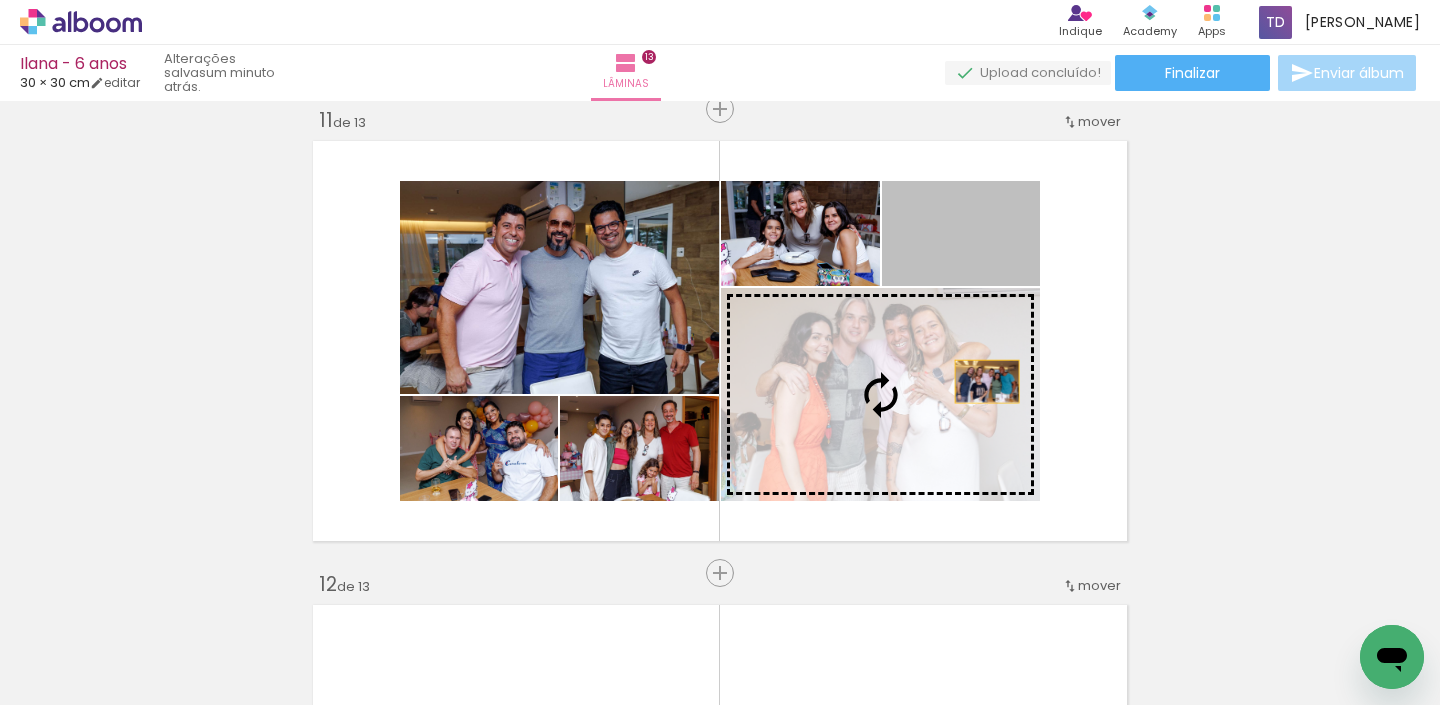 drag, startPoint x: 993, startPoint y: 257, endPoint x: 987, endPoint y: 381, distance: 124.14507 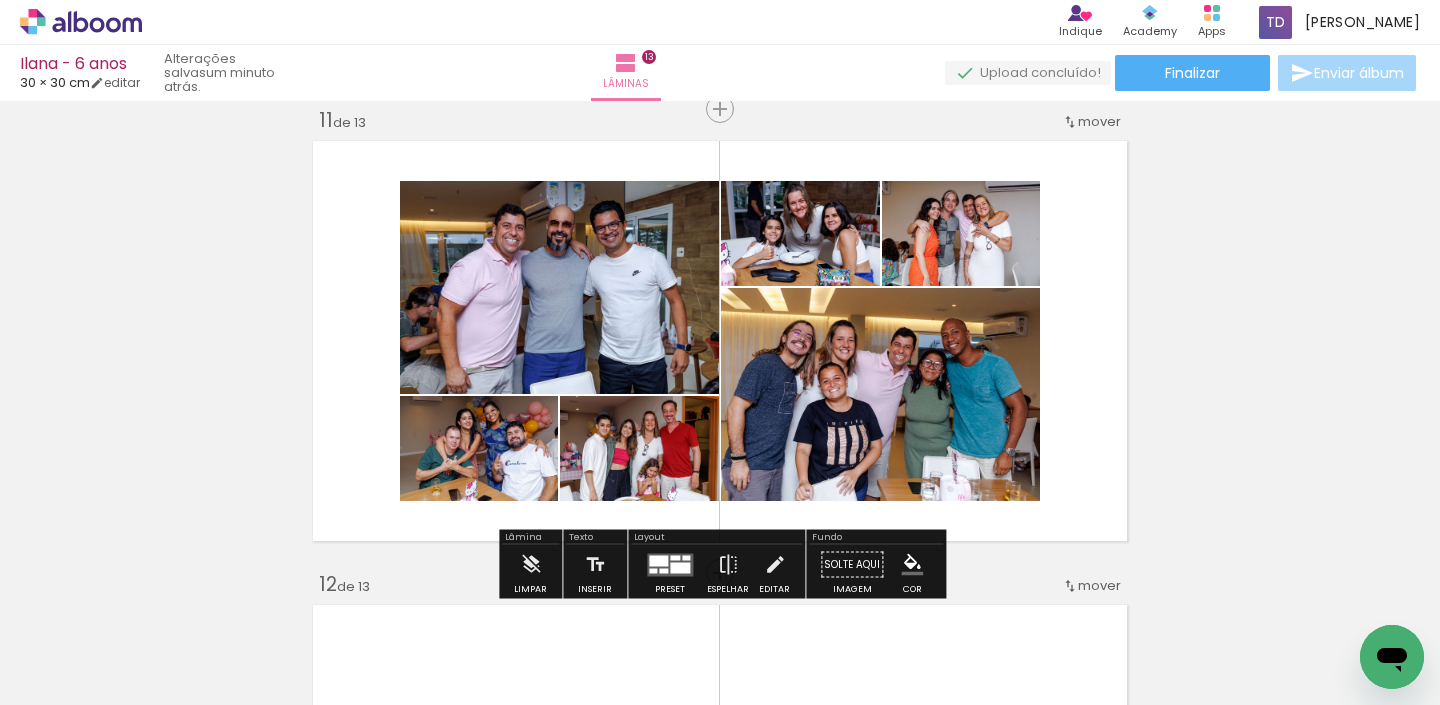 click at bounding box center (658, 560) 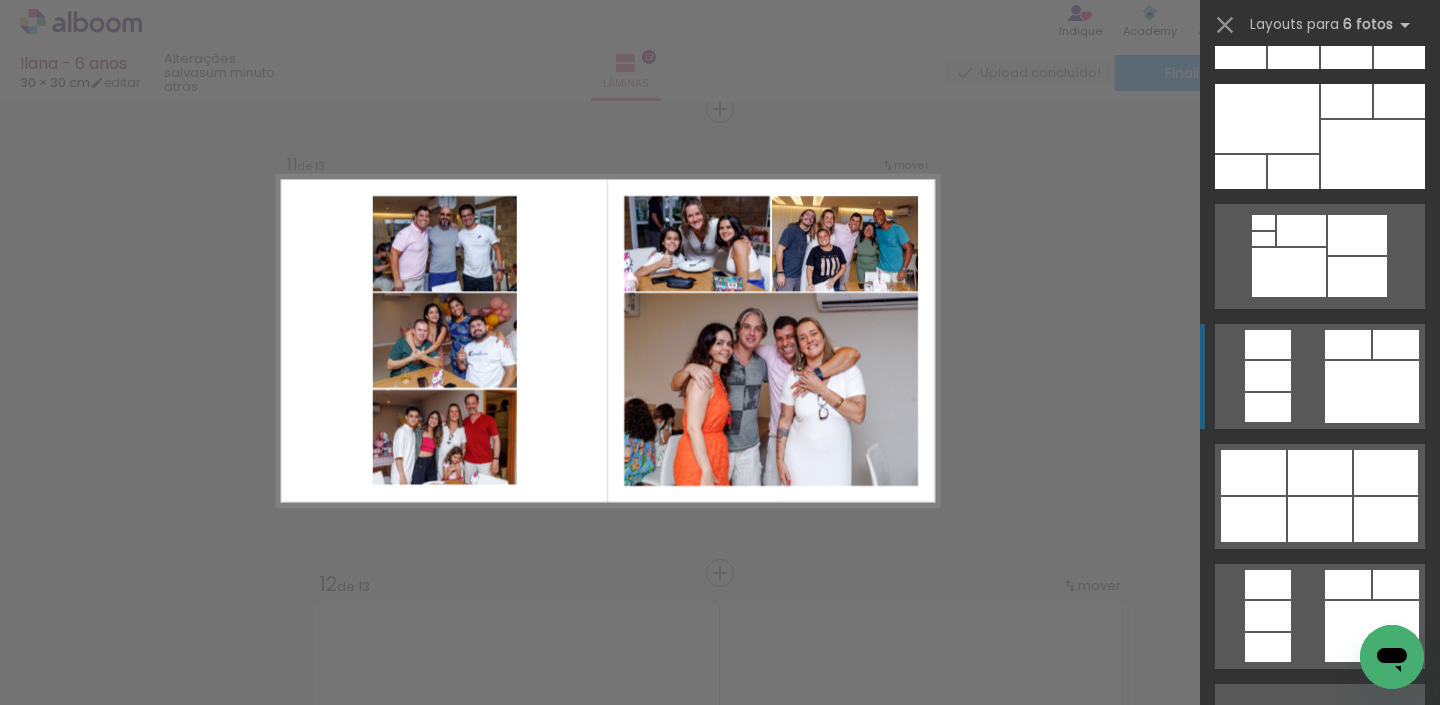 scroll, scrollTop: 1624, scrollLeft: 0, axis: vertical 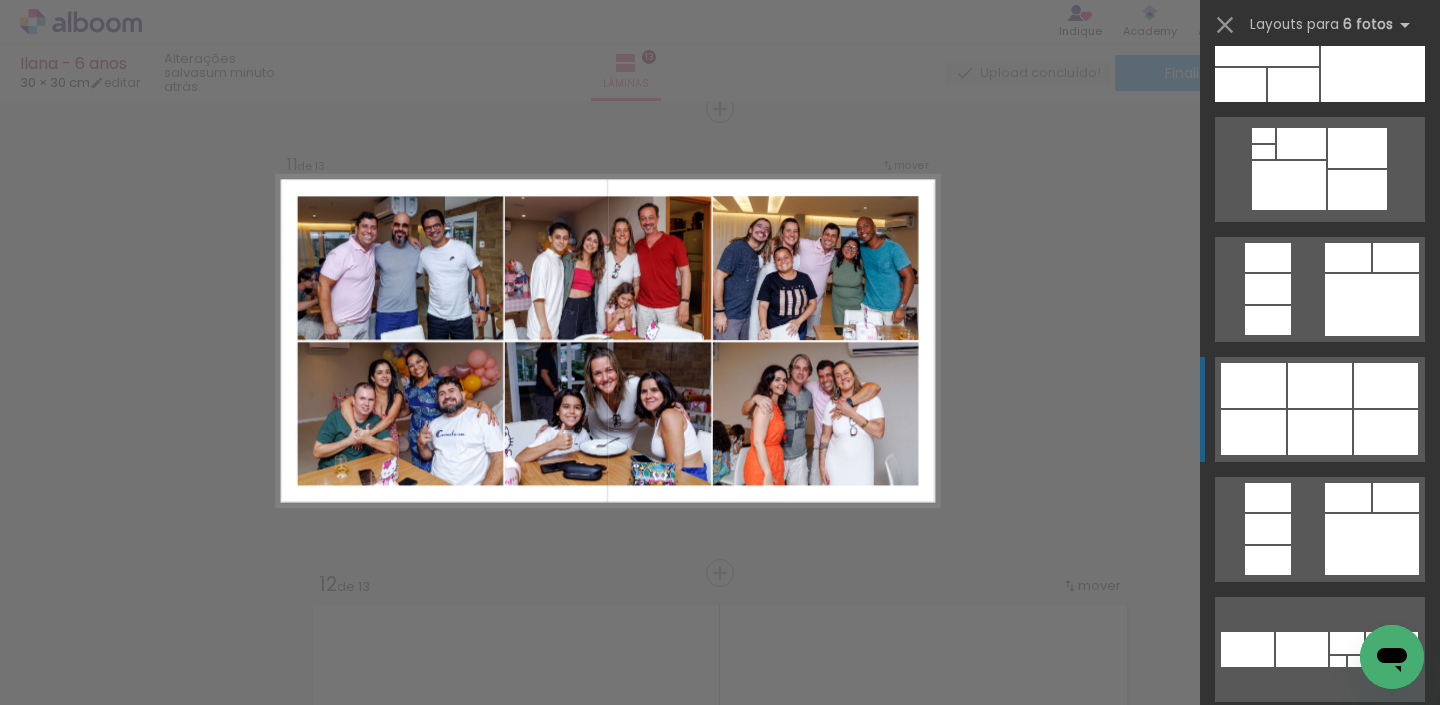 click at bounding box center (1285, 1147) 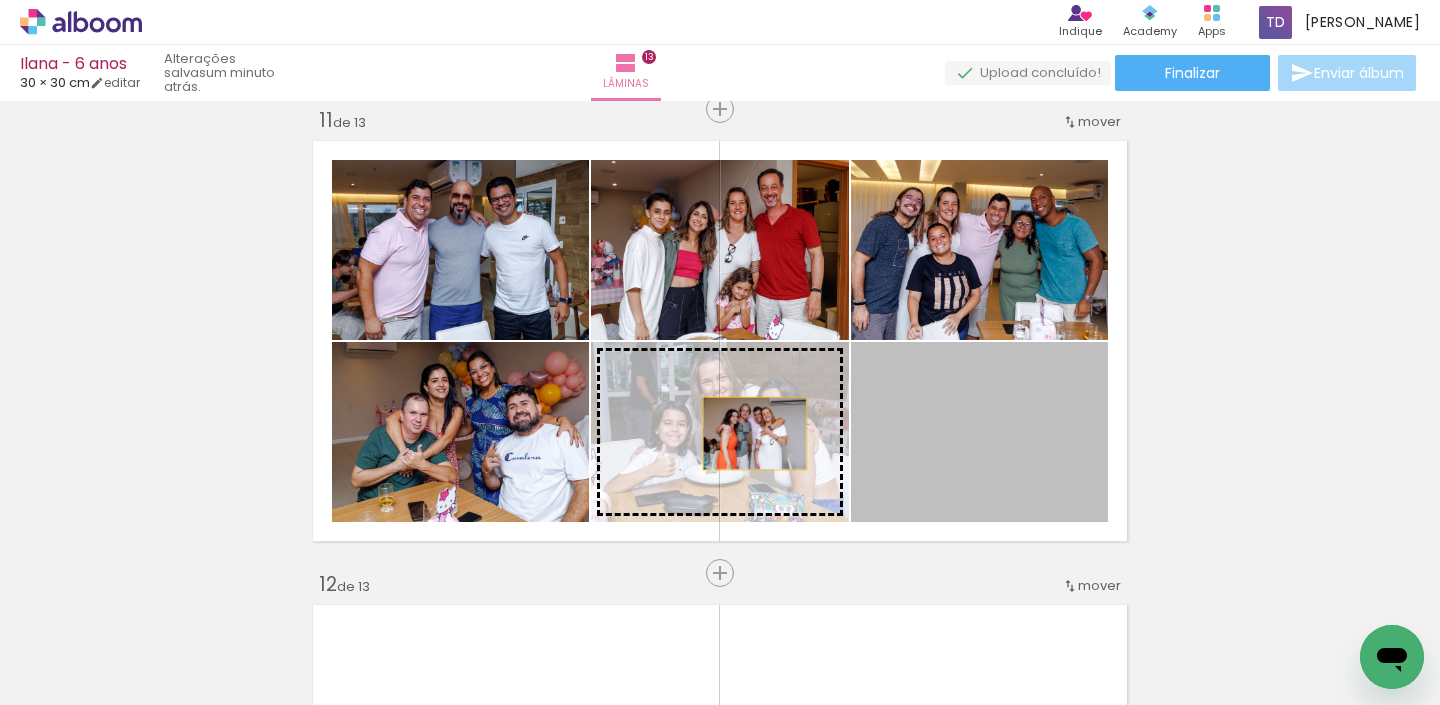 drag, startPoint x: 992, startPoint y: 433, endPoint x: 730, endPoint y: 427, distance: 262.0687 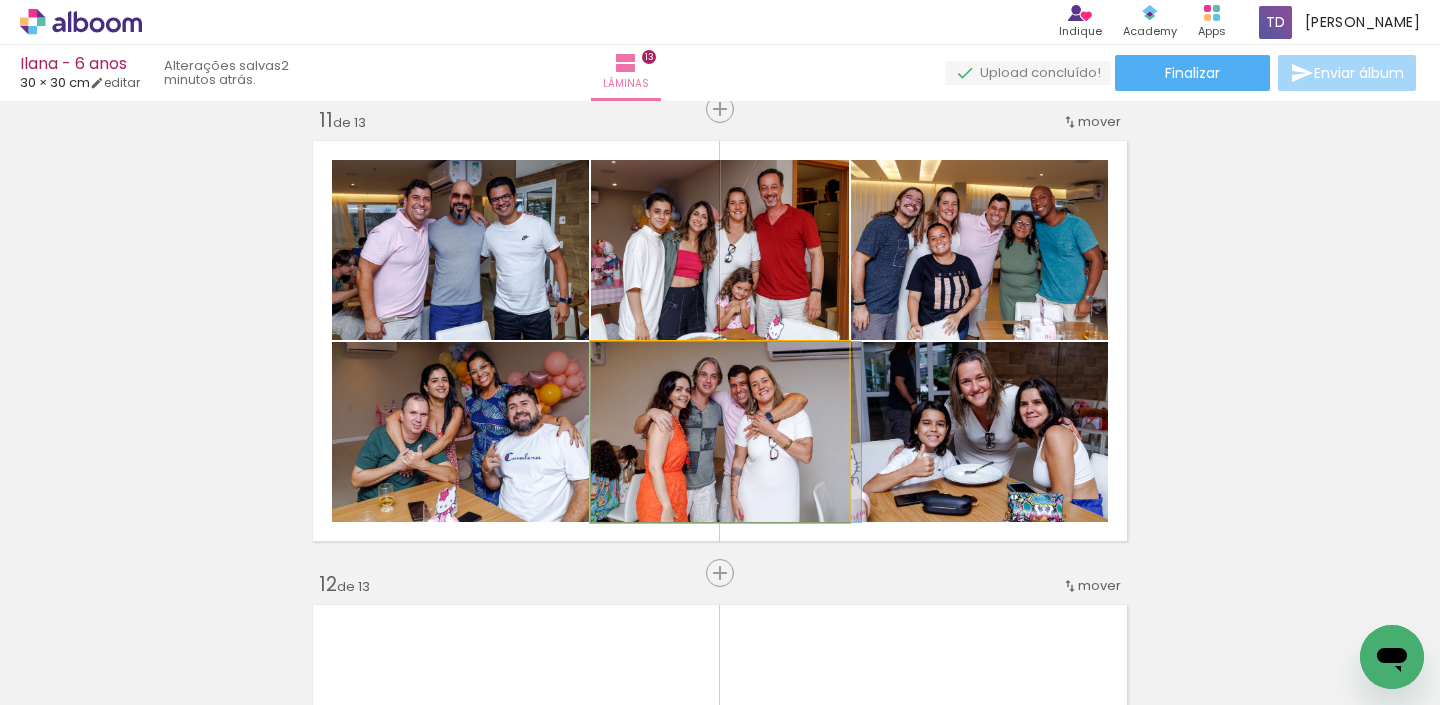 click 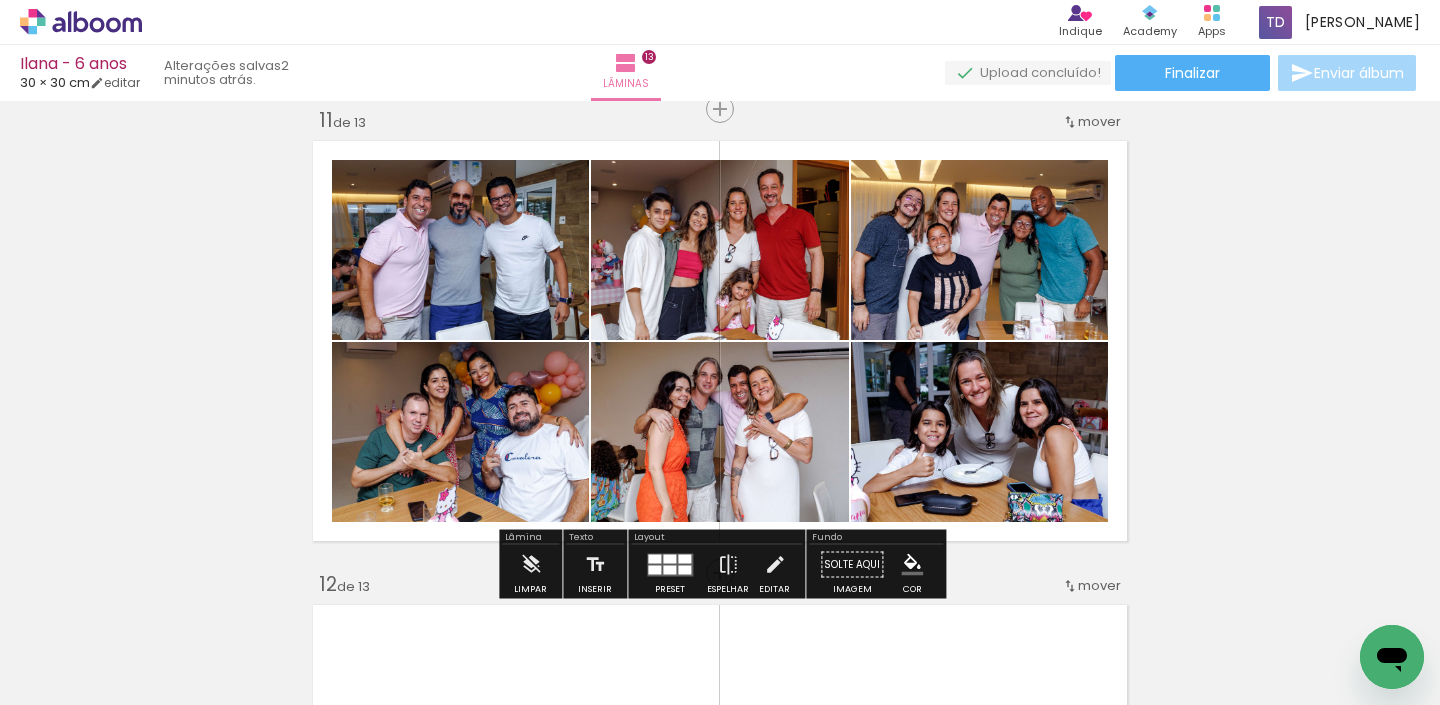click on "Inserir lâmina 1  de 13  Inserir lâmina 2  de 13  Inserir lâmina 3  de 13  Inserir lâmina 4  de 13  Inserir lâmina 5  de 13  Inserir lâmina 6  de 13  Inserir lâmina 7  de 13  Inserir lâmina 8  de 13  Inserir lâmina 9  de 13  Inserir lâmina 10  de 13  Inserir lâmina 11  de 13  Inserir lâmina 12  de 13  Inserir lâmina 13  de 13" at bounding box center (720, -1309) 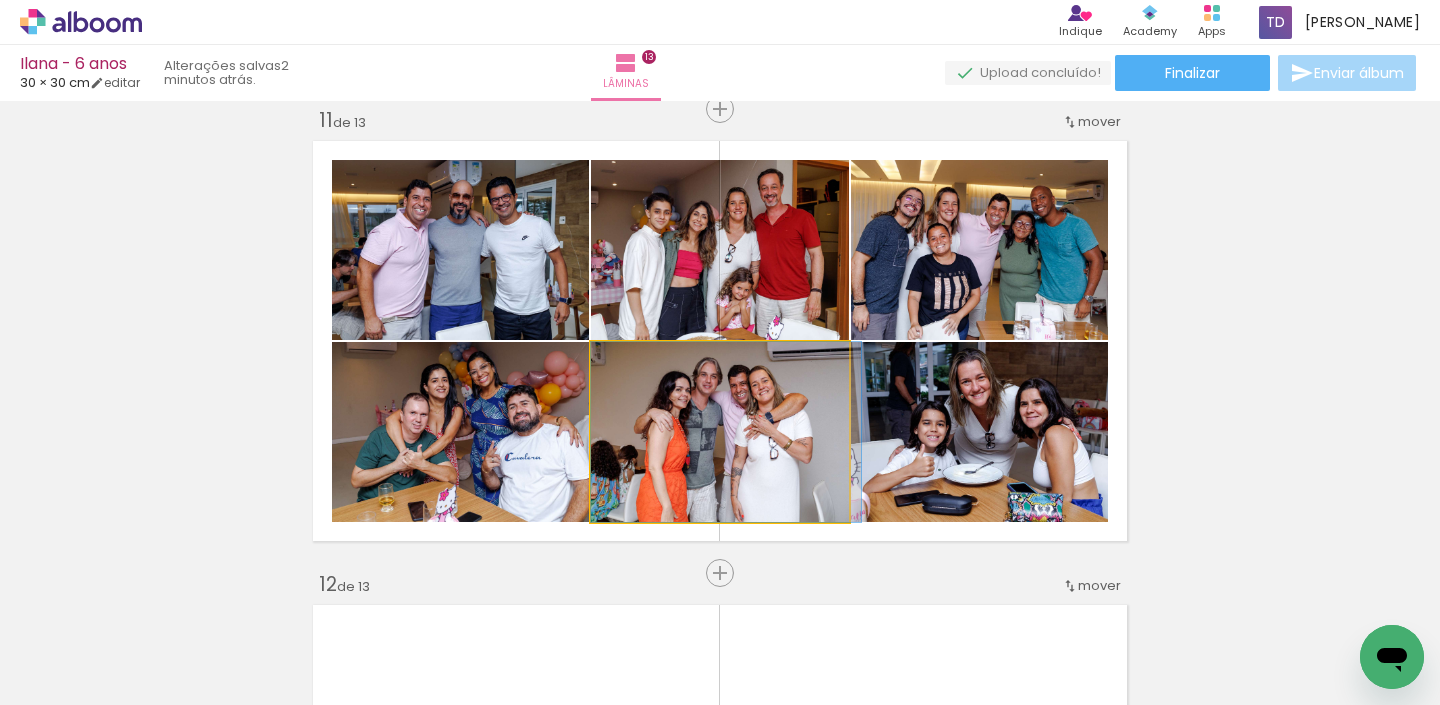 drag, startPoint x: 754, startPoint y: 429, endPoint x: 764, endPoint y: 430, distance: 10.049875 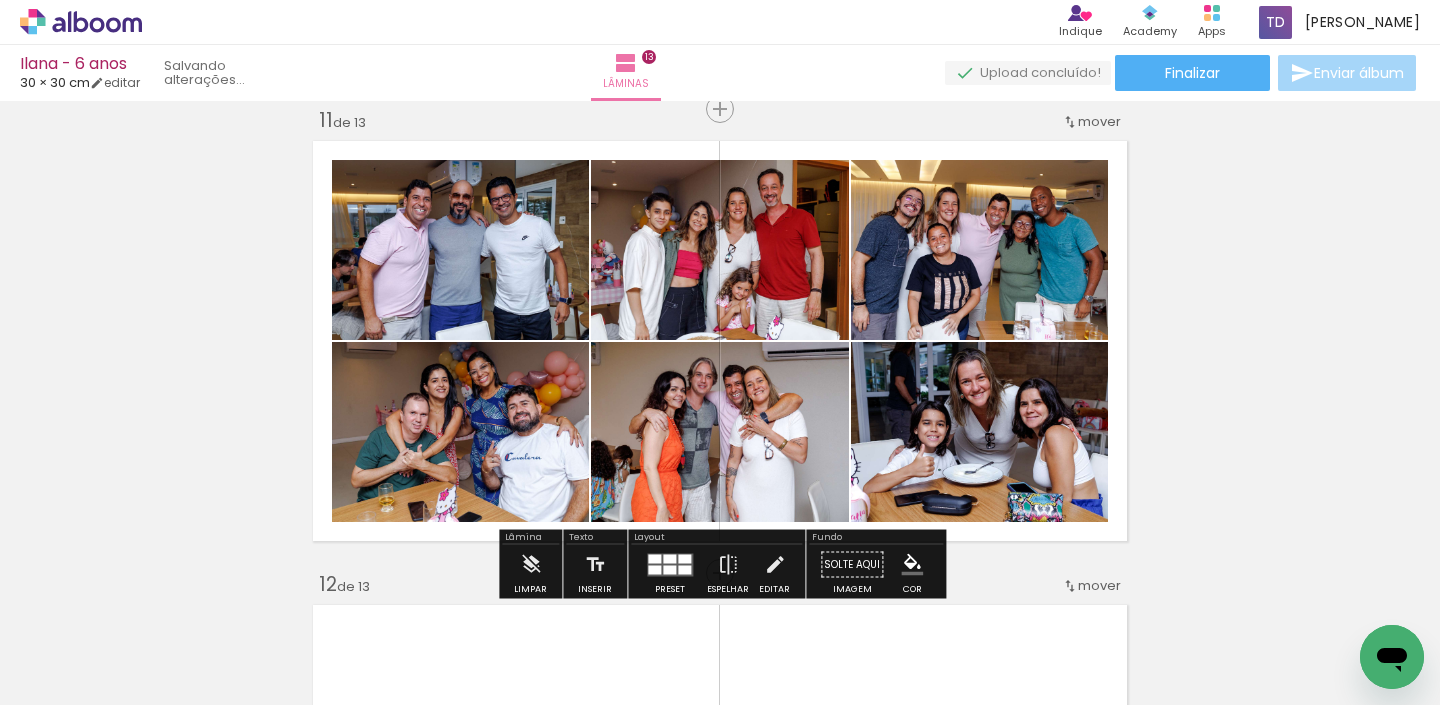 click on "Inserir lâmina 1  de 13  Inserir lâmina 2  de 13  Inserir lâmina 3  de 13  Inserir lâmina 4  de 13  Inserir lâmina 5  de 13  Inserir lâmina 6  de 13  Inserir lâmina 7  de 13  Inserir lâmina 8  de 13  Inserir lâmina 9  de 13  Inserir lâmina 10  de 13  Inserir lâmina 11  de 13  Inserir lâmina 12  de 13  Inserir lâmina 13  de 13" at bounding box center [720, -1309] 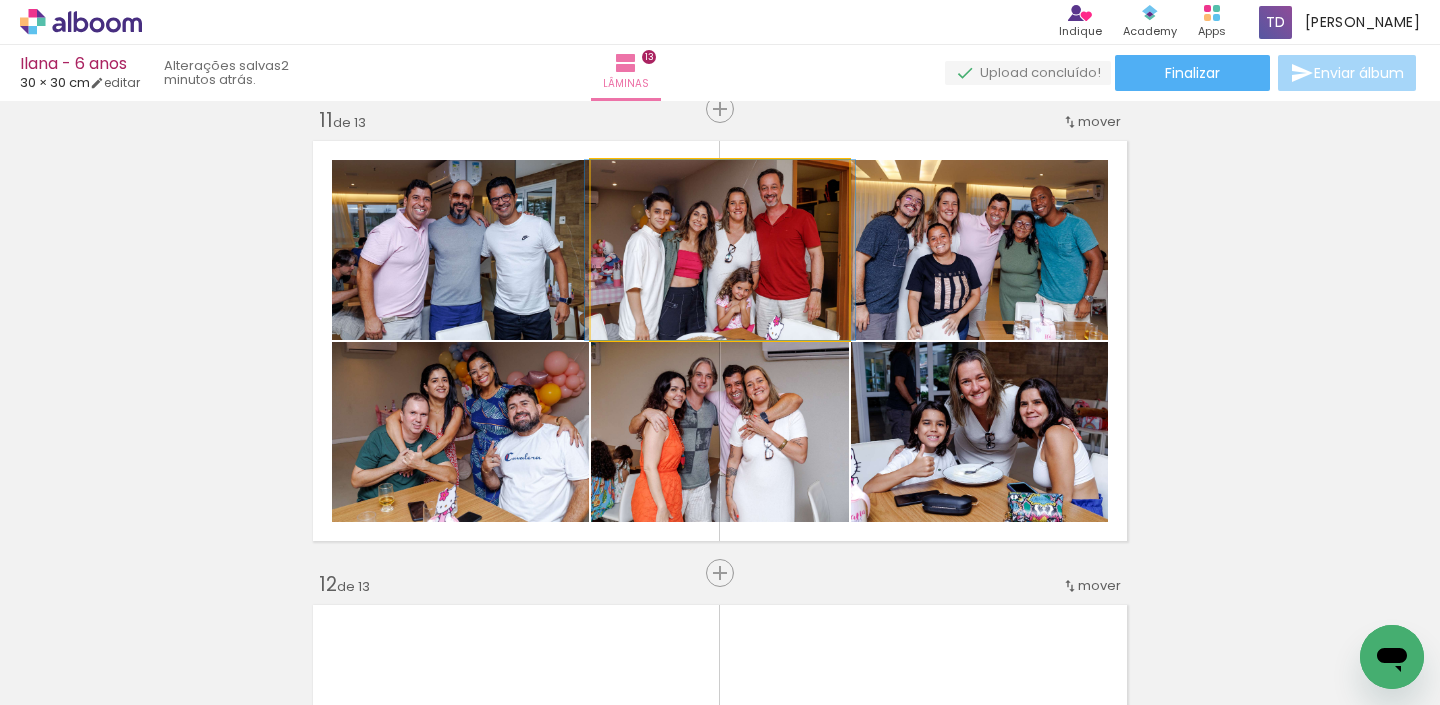 drag, startPoint x: 763, startPoint y: 314, endPoint x: 764, endPoint y: 299, distance: 15.033297 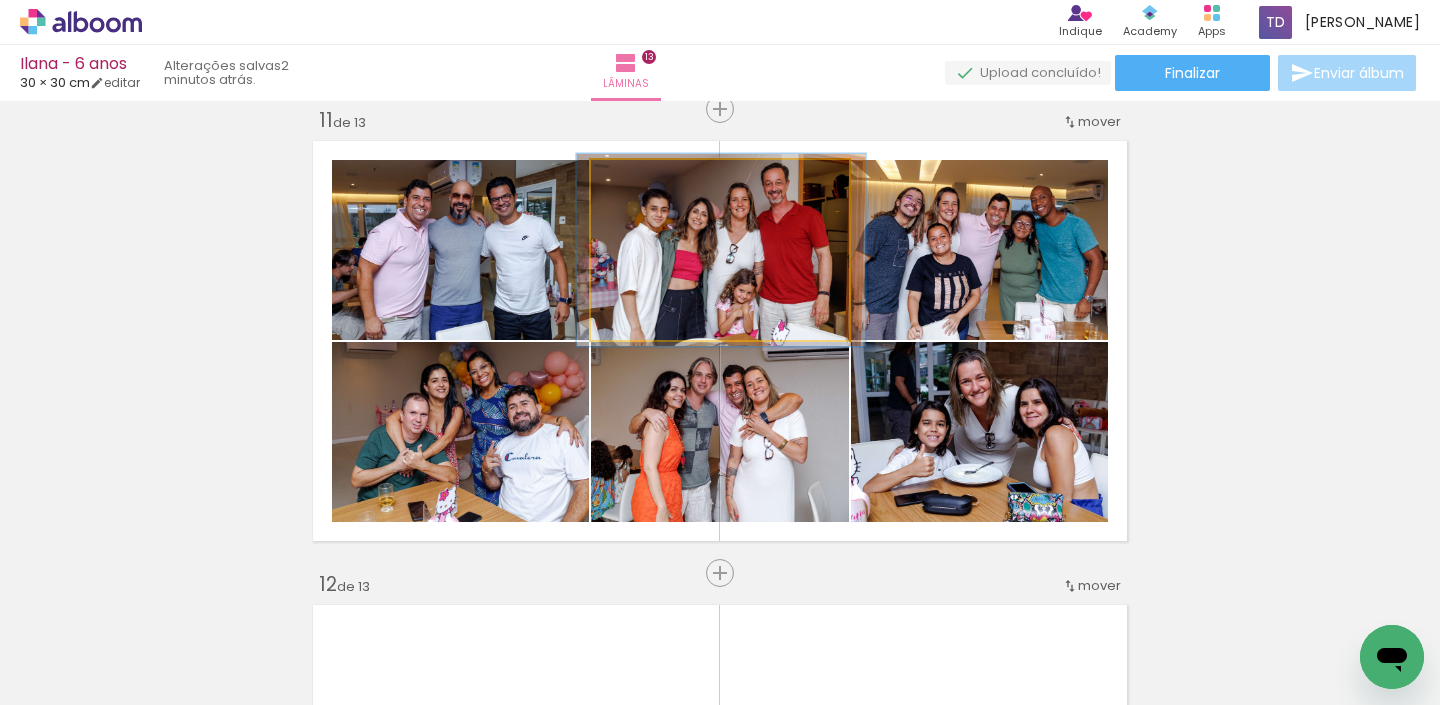 click at bounding box center (643, 181) 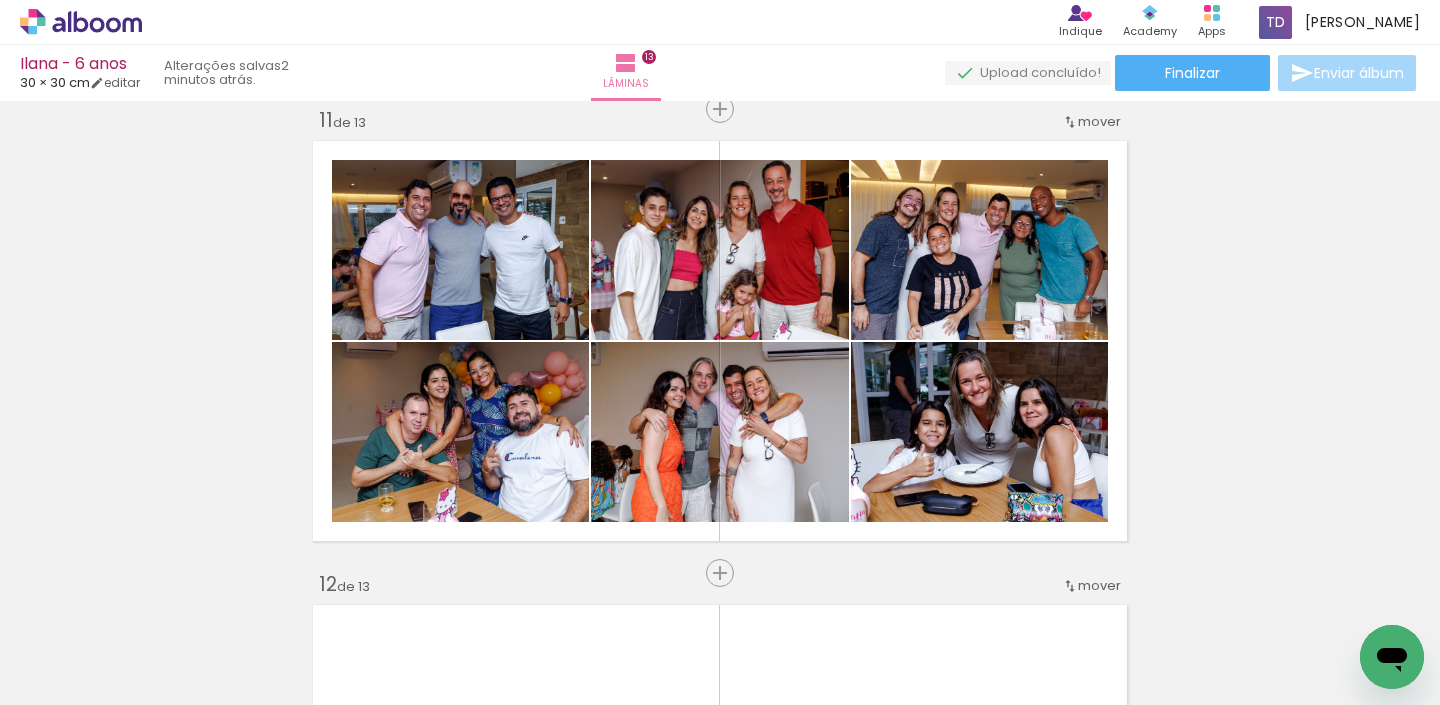 click on "Inserir lâmina 1  de 13  Inserir lâmina 2  de 13  Inserir lâmina 3  de 13  Inserir lâmina 4  de 13  Inserir lâmina 5  de 13  Inserir lâmina 6  de 13  Inserir lâmina 7  de 13  Inserir lâmina 8  de 13  Inserir lâmina 9  de 13  Inserir lâmina 10  de 13  Inserir lâmina 11  de 13  Inserir lâmina 12  de 13  Inserir lâmina 13  de 13" at bounding box center [720, -1309] 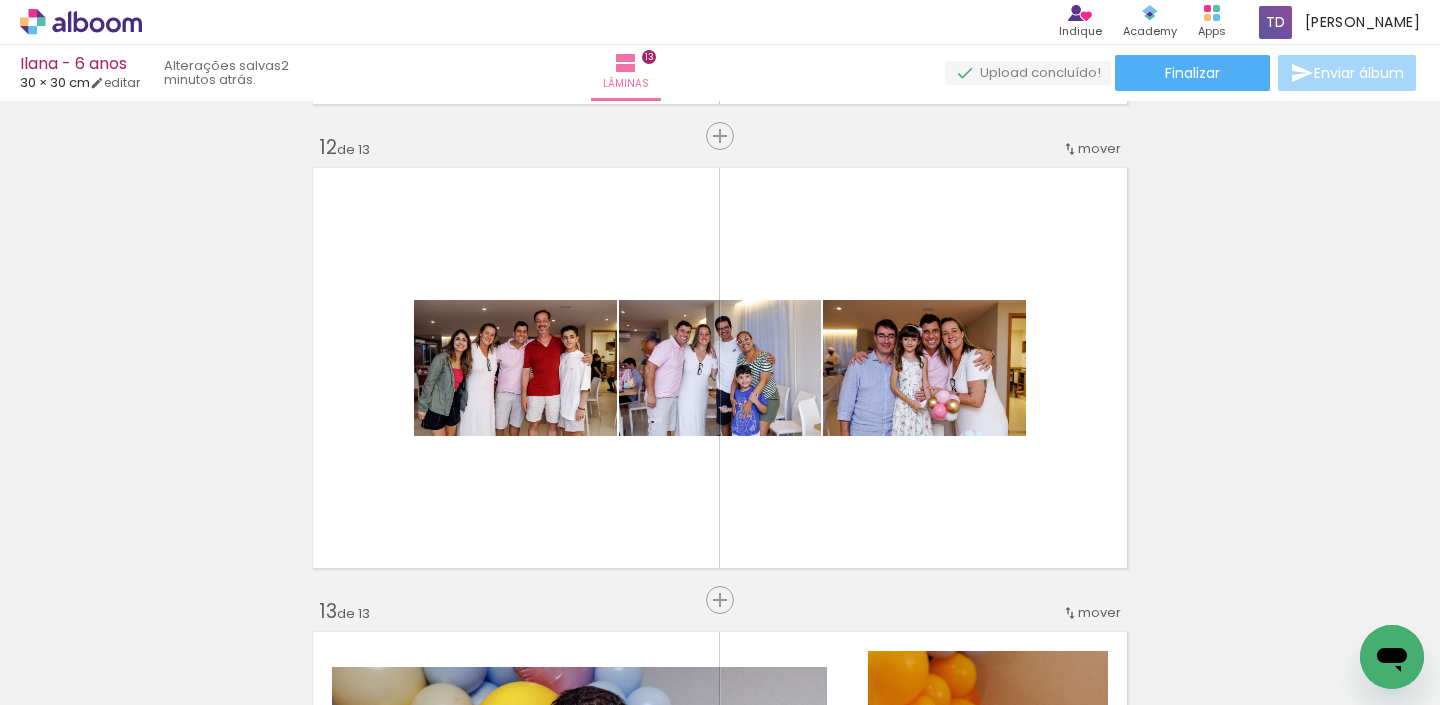 scroll, scrollTop: 5122, scrollLeft: 0, axis: vertical 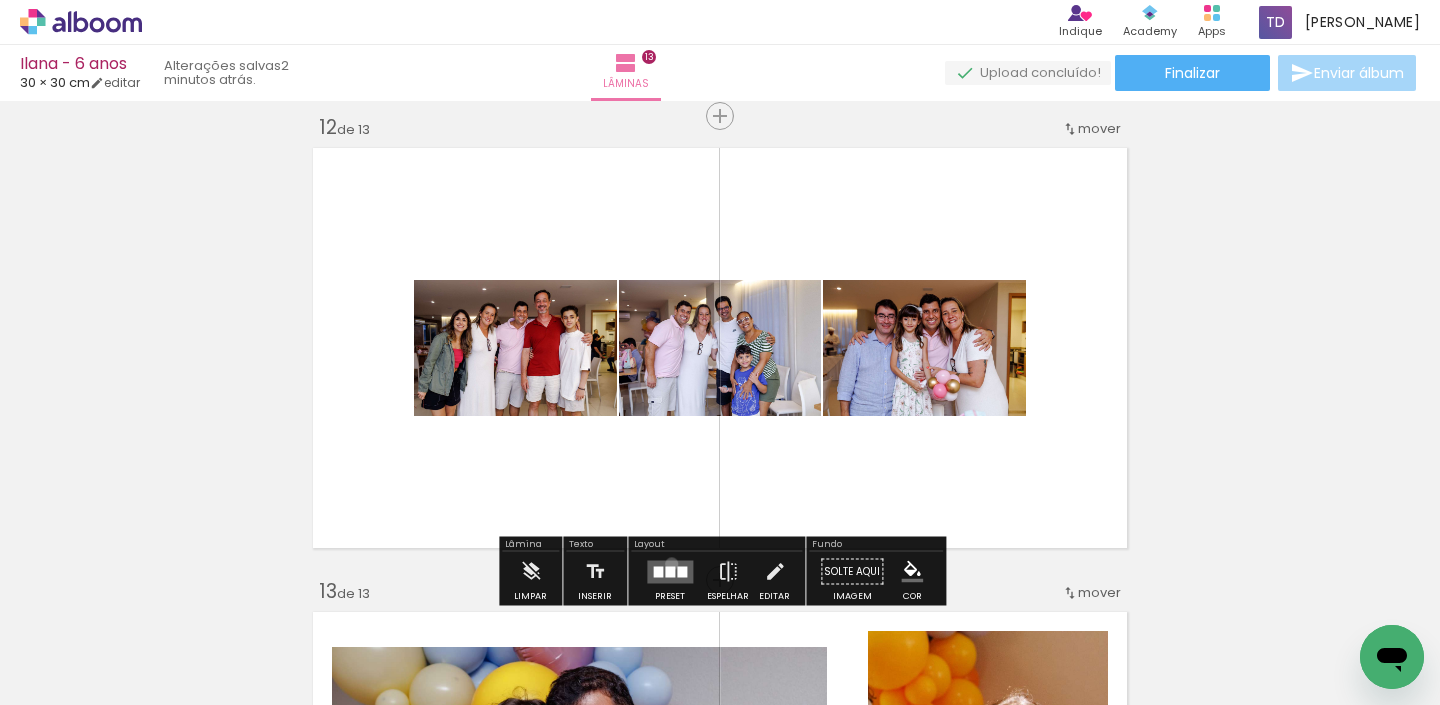 click at bounding box center (670, 571) 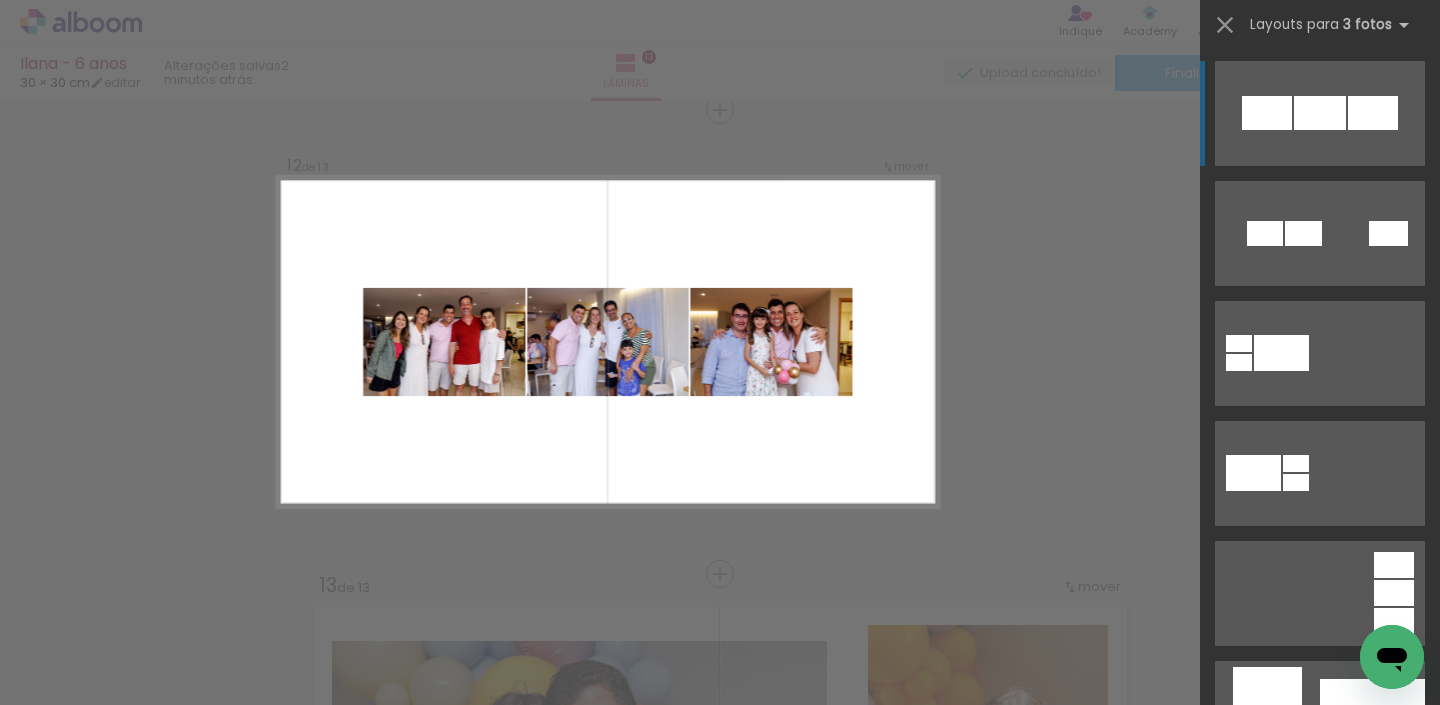 scroll, scrollTop: 5129, scrollLeft: 0, axis: vertical 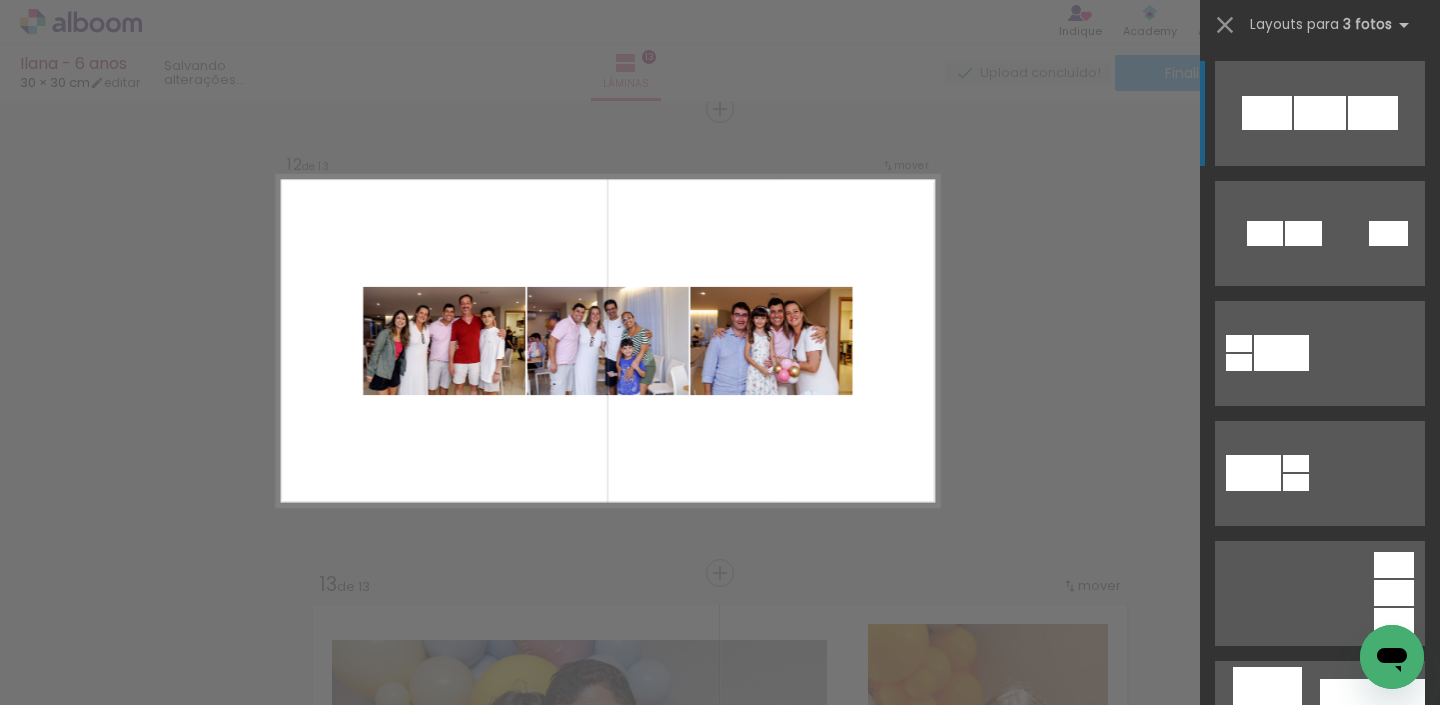 click on "Confirmar Cancelar" at bounding box center [720, -1756] 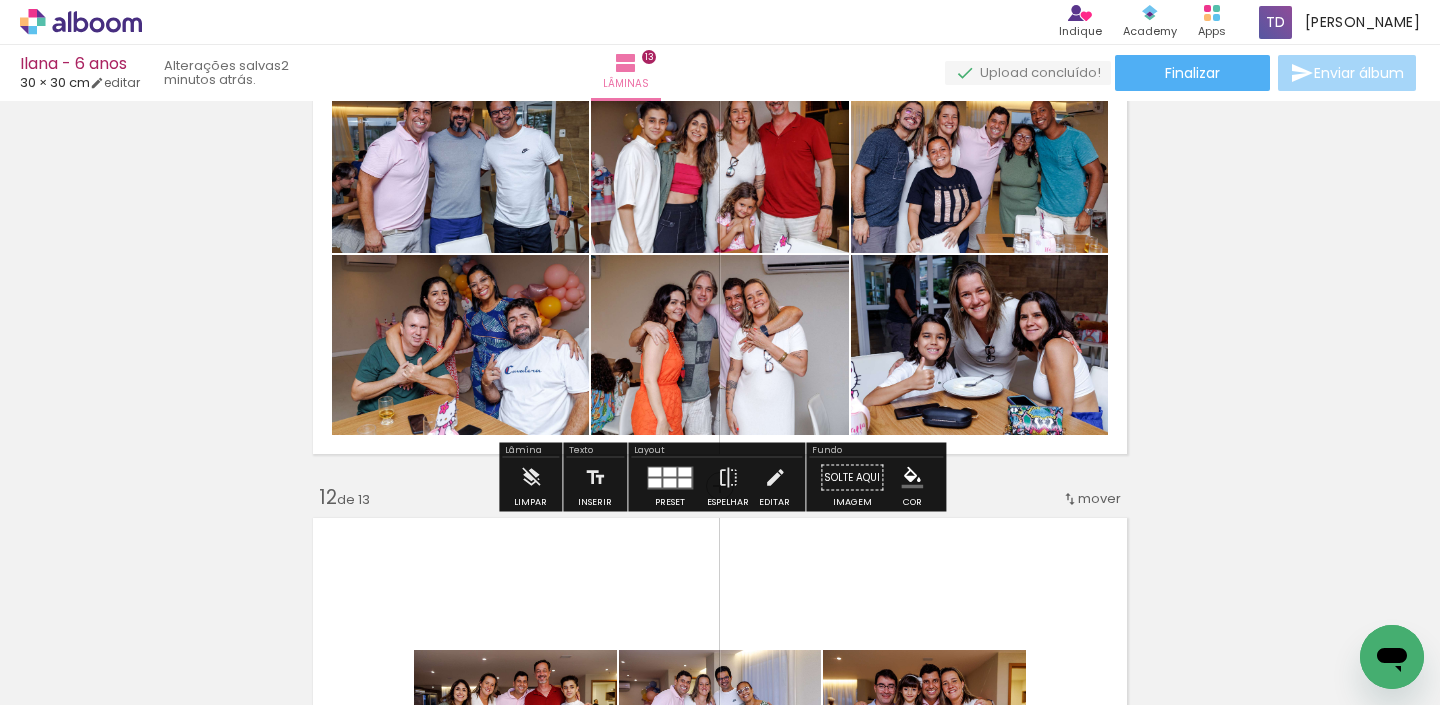 scroll, scrollTop: 4750, scrollLeft: 0, axis: vertical 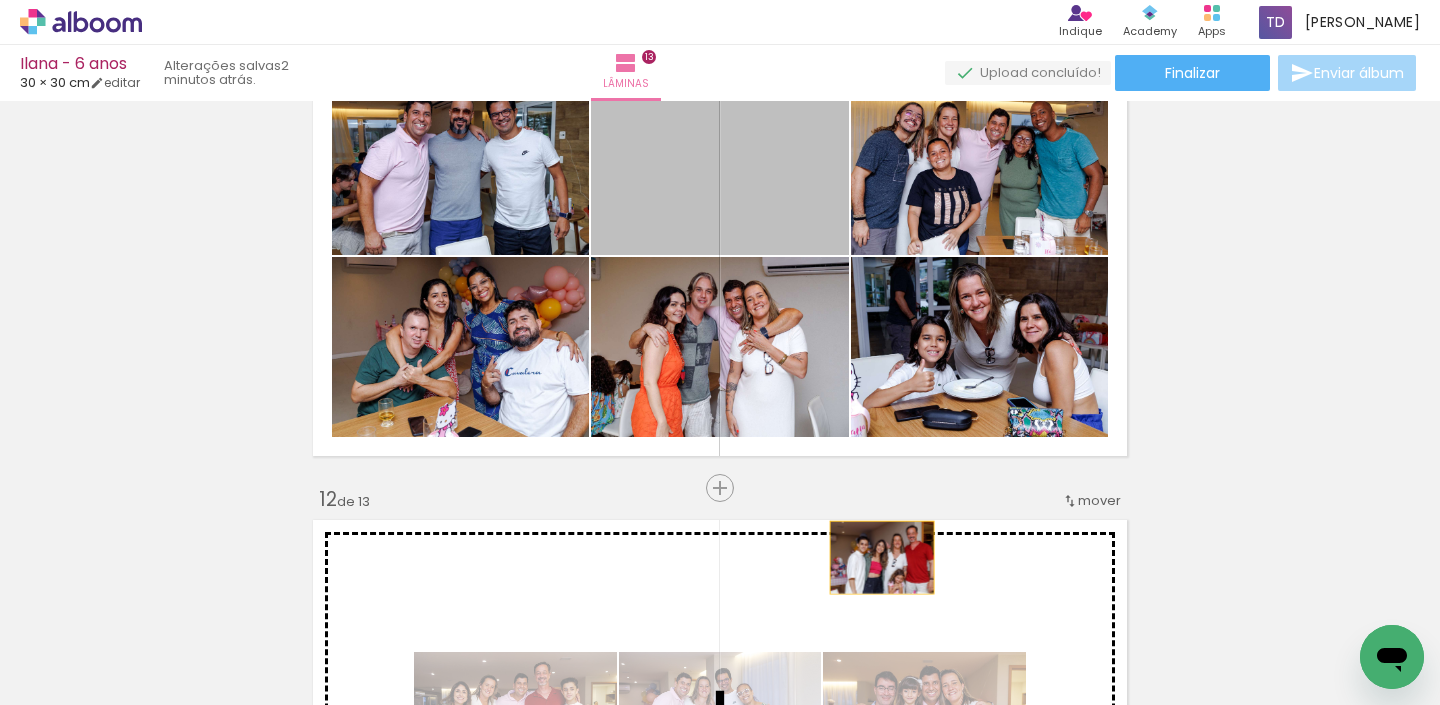 drag, startPoint x: 755, startPoint y: 163, endPoint x: 867, endPoint y: 540, distance: 393.28488 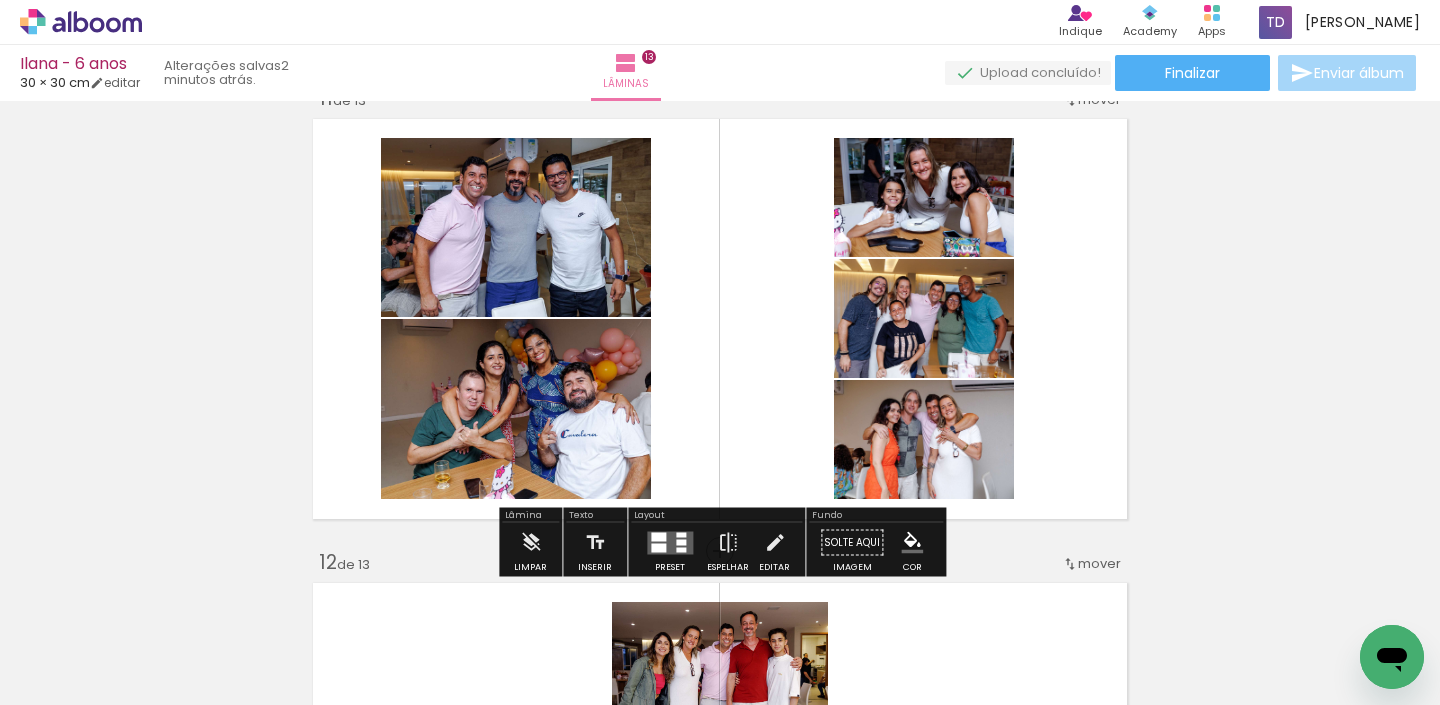scroll, scrollTop: 4686, scrollLeft: 0, axis: vertical 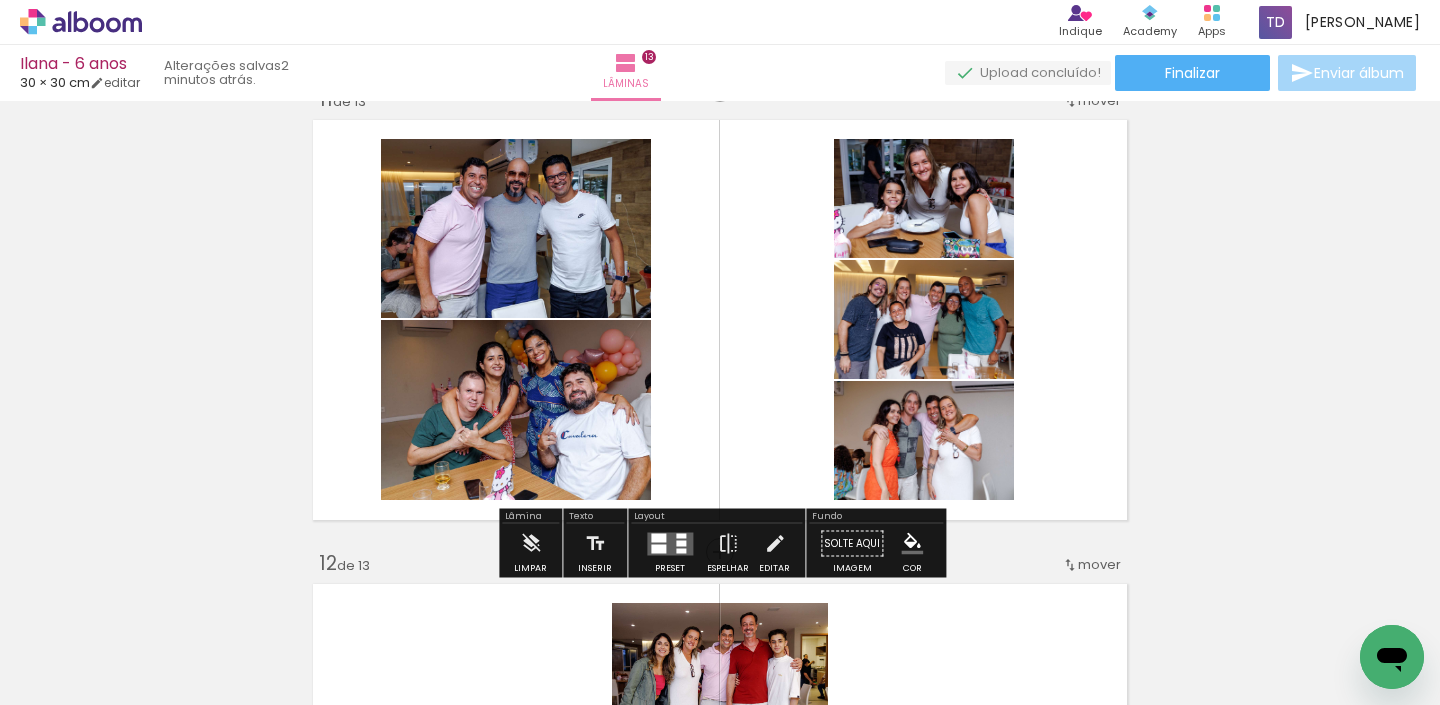 click at bounding box center [658, 548] 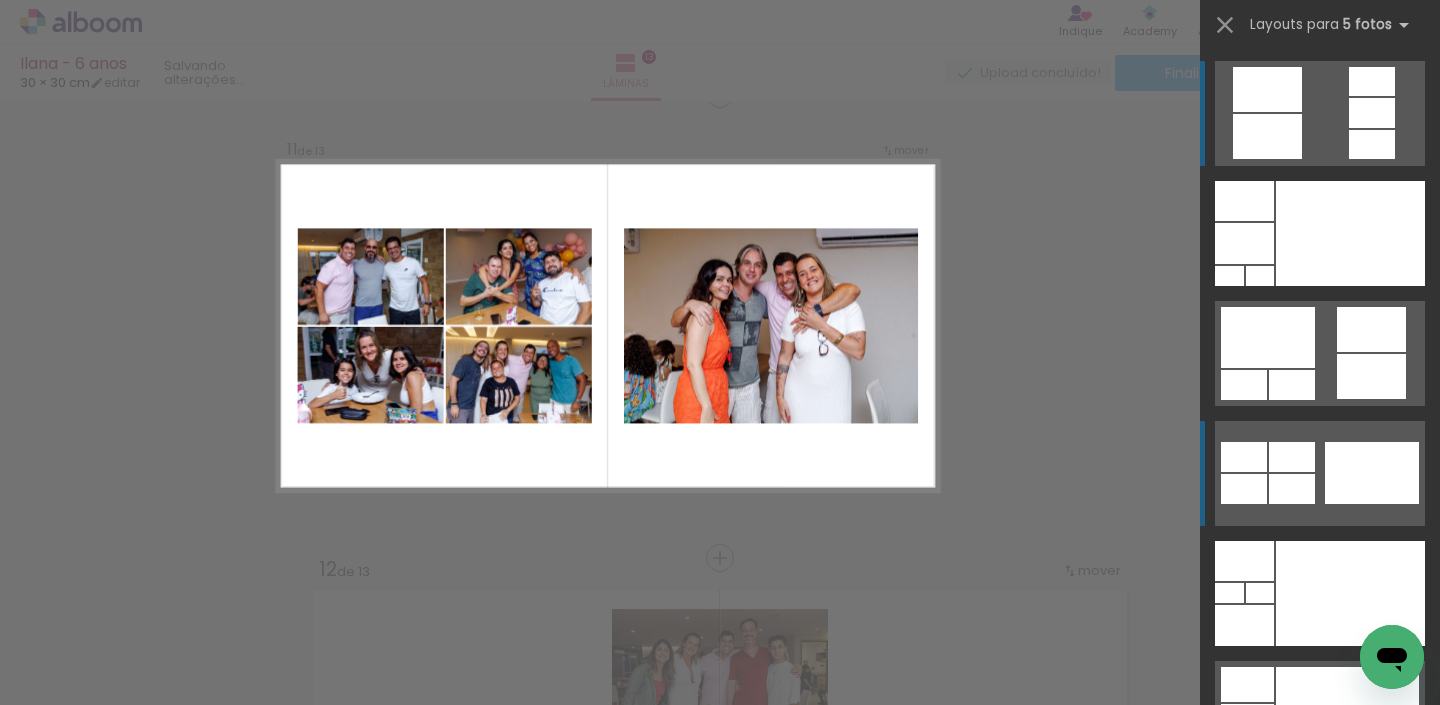 scroll, scrollTop: 4665, scrollLeft: 0, axis: vertical 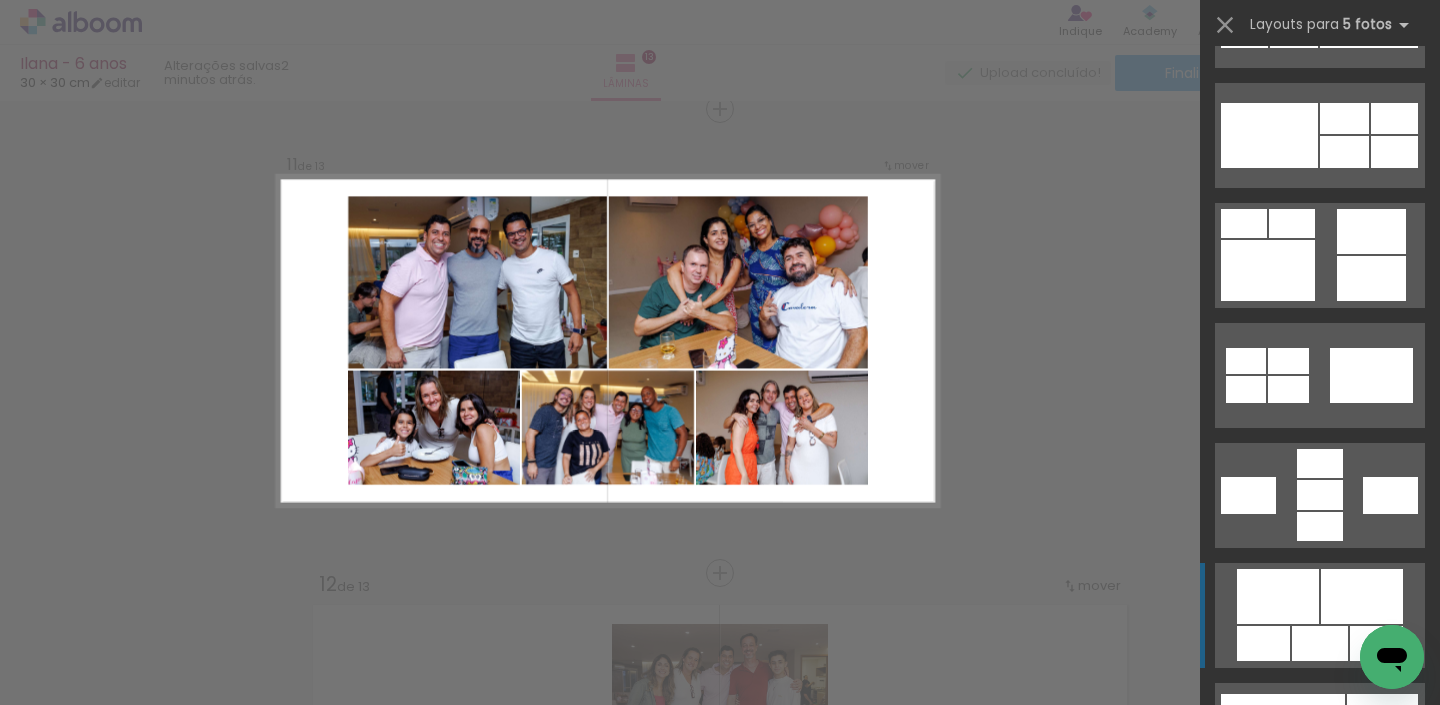 click at bounding box center (1244, -695) 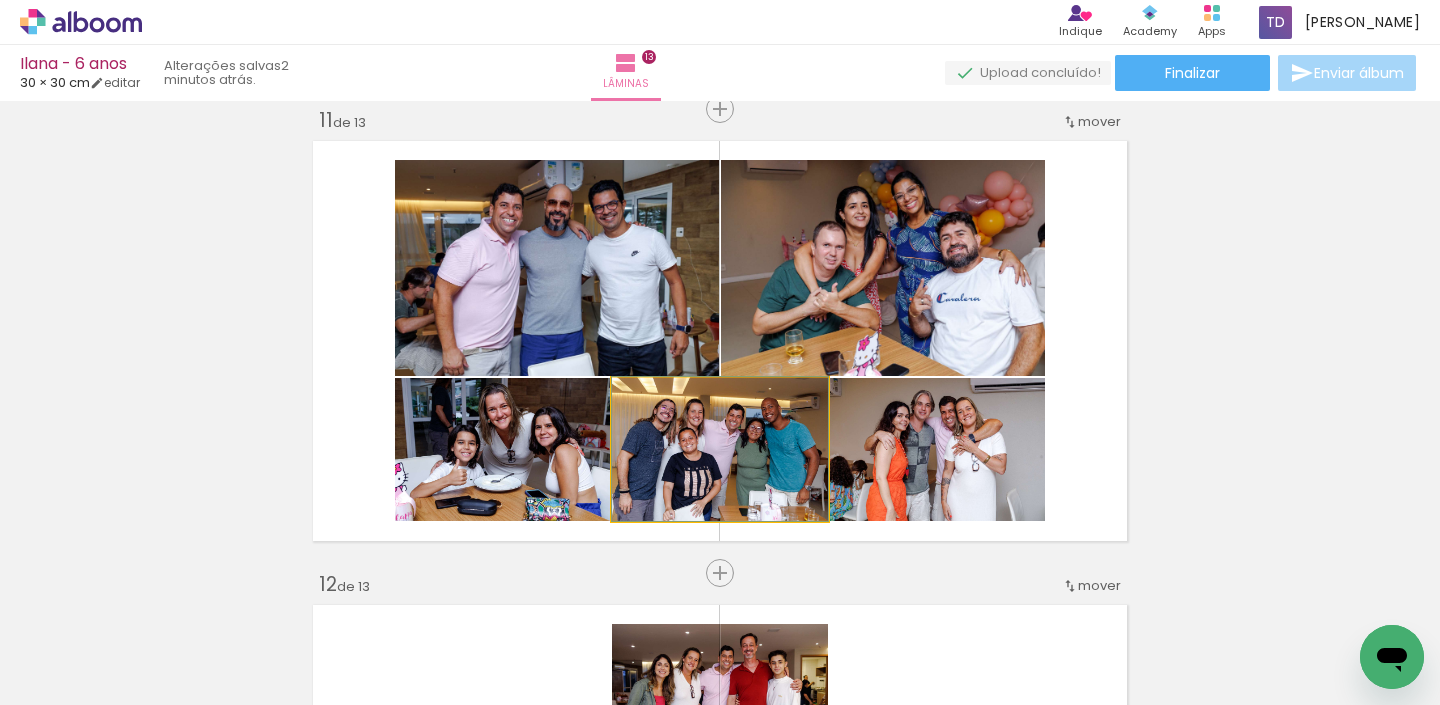 click at bounding box center (720, 449) 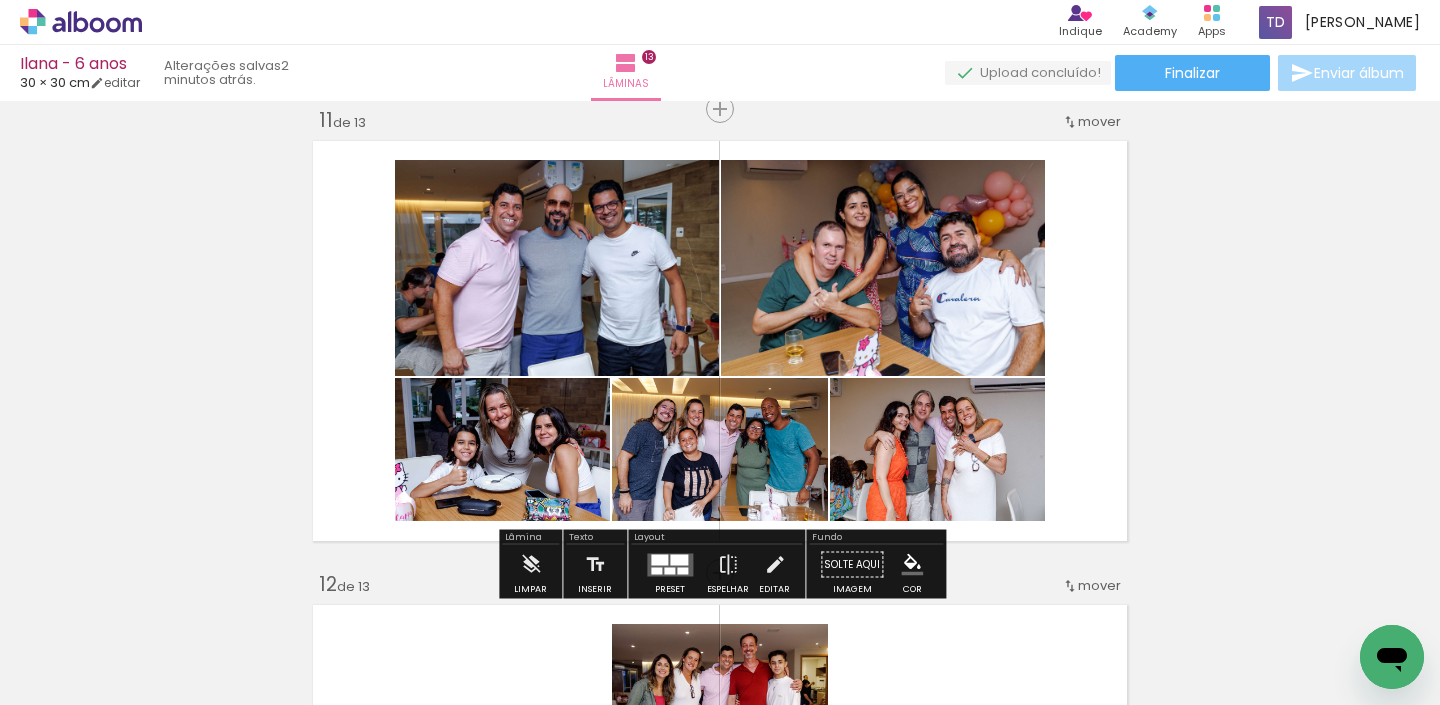 click on "Inserir lâmina 1  de 13  Inserir lâmina 2  de 13  Inserir lâmina 3  de 13  Inserir lâmina 4  de 13  Inserir lâmina 5  de 13  Inserir lâmina 6  de 13  Inserir lâmina 7  de 13  Inserir lâmina 8  de 13  Inserir lâmina 9  de 13  Inserir lâmina 10  de 13  Inserir lâmina 11  de 13  Inserir lâmina 12  de 13  Inserir lâmina 13  de 13" at bounding box center (720, -1309) 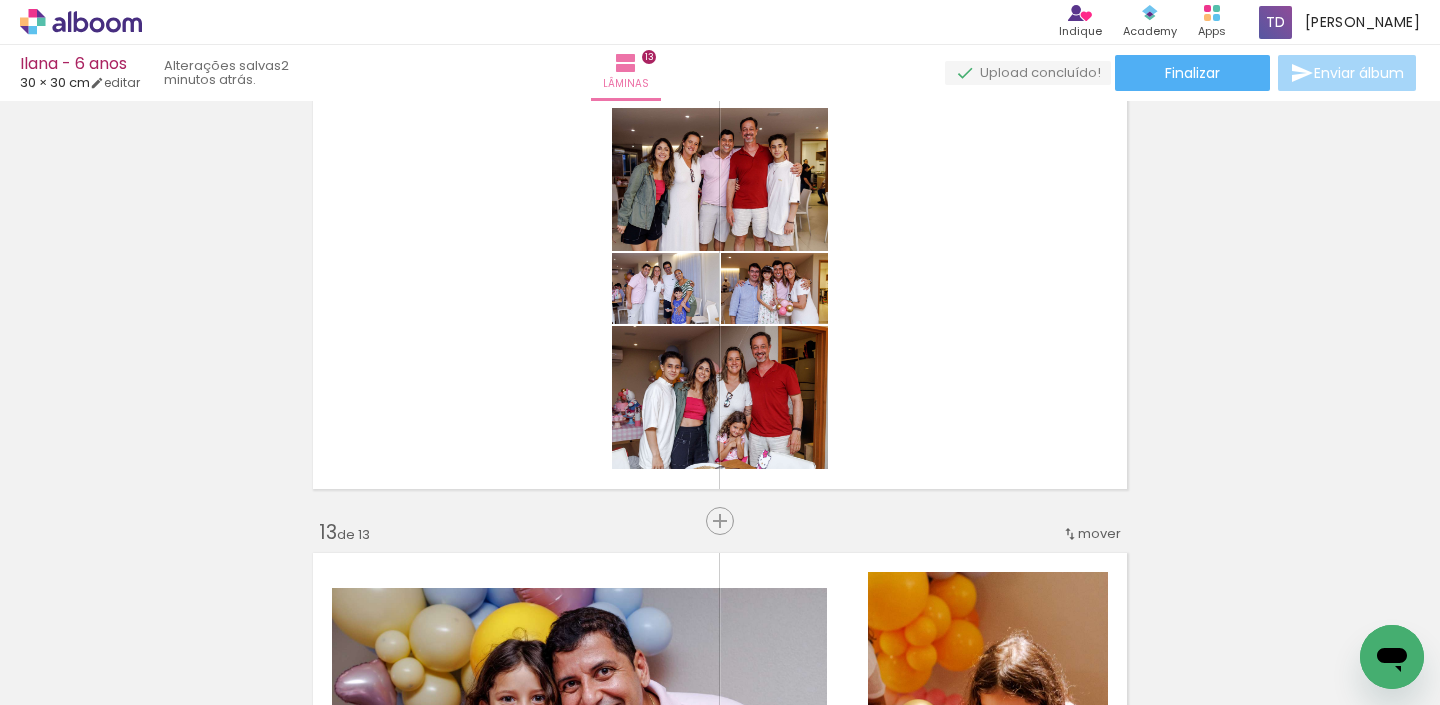 scroll, scrollTop: 5189, scrollLeft: 0, axis: vertical 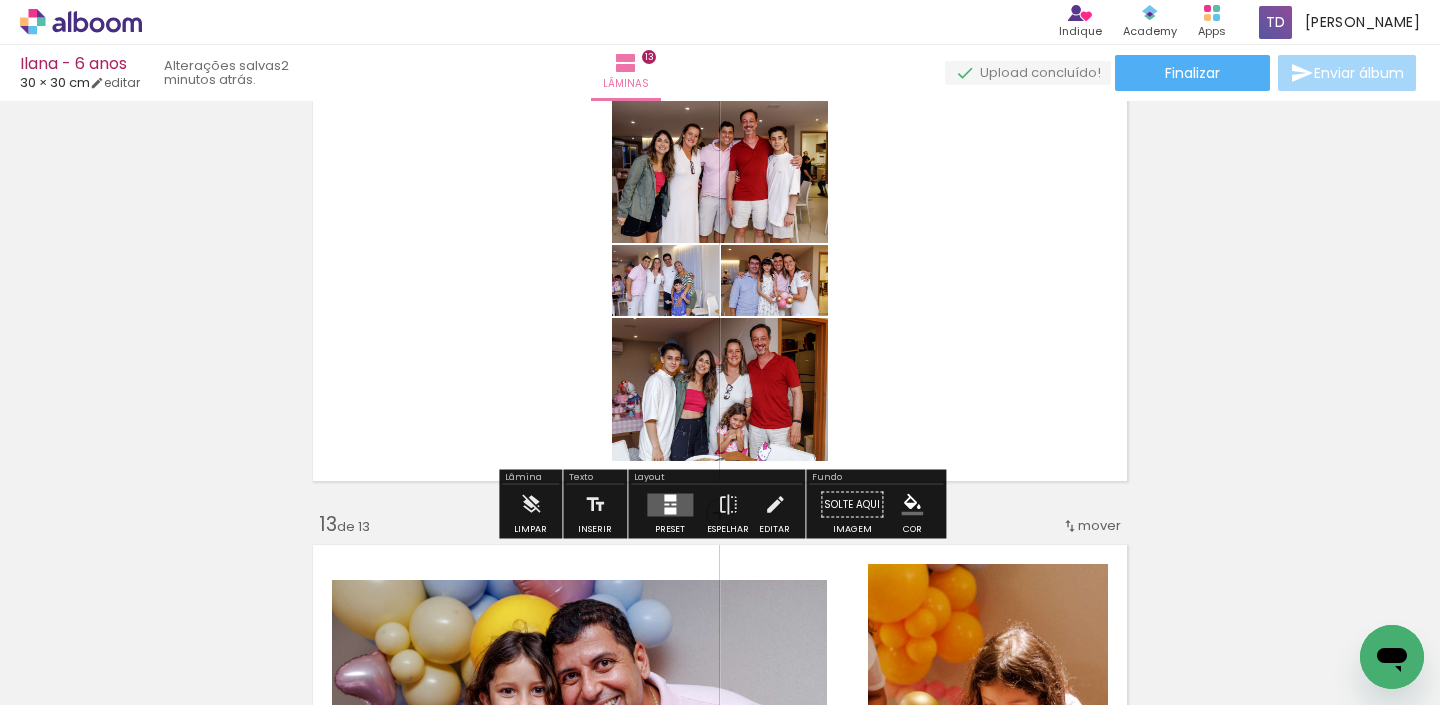 click at bounding box center [670, 504] 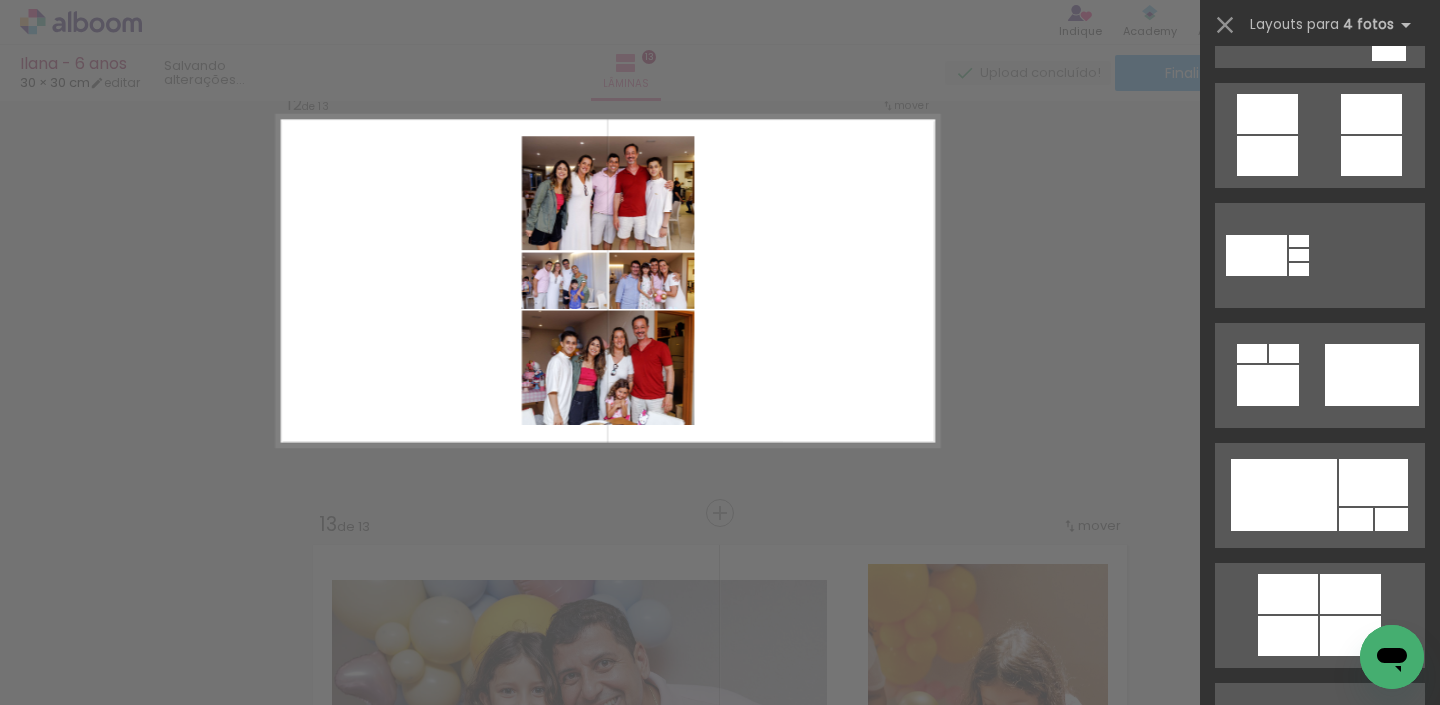 scroll, scrollTop: 0, scrollLeft: 0, axis: both 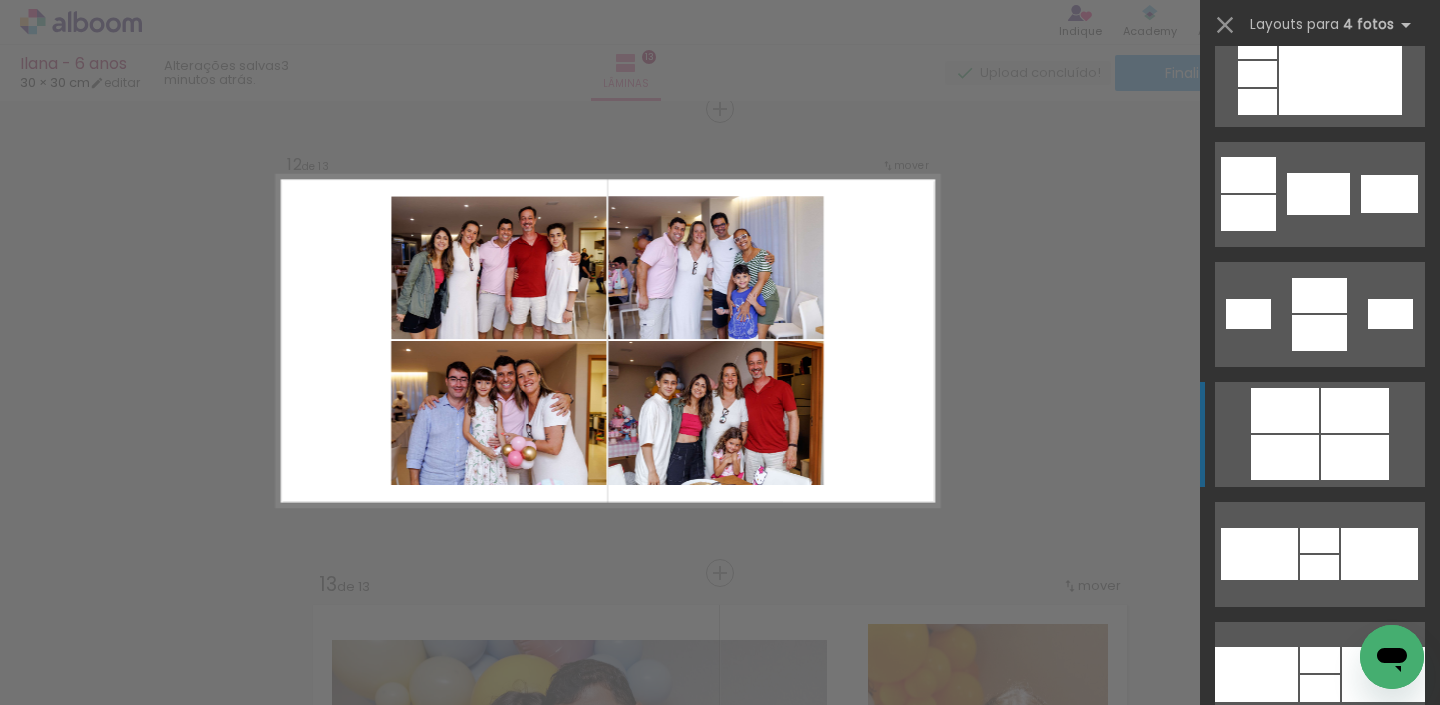 click at bounding box center [1251, 1166] 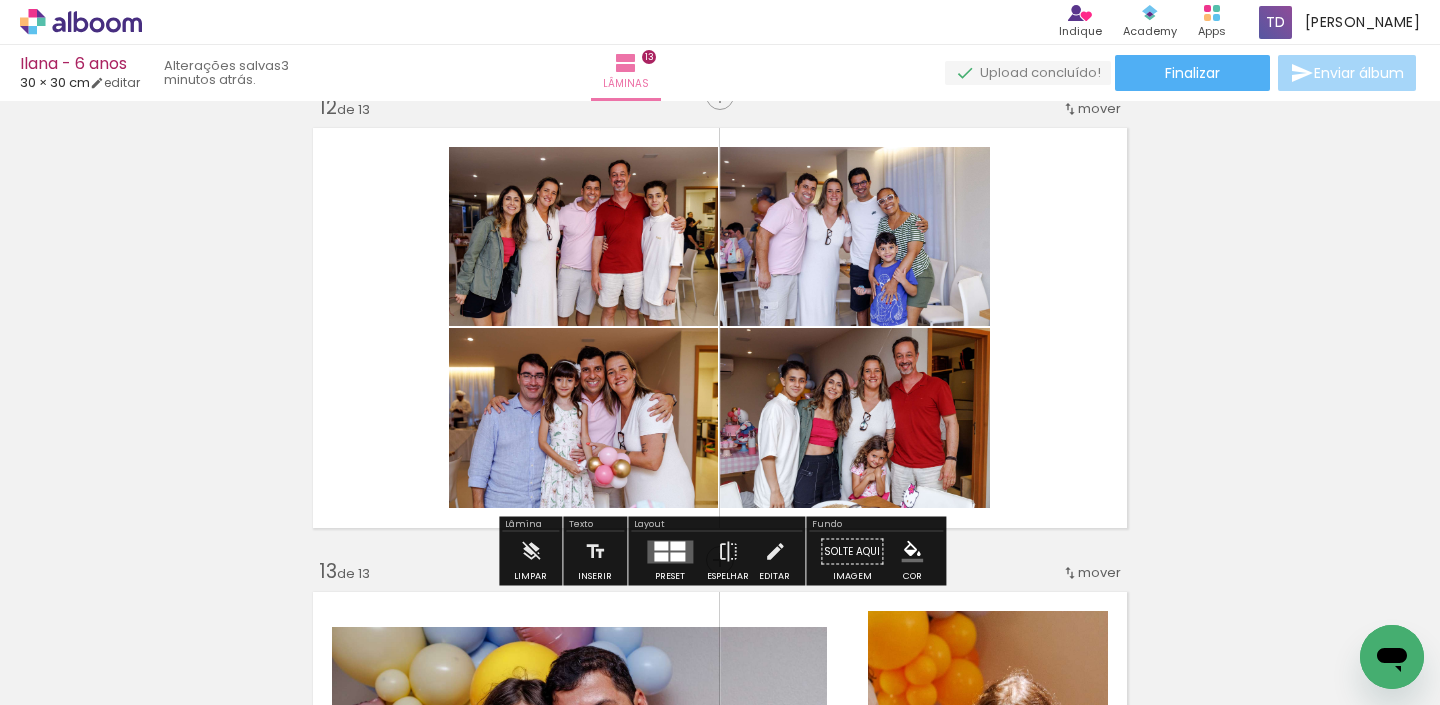 scroll, scrollTop: 5148, scrollLeft: 0, axis: vertical 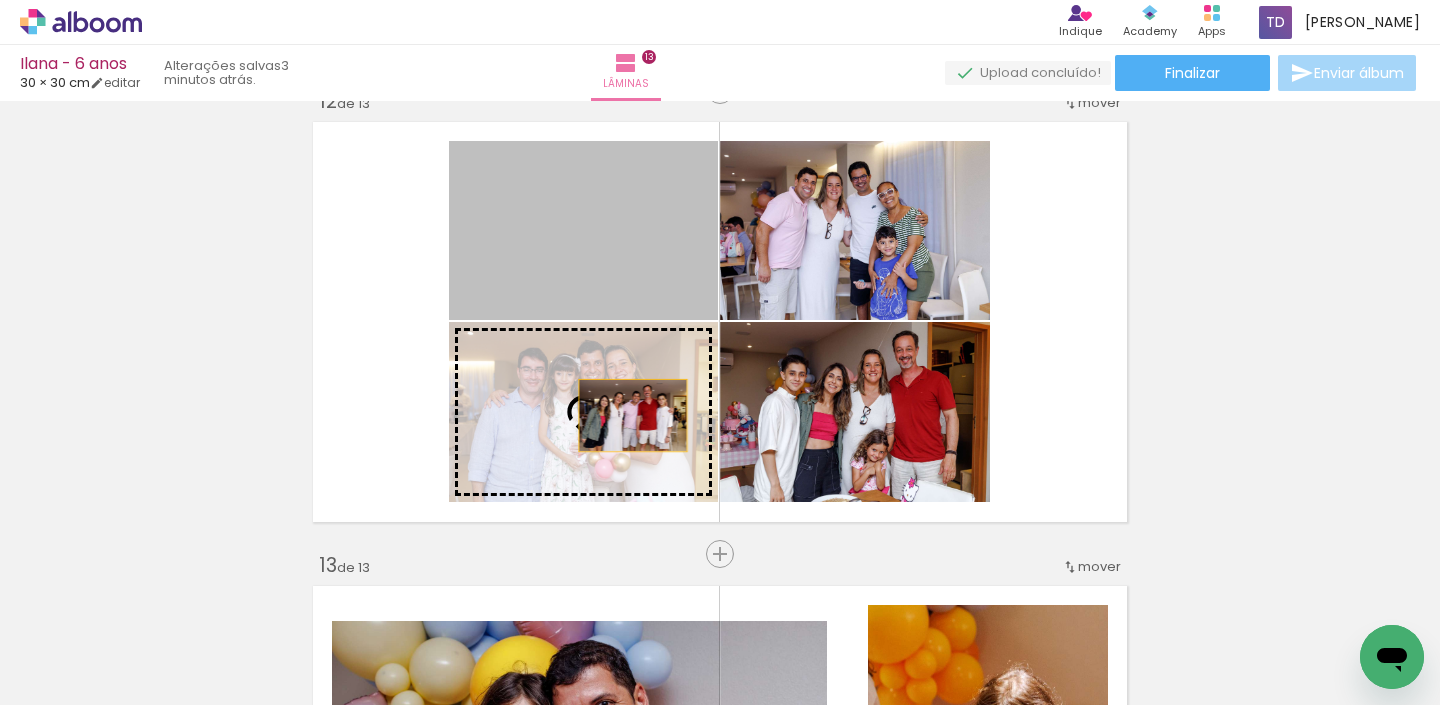 drag, startPoint x: 630, startPoint y: 244, endPoint x: 625, endPoint y: 405, distance: 161.07762 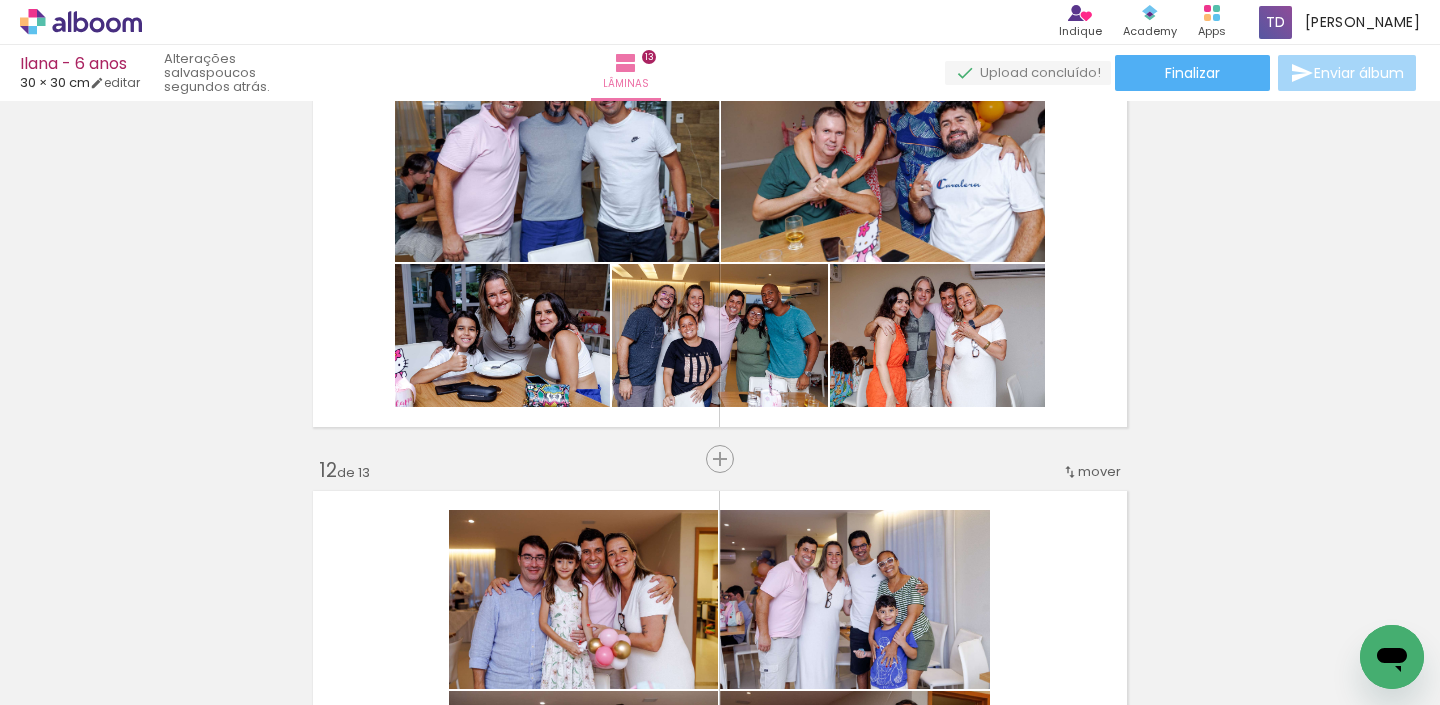 scroll, scrollTop: 4775, scrollLeft: 0, axis: vertical 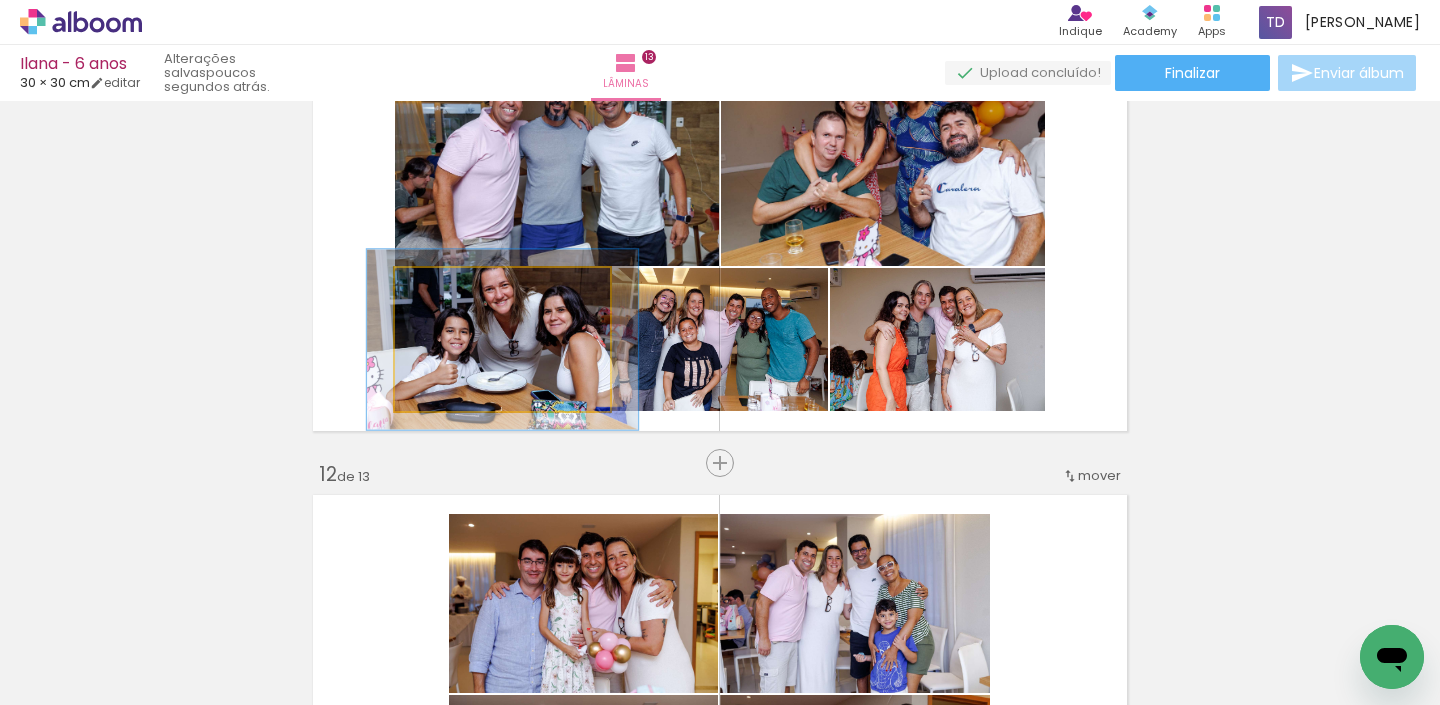 drag, startPoint x: 441, startPoint y: 286, endPoint x: 459, endPoint y: 289, distance: 18.248287 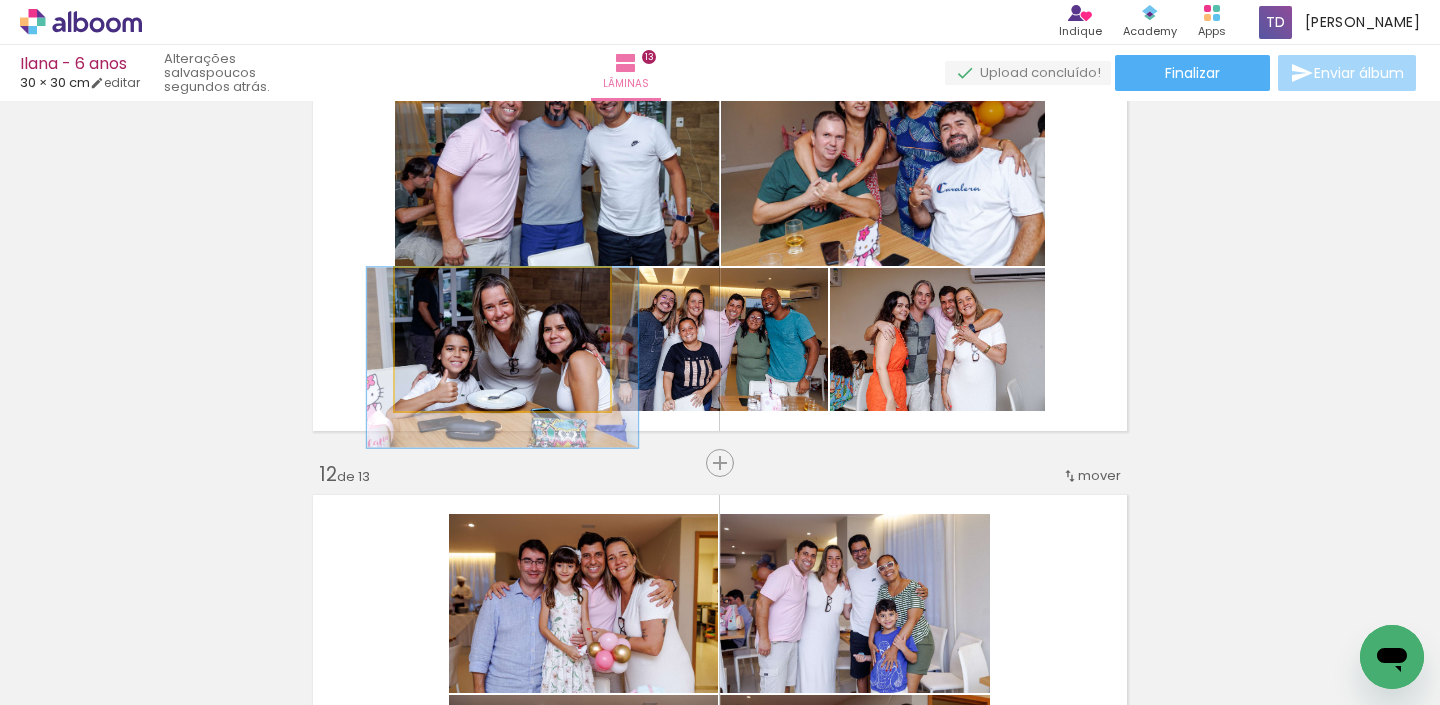drag, startPoint x: 509, startPoint y: 344, endPoint x: 509, endPoint y: 367, distance: 23 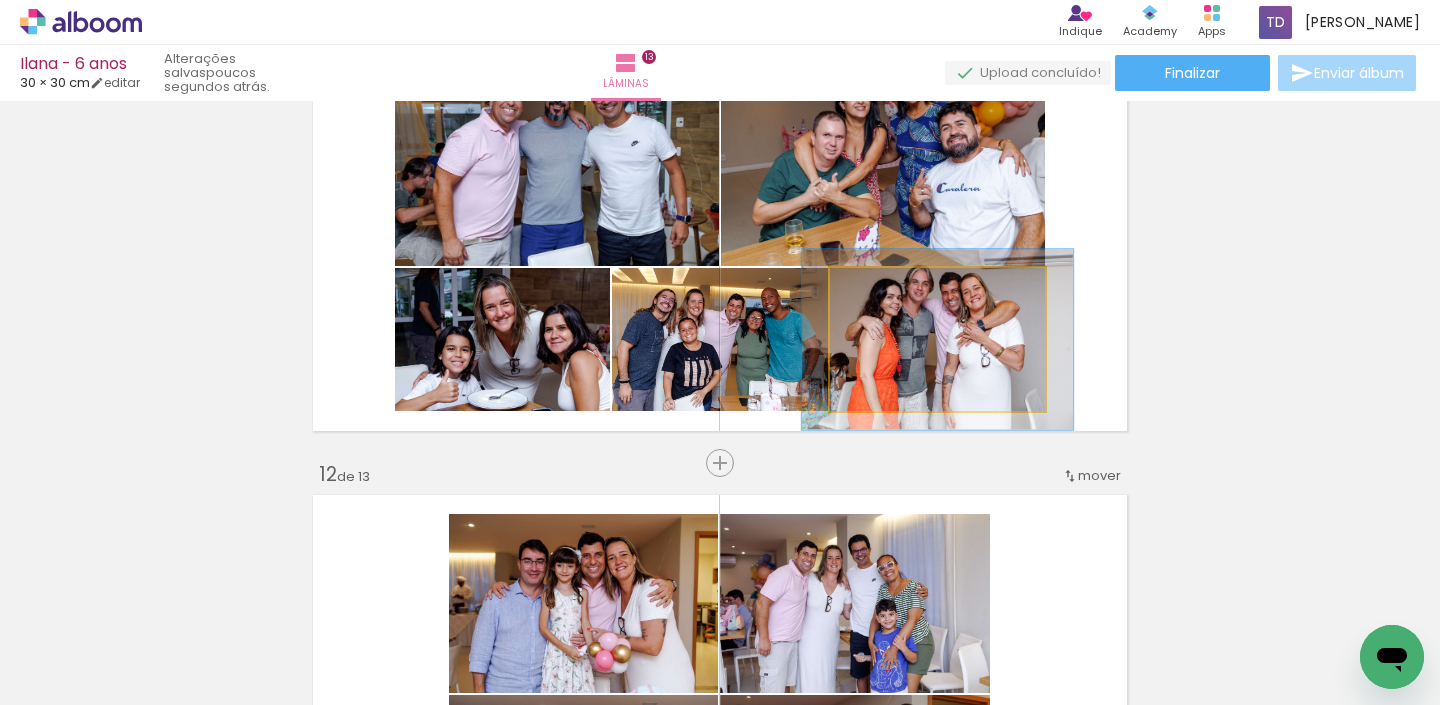 drag, startPoint x: 878, startPoint y: 288, endPoint x: 900, endPoint y: 291, distance: 22.203604 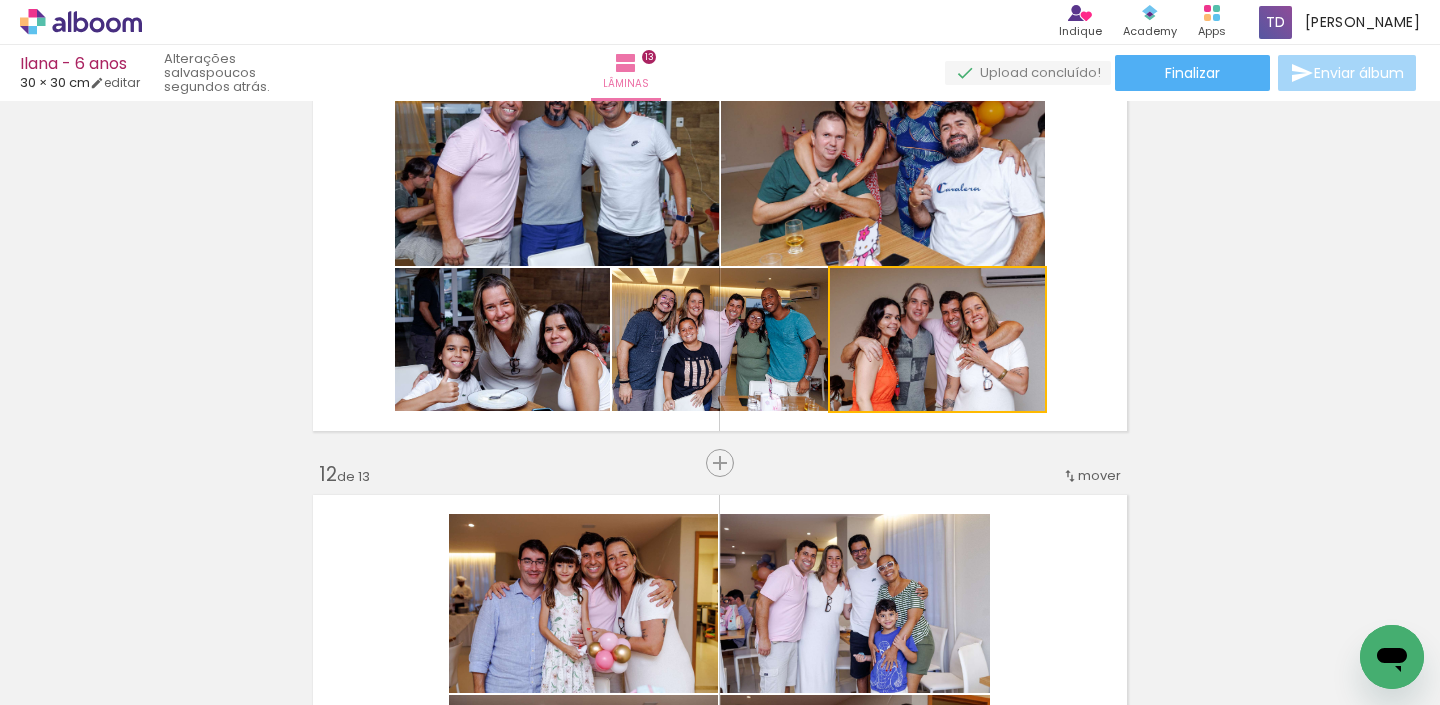 drag, startPoint x: 933, startPoint y: 372, endPoint x: 928, endPoint y: 415, distance: 43.289722 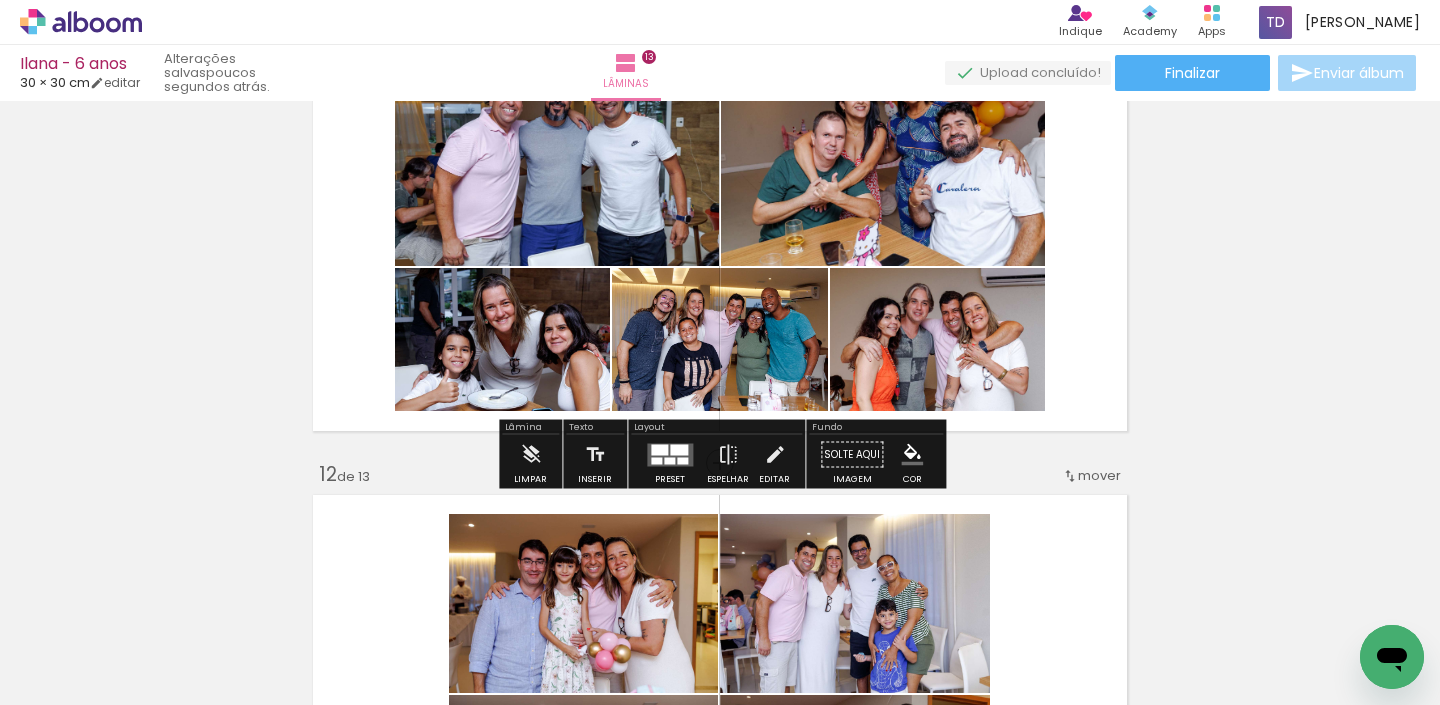 click on "Inserir lâmina 1  de 13  Inserir lâmina 2  de 13  Inserir lâmina 3  de 13  Inserir lâmina 4  de 13  Inserir lâmina 5  de 13  Inserir lâmina 6  de 13  Inserir lâmina 7  de 13  Inserir lâmina 8  de 13  Inserir lâmina 9  de 13  Inserir lâmina 10  de 13  Inserir lâmina 11  de 13  Inserir lâmina 12  de 13  Inserir lâmina 13  de 13" at bounding box center (720, -1419) 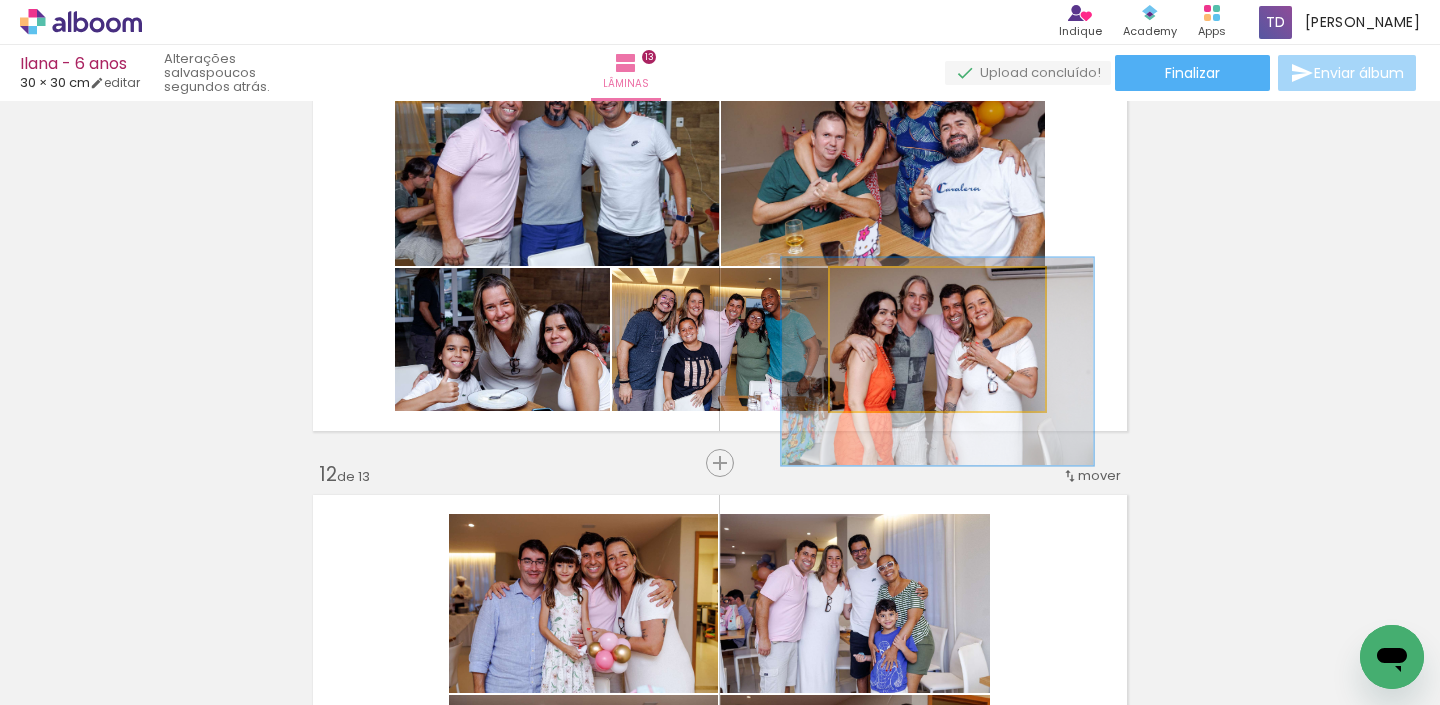 drag, startPoint x: 894, startPoint y: 286, endPoint x: 904, endPoint y: 287, distance: 10.049875 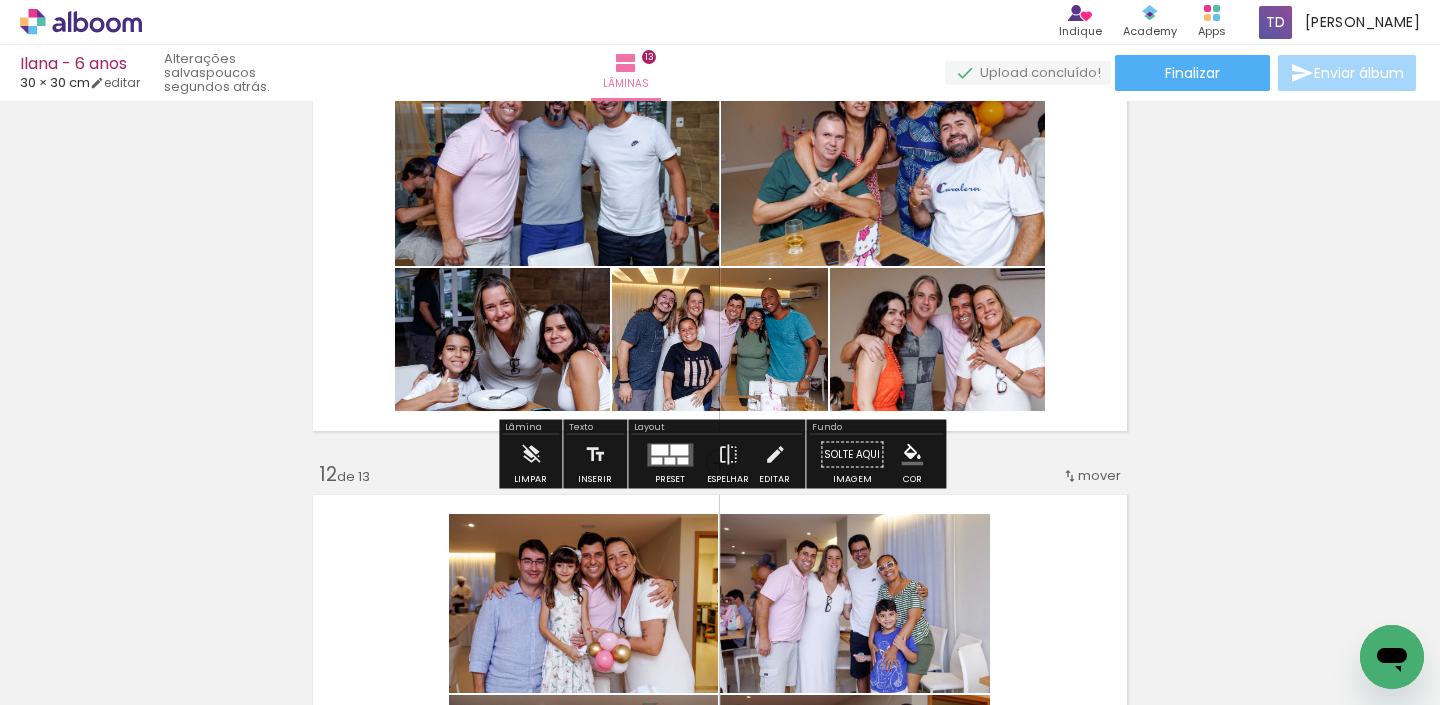 click on "Inserir lâmina 1  de 13  Inserir lâmina 2  de 13  Inserir lâmina 3  de 13  Inserir lâmina 4  de 13  Inserir lâmina 5  de 13  Inserir lâmina 6  de 13  Inserir lâmina 7  de 13  Inserir lâmina 8  de 13  Inserir lâmina 9  de 13  Inserir lâmina 10  de 13  Inserir lâmina 11  de 13  Inserir lâmina 12  de 13  Inserir lâmina 13  de 13" at bounding box center [720, -1419] 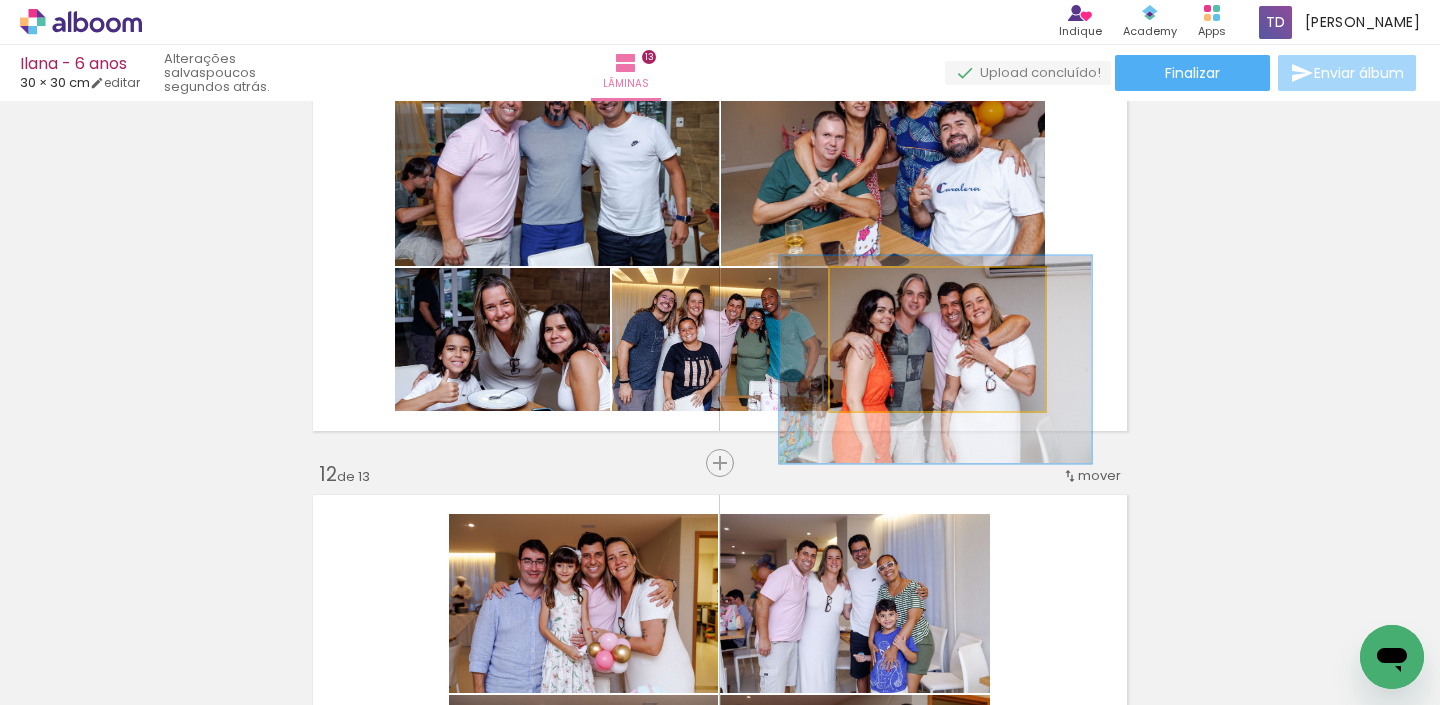 drag, startPoint x: 989, startPoint y: 346, endPoint x: 978, endPoint y: 344, distance: 11.18034 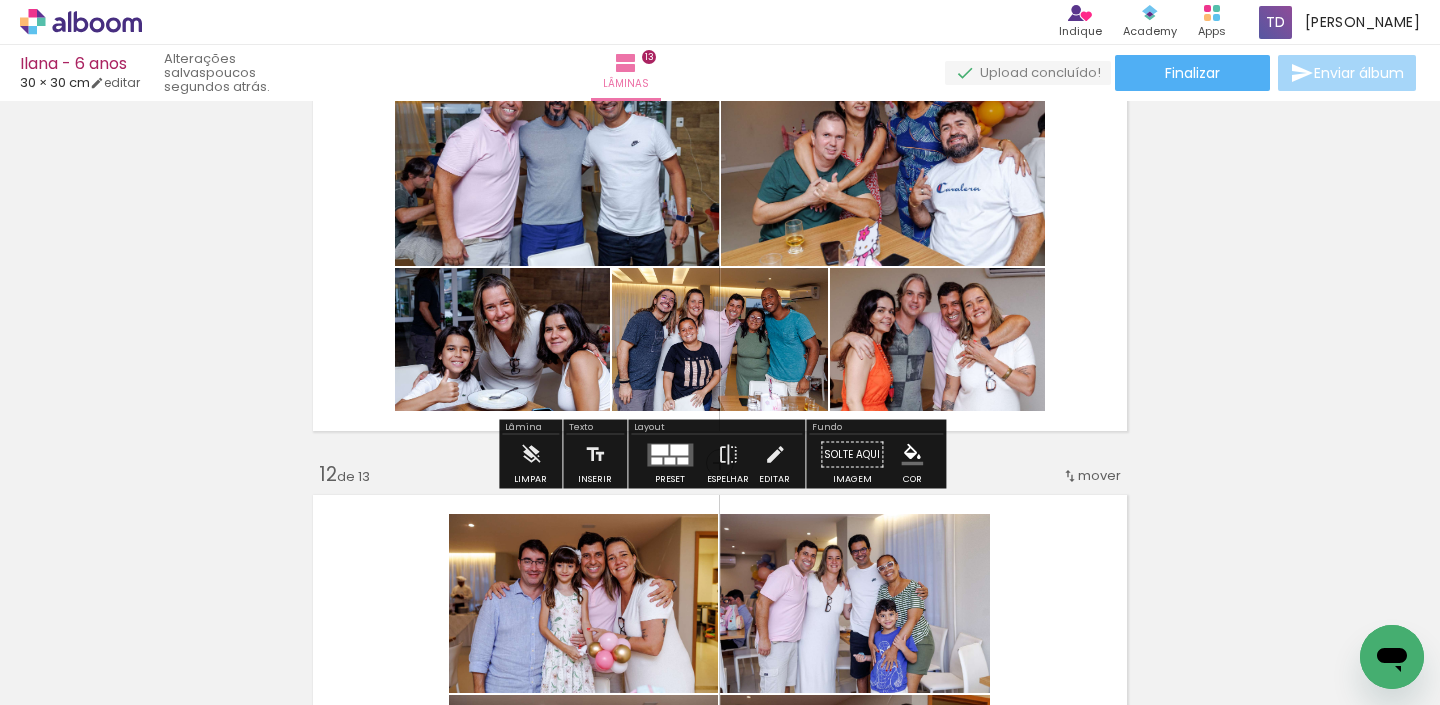 click on "Inserir lâmina 1  de 13  Inserir lâmina 2  de 13  Inserir lâmina 3  de 13  Inserir lâmina 4  de 13  Inserir lâmina 5  de 13  Inserir lâmina 6  de 13  Inserir lâmina 7  de 13  Inserir lâmina 8  de 13  Inserir lâmina 9  de 13  Inserir lâmina 10  de 13  Inserir lâmina 11  de 13  Inserir lâmina 12  de 13  Inserir lâmina 13  de 13" at bounding box center (720, -1419) 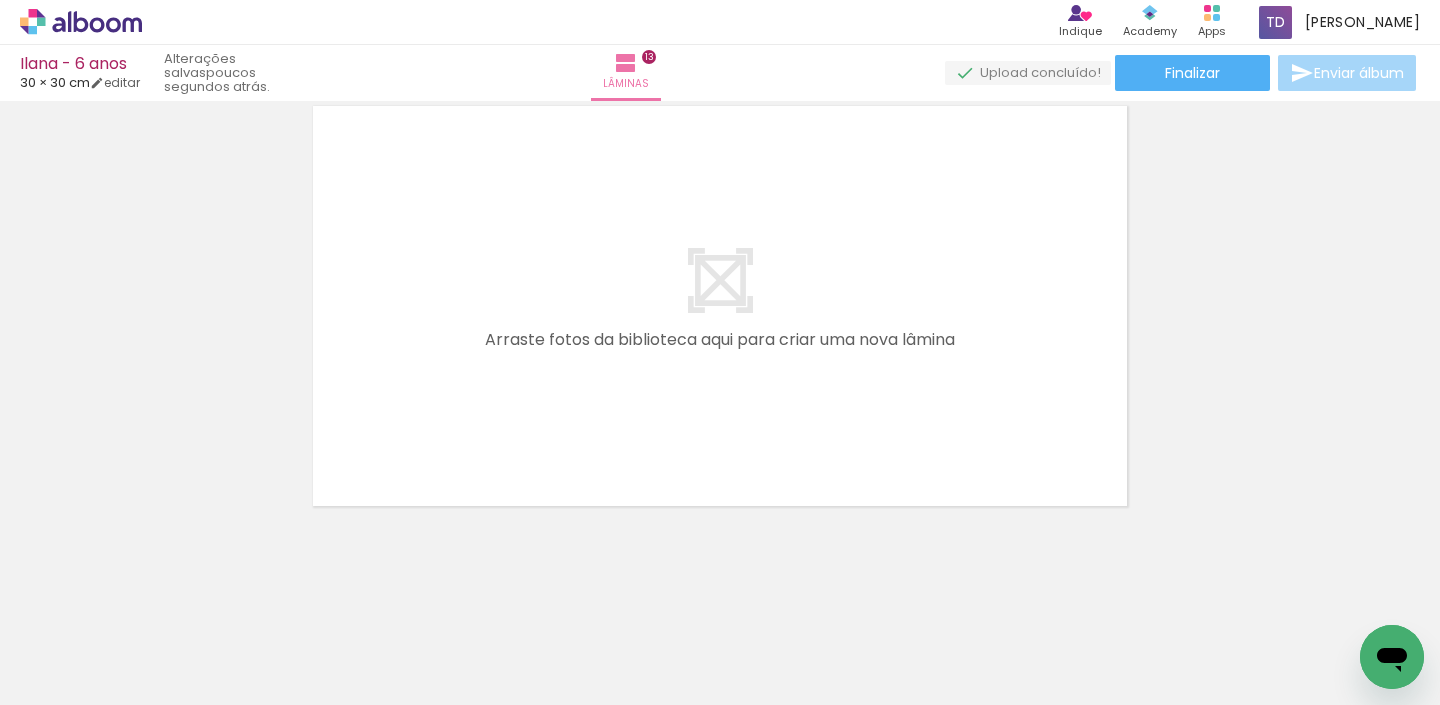 scroll, scrollTop: 6095, scrollLeft: 0, axis: vertical 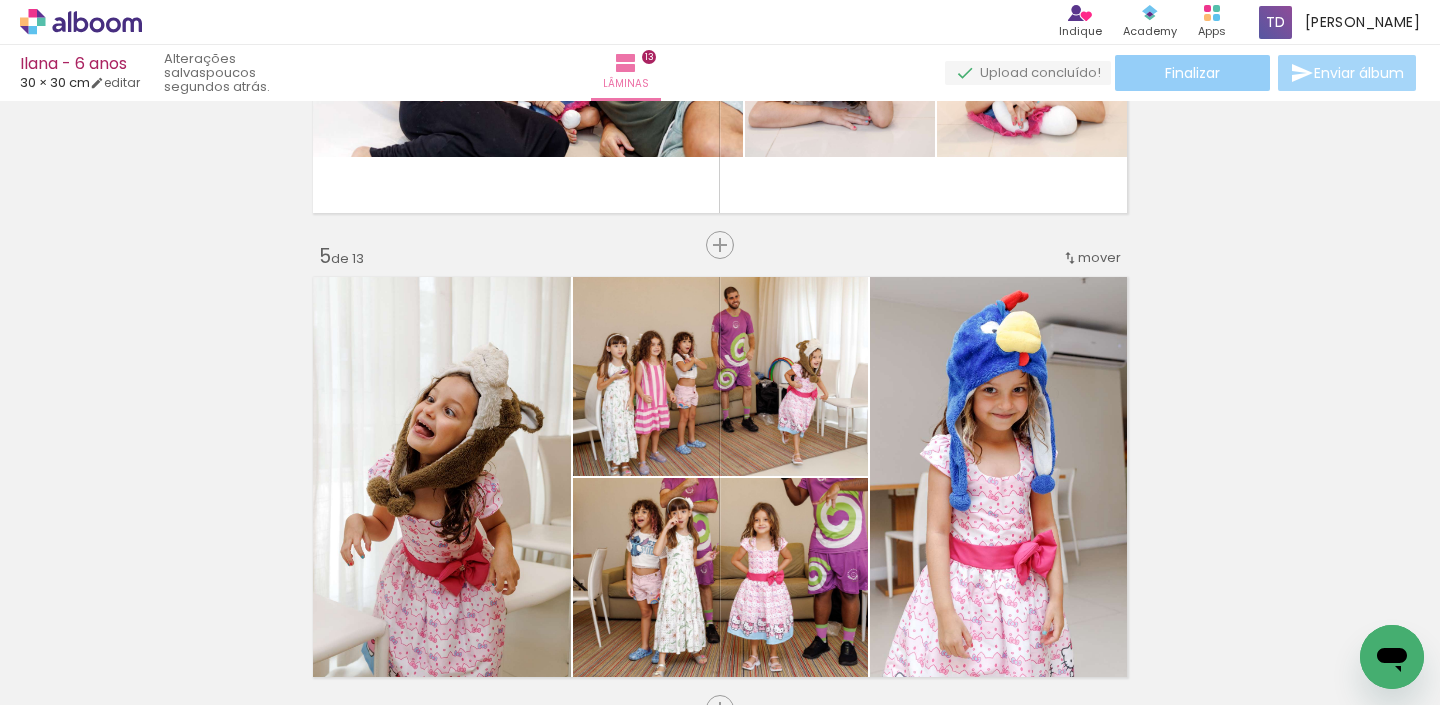 click on "Finalizar" 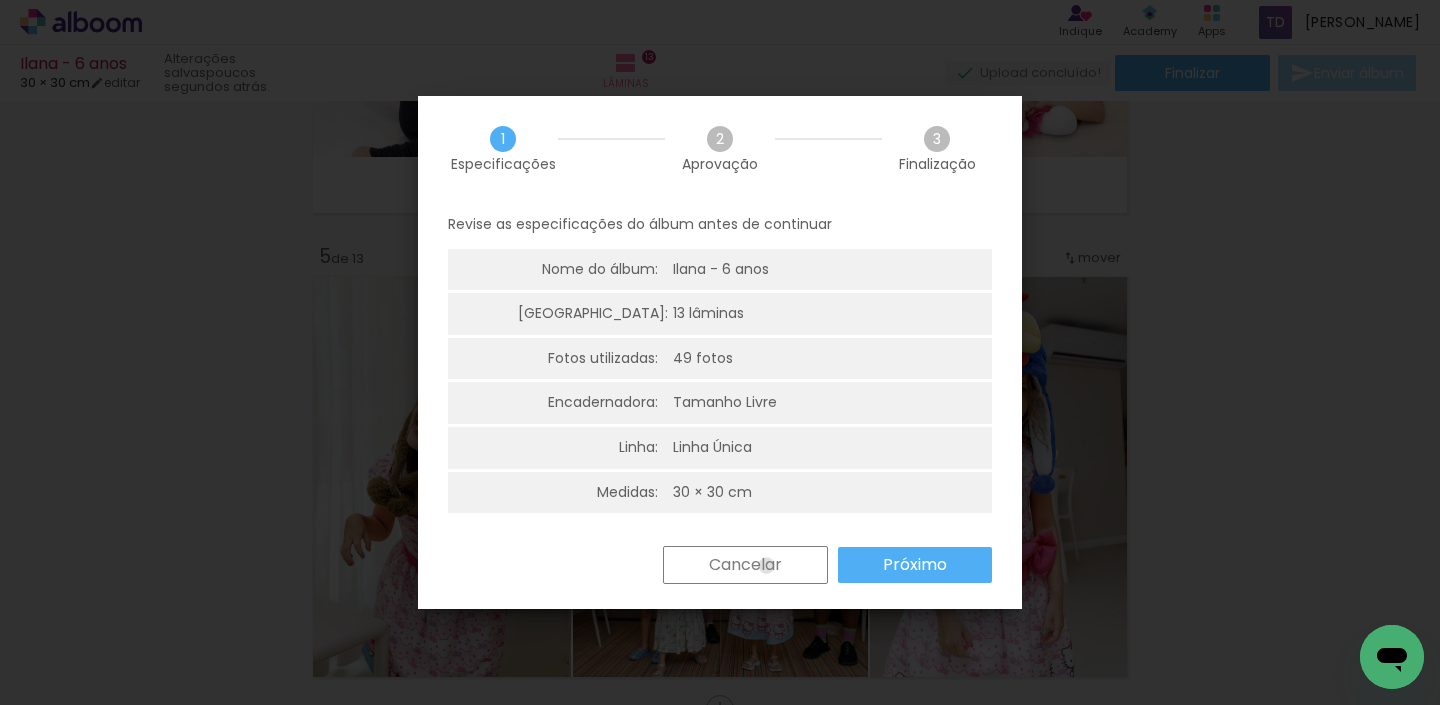 click on "Cancelar" at bounding box center (0, 0) 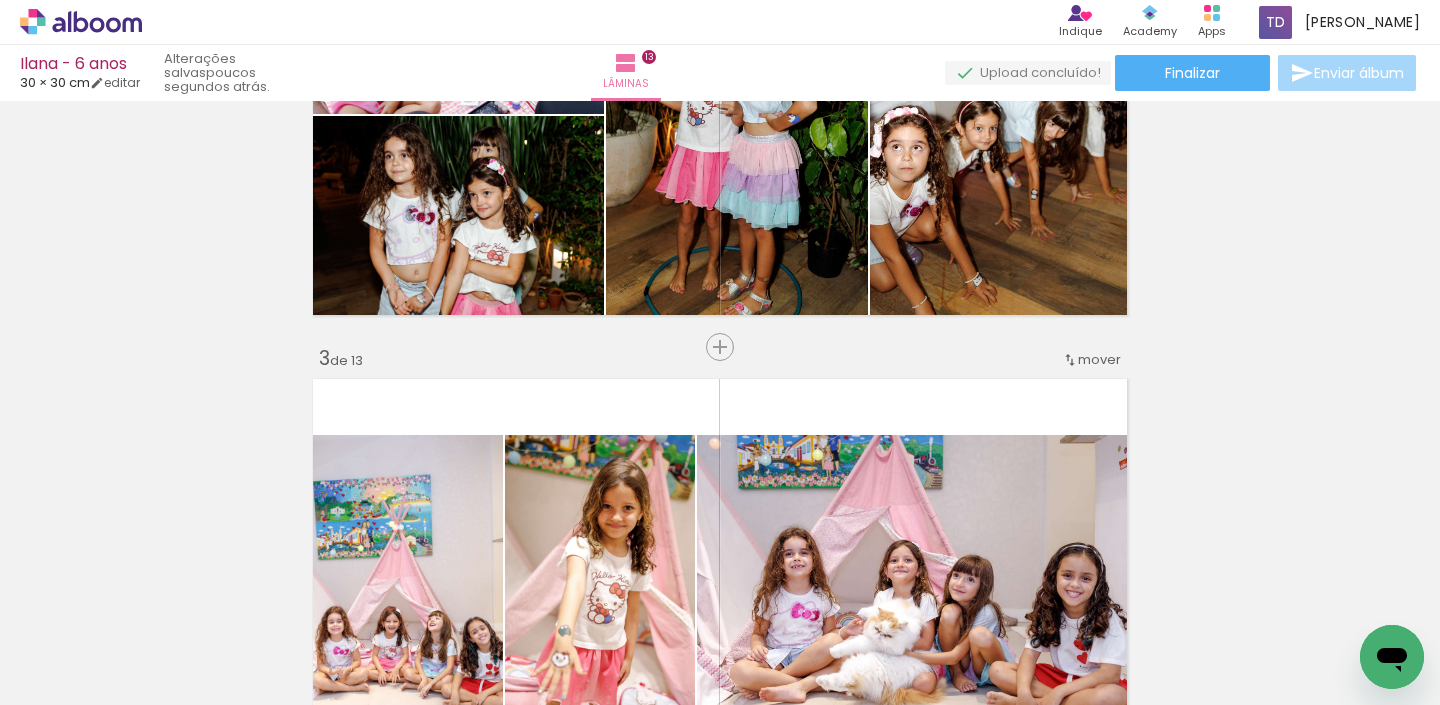 scroll, scrollTop: 0, scrollLeft: 0, axis: both 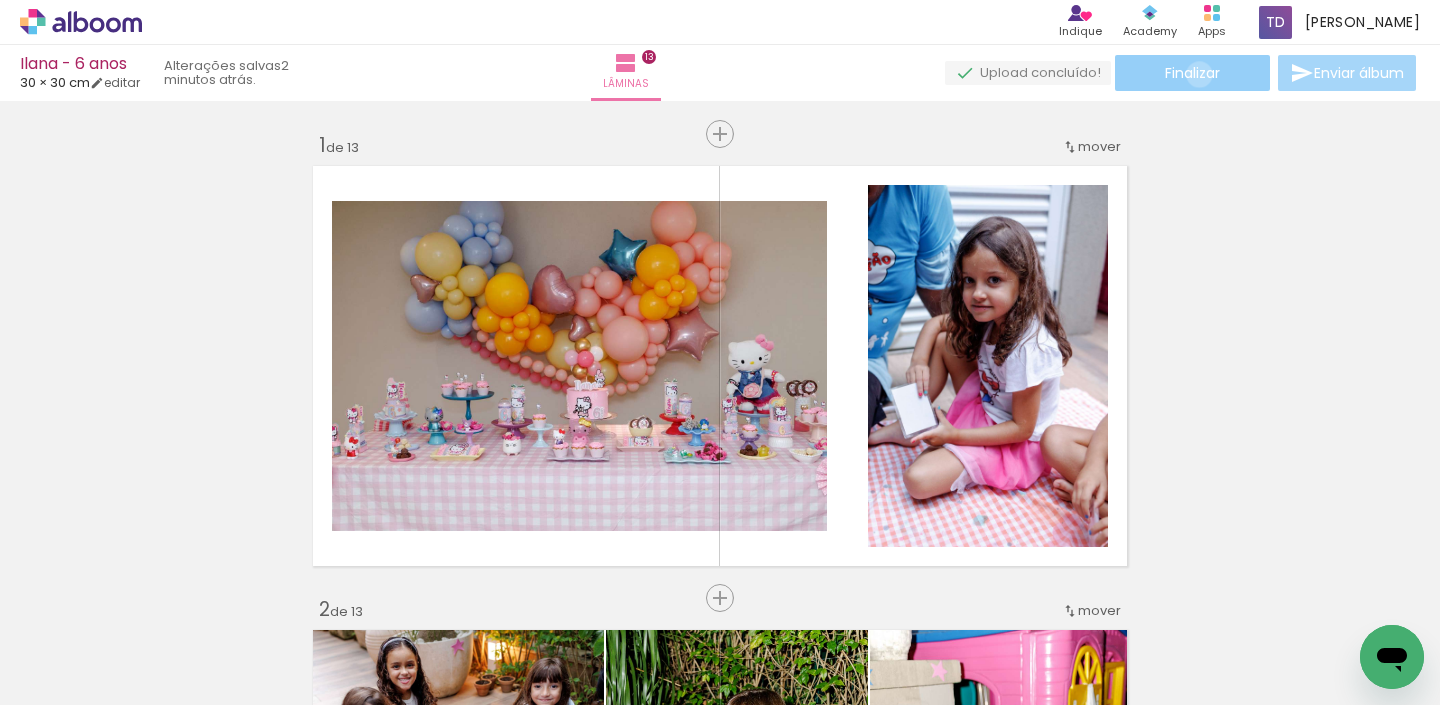 click on "Finalizar" 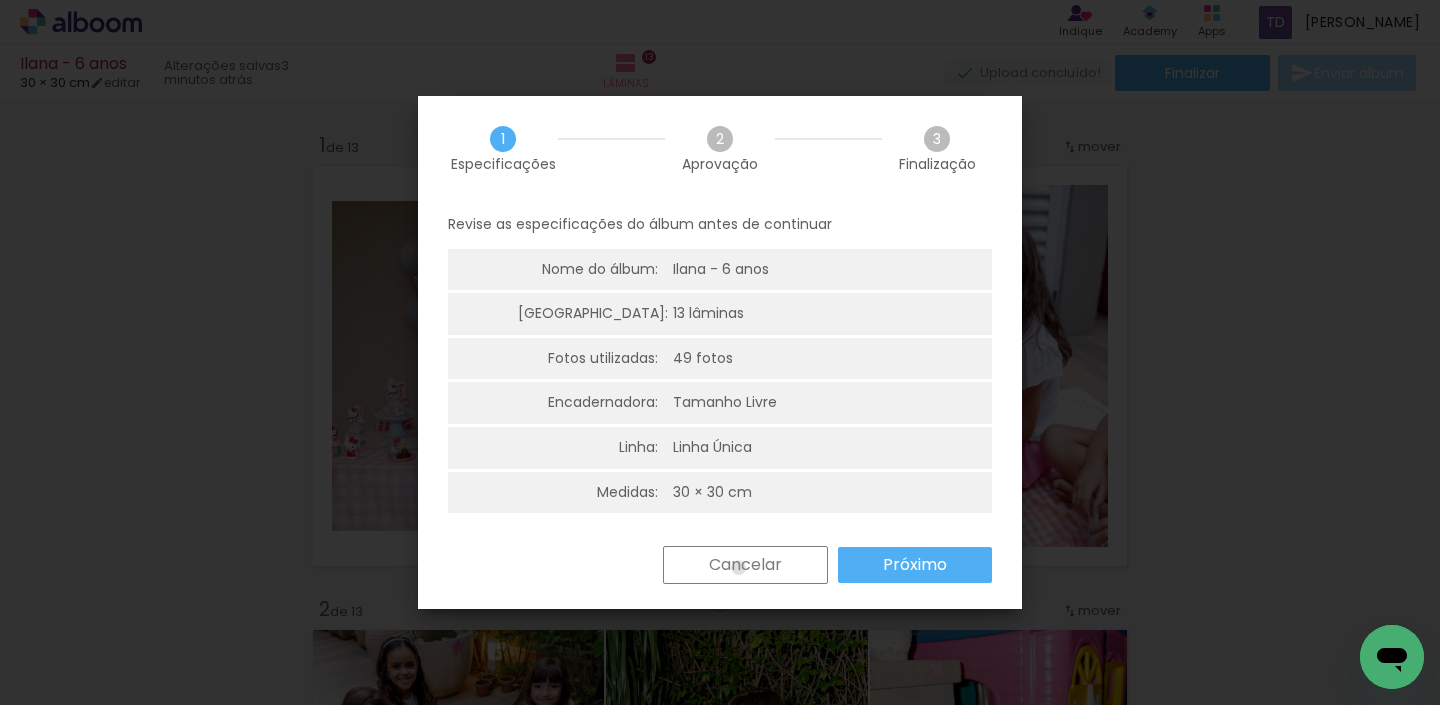 click on "Cancelar" at bounding box center [0, 0] 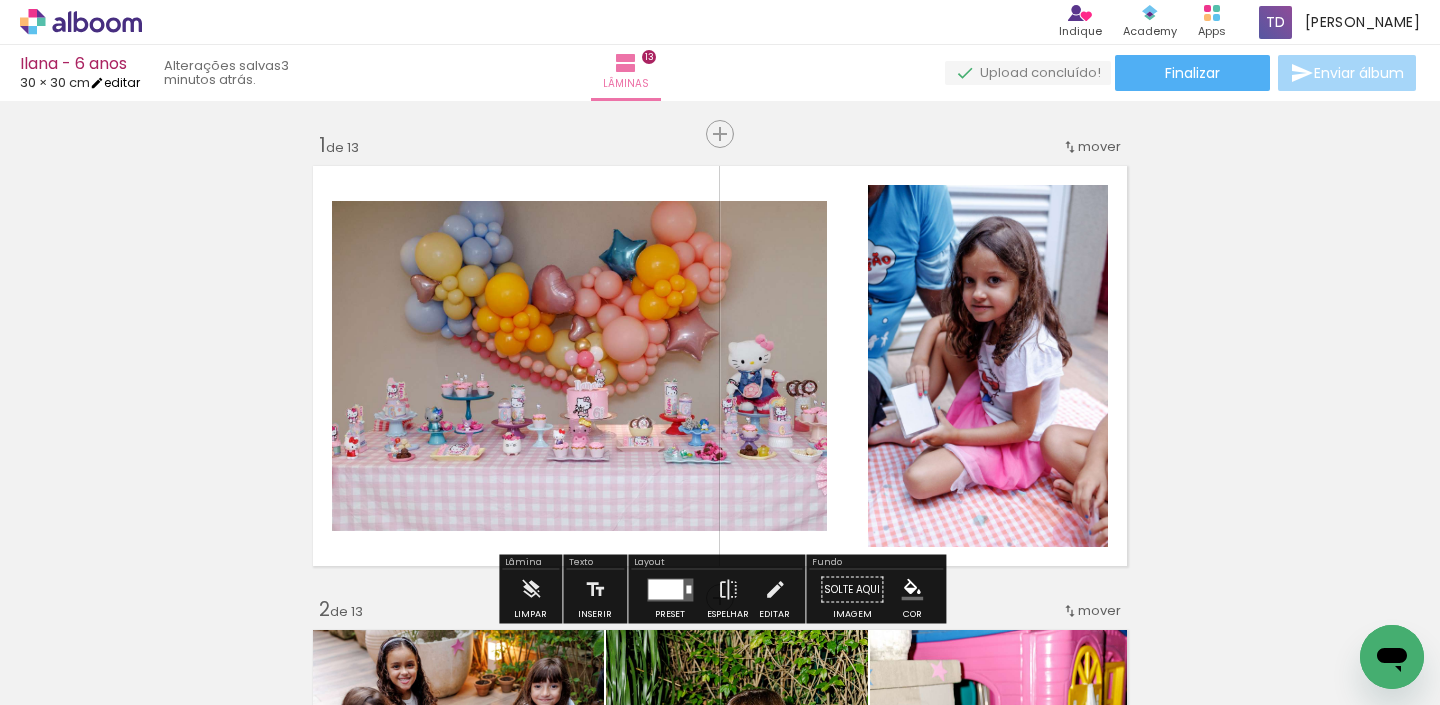 click at bounding box center (97, 83) 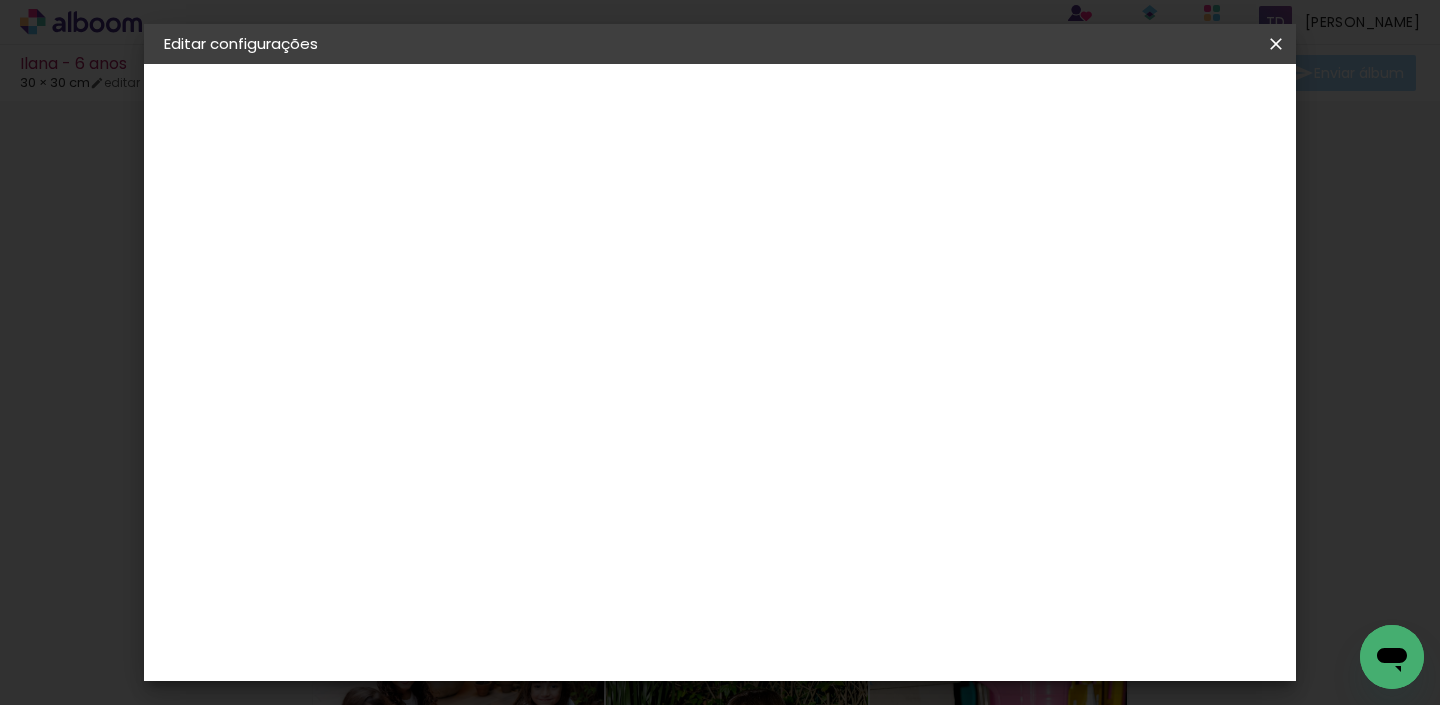 click on "Tamanho livre" at bounding box center [240, 247] 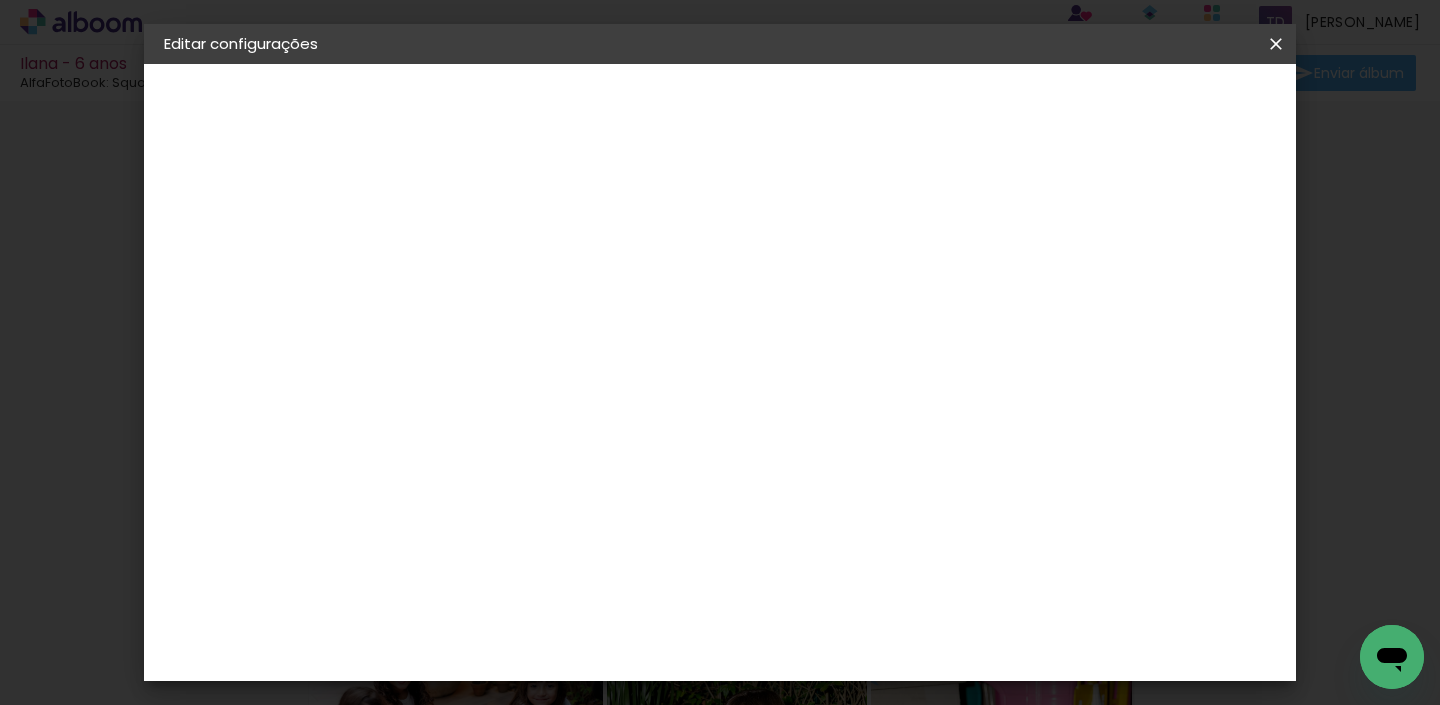 scroll, scrollTop: 0, scrollLeft: 0, axis: both 